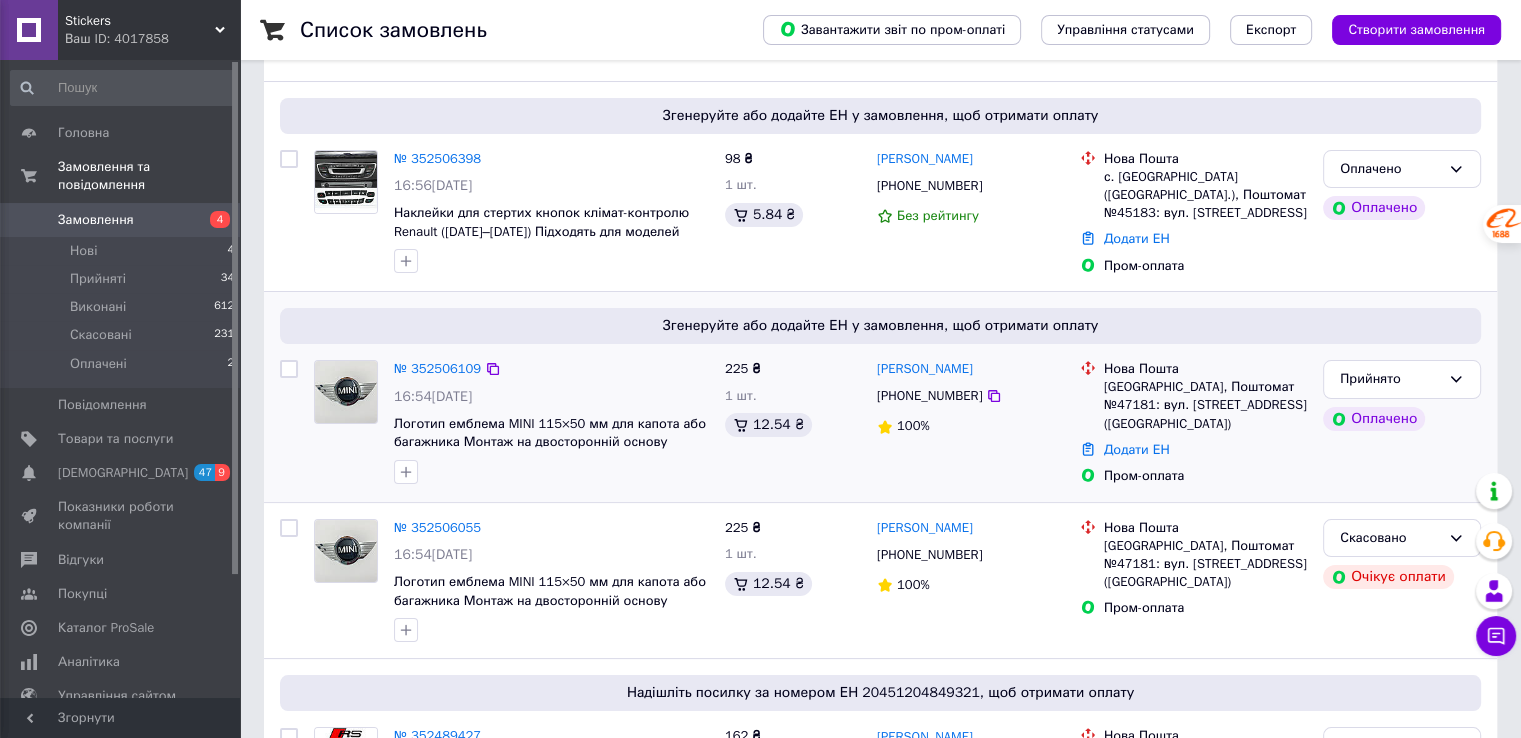 scroll, scrollTop: 100, scrollLeft: 0, axis: vertical 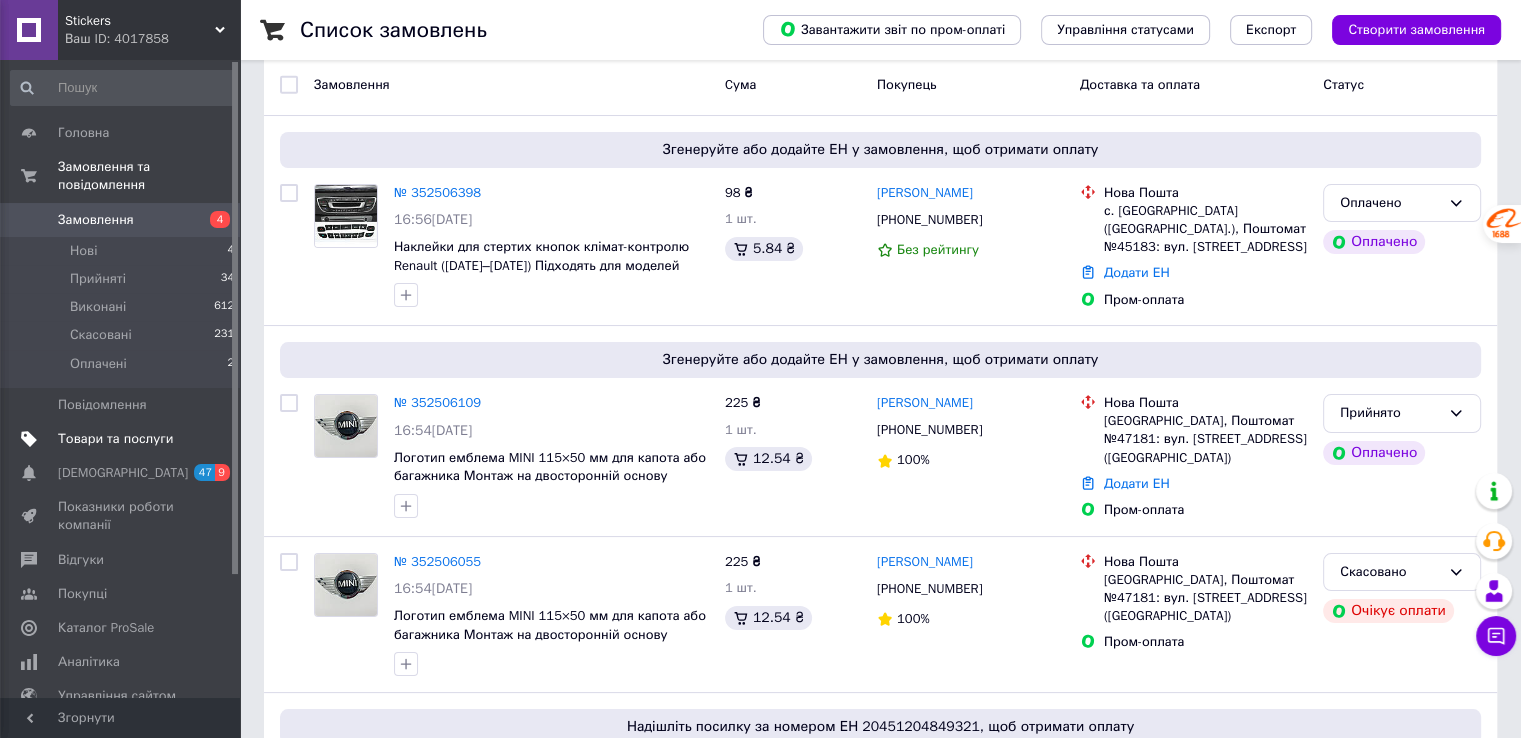 click on "Товари та послуги" at bounding box center (115, 439) 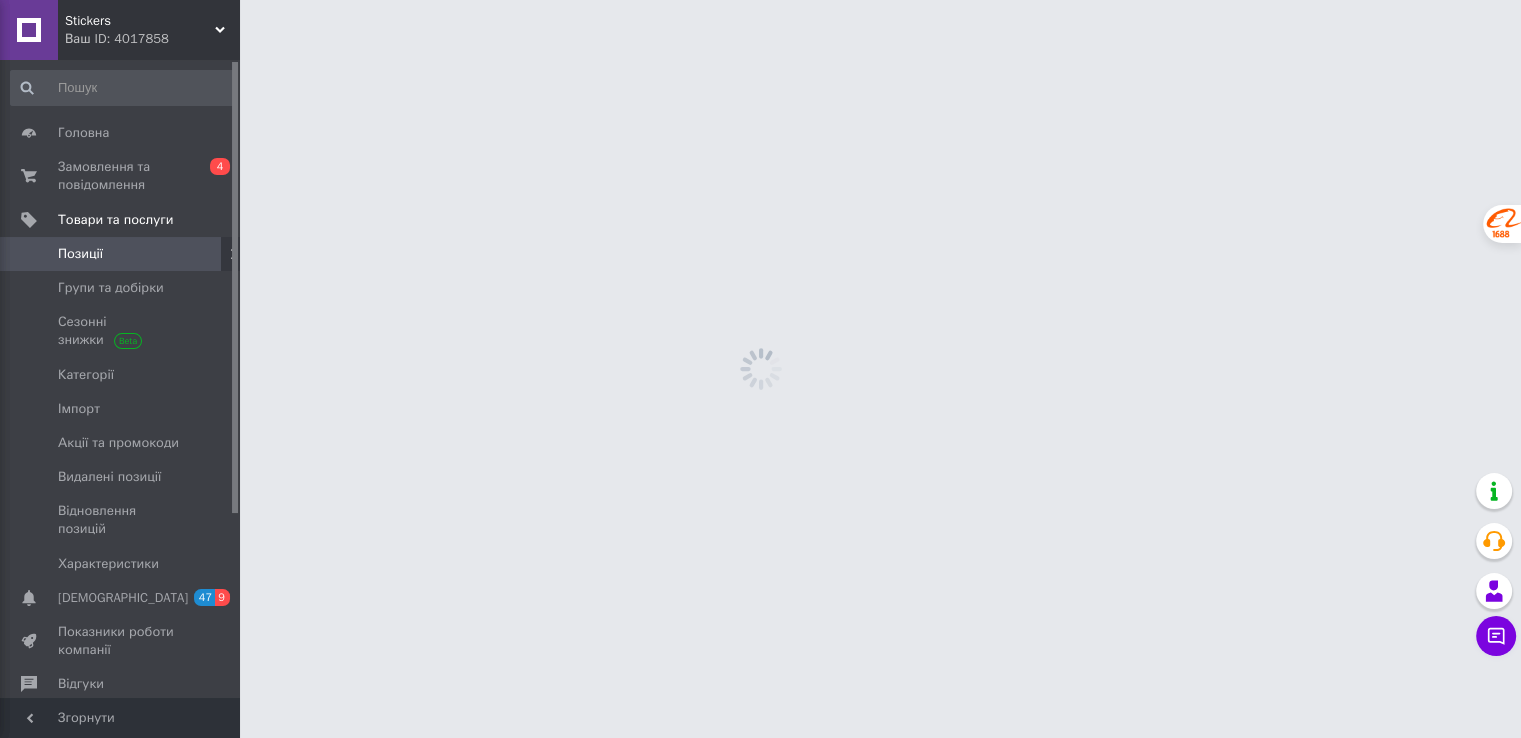 scroll, scrollTop: 0, scrollLeft: 0, axis: both 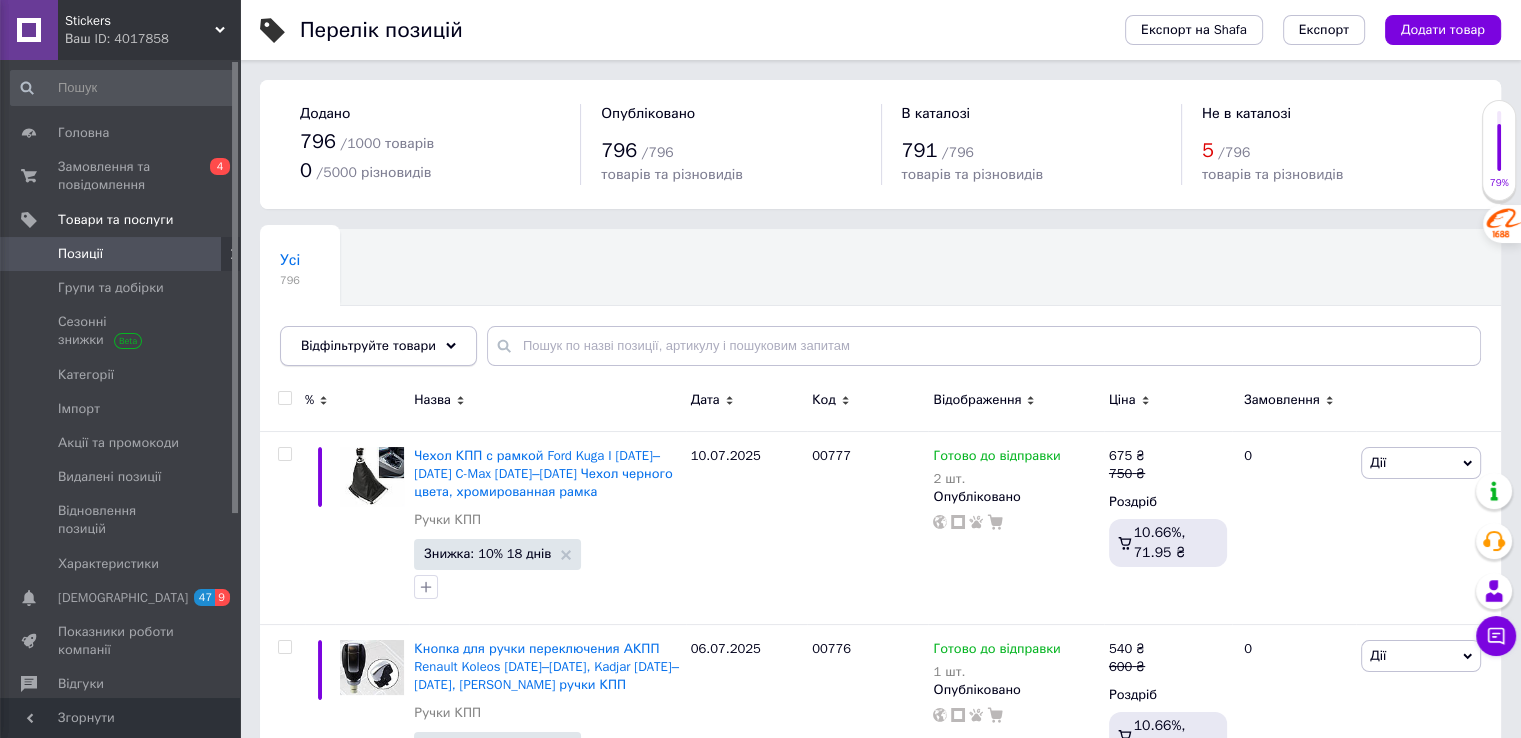 click on "Відфільтруйте товари" at bounding box center (368, 345) 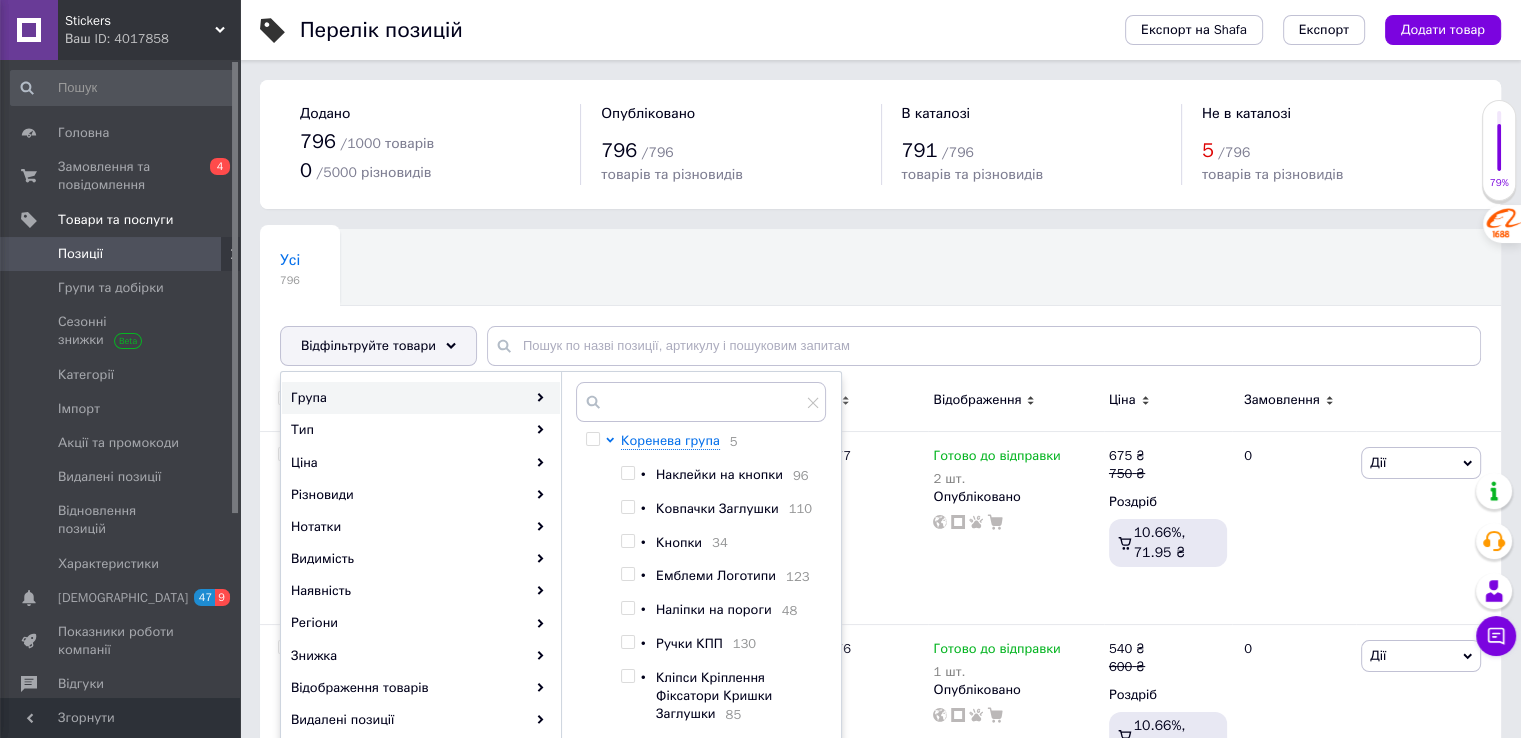 click on "Ручки КПП" at bounding box center [689, 643] 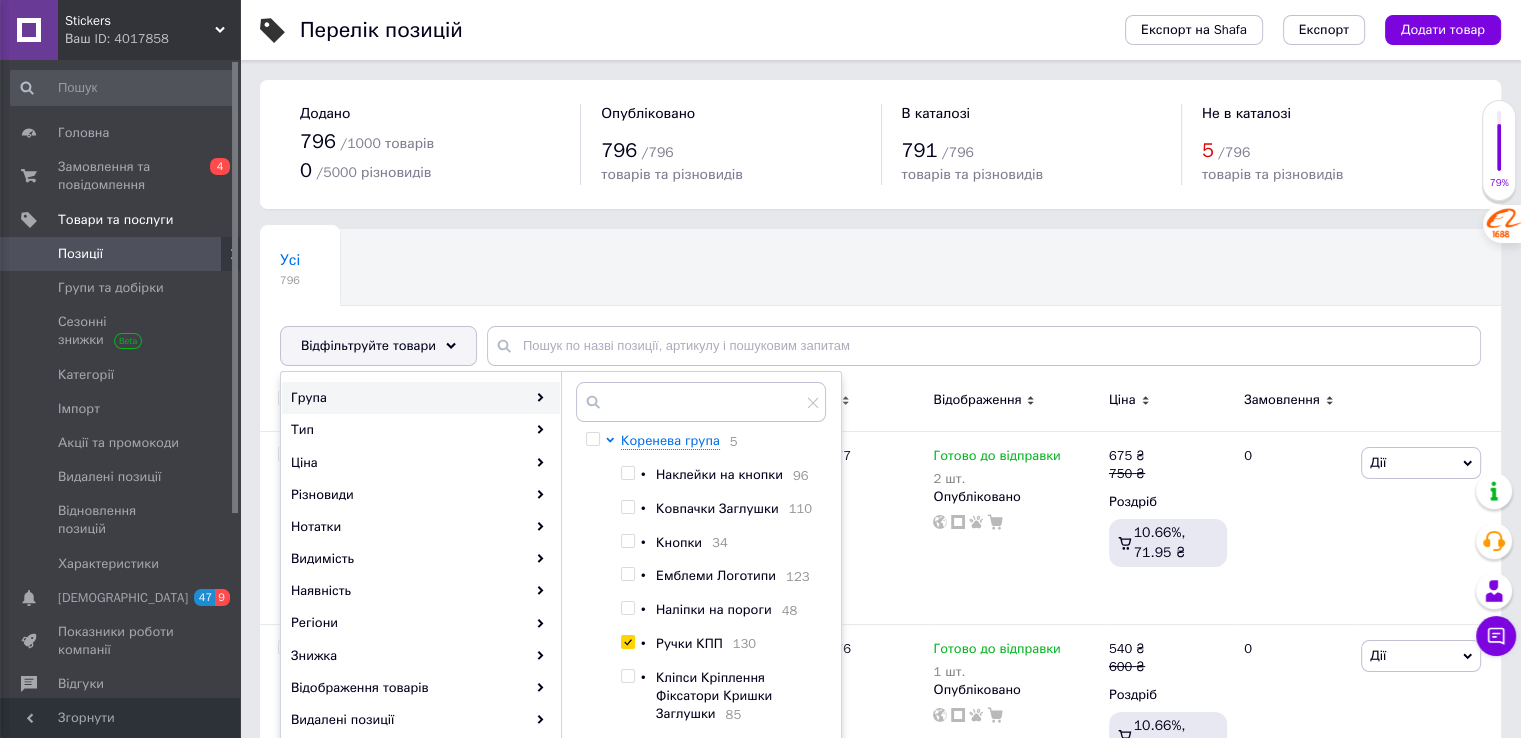 checkbox on "true" 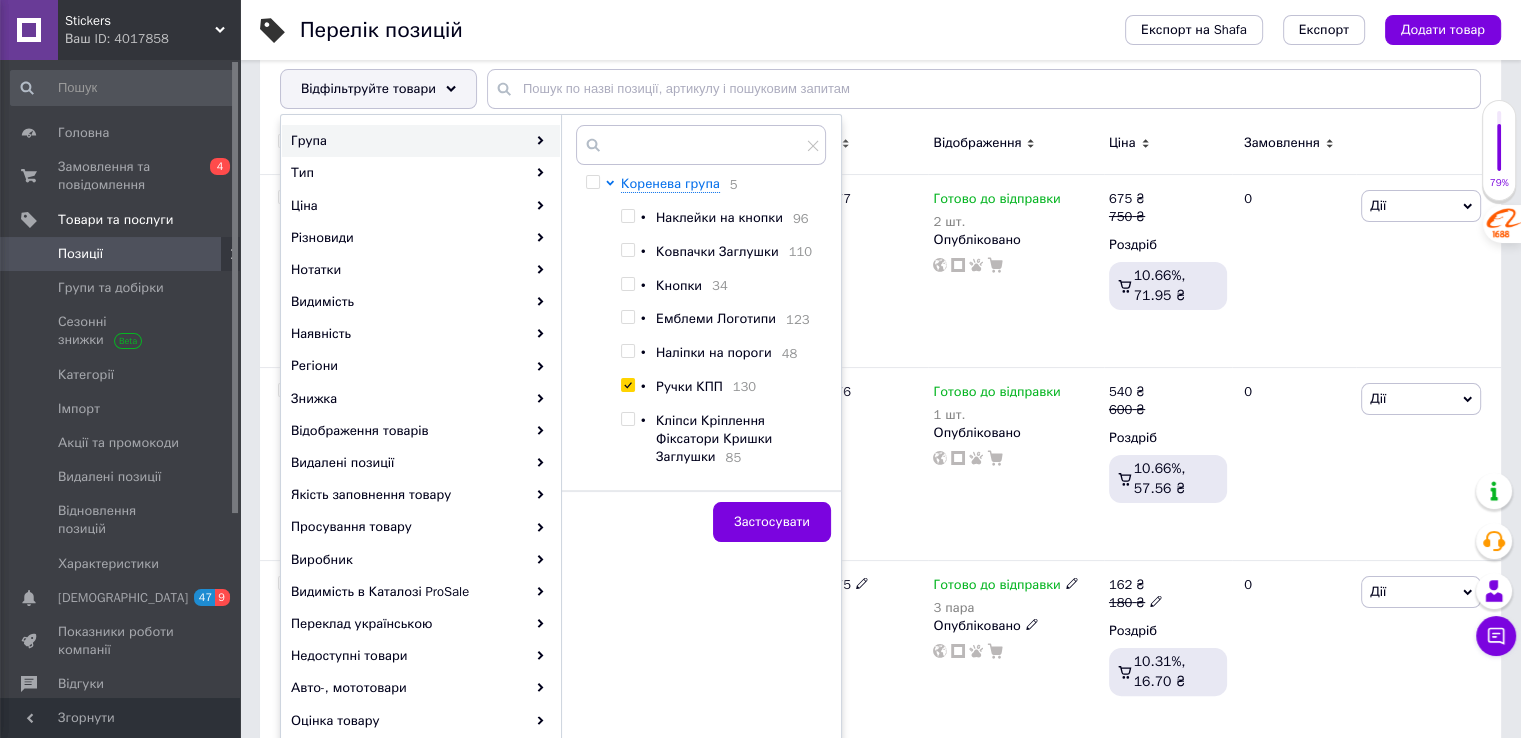 scroll, scrollTop: 300, scrollLeft: 0, axis: vertical 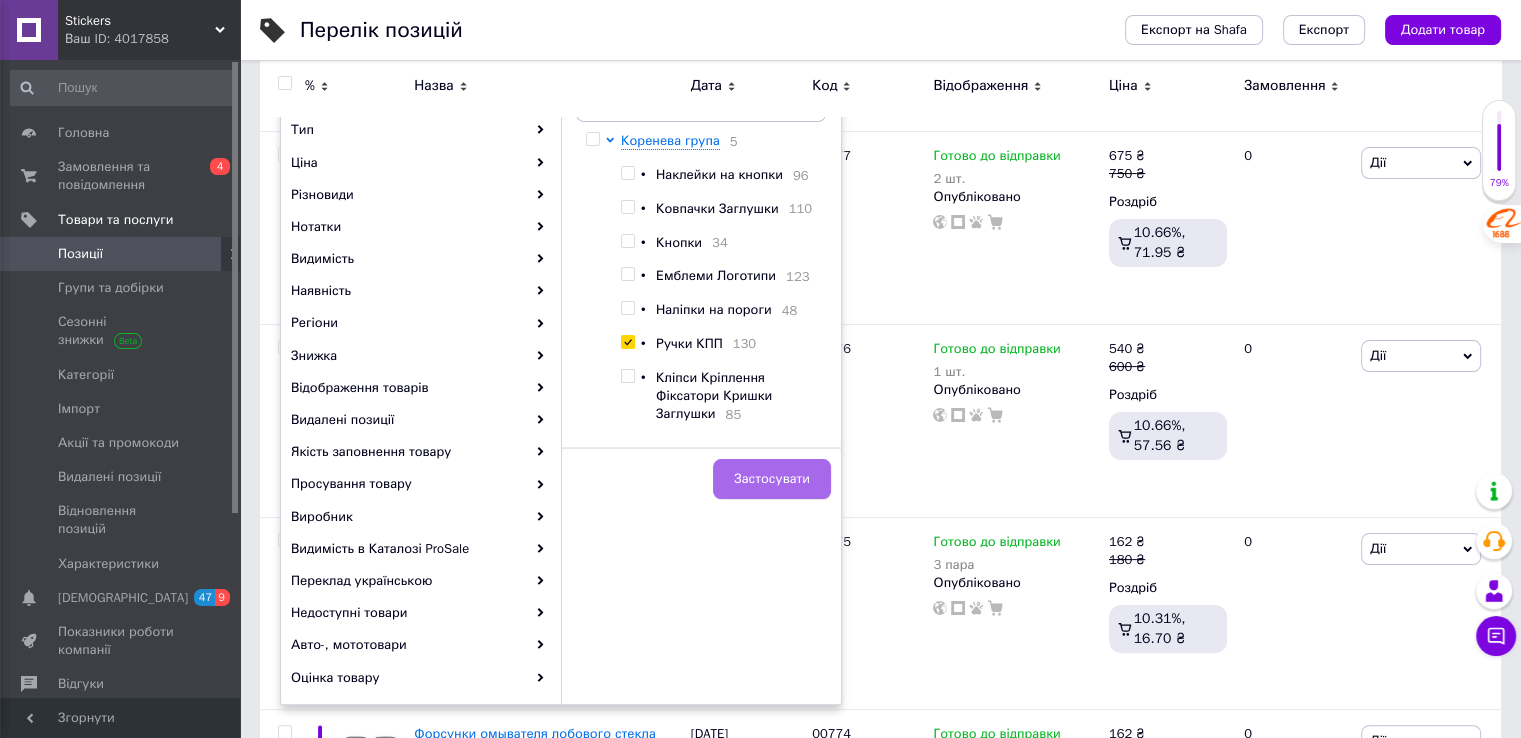 click on "Застосувати" at bounding box center (772, 479) 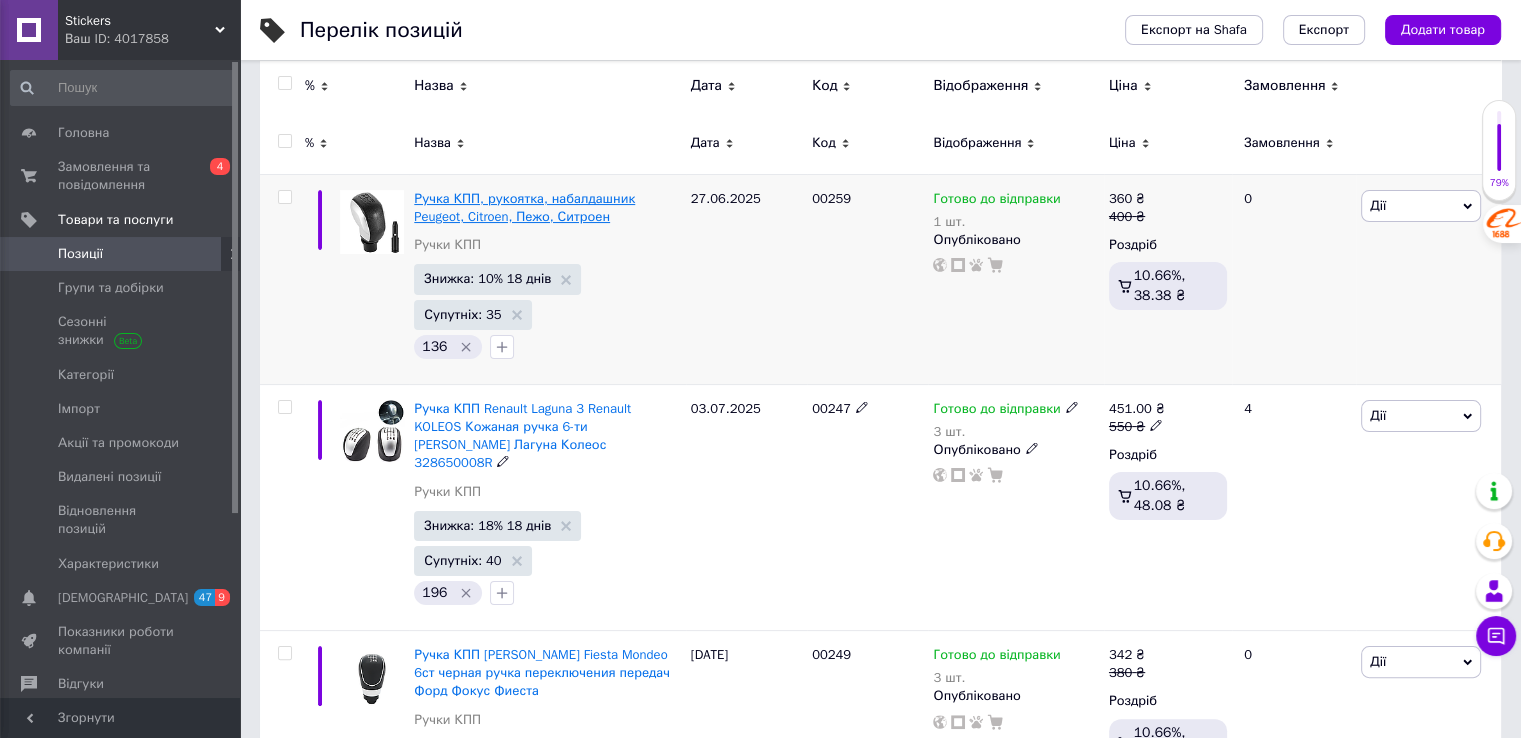 scroll, scrollTop: 400, scrollLeft: 0, axis: vertical 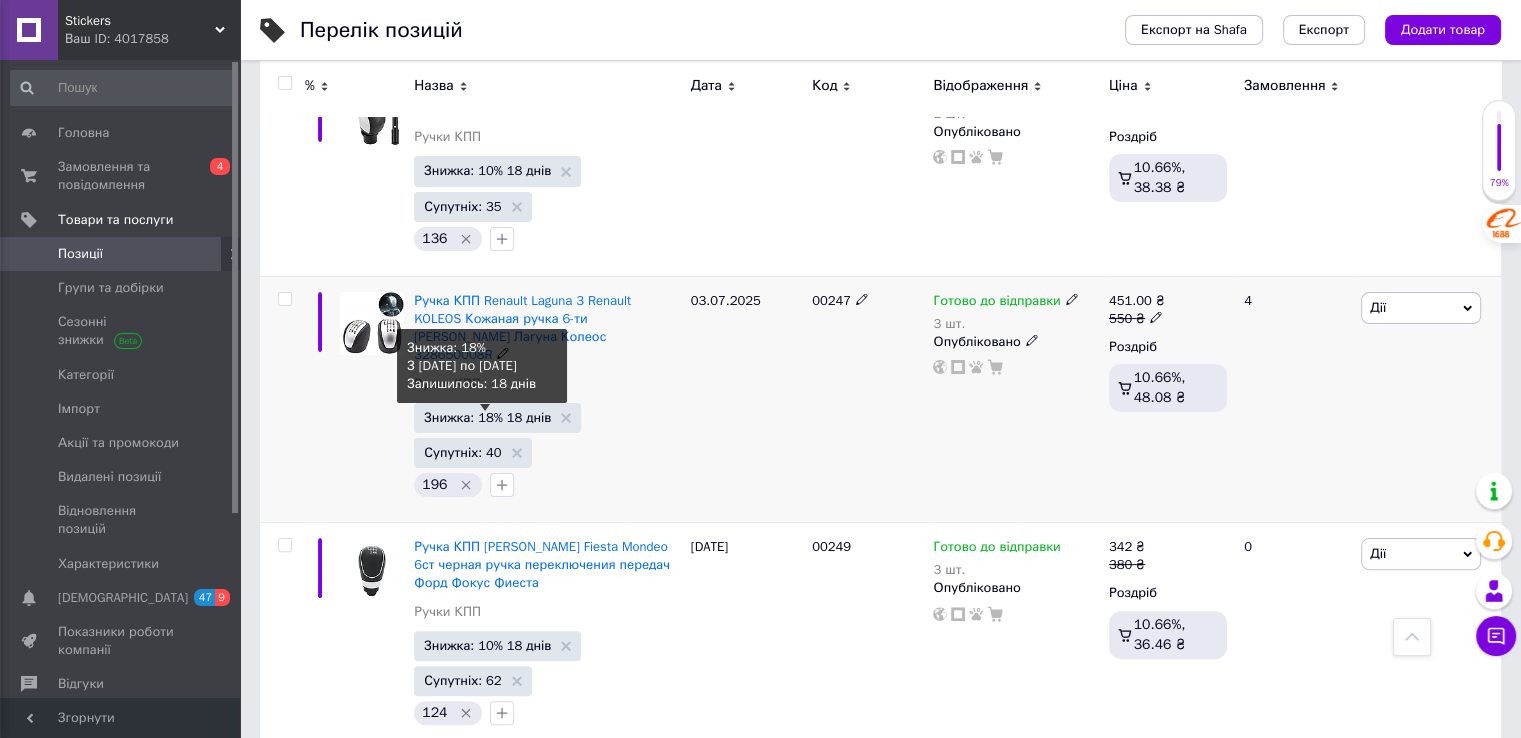 click on "Знижка: 18% 18 днів" at bounding box center [487, 417] 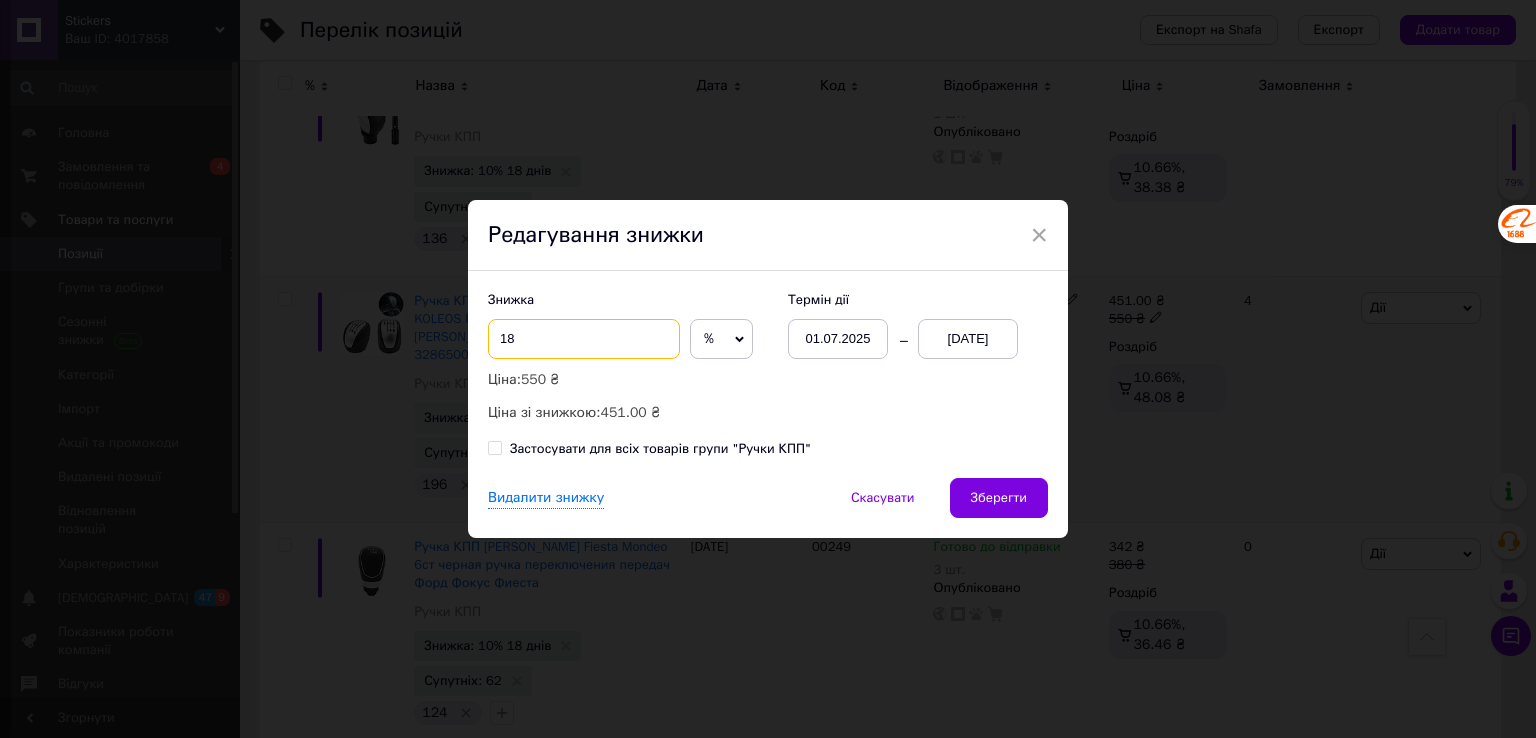 drag, startPoint x: 520, startPoint y: 343, endPoint x: 498, endPoint y: 349, distance: 22.803509 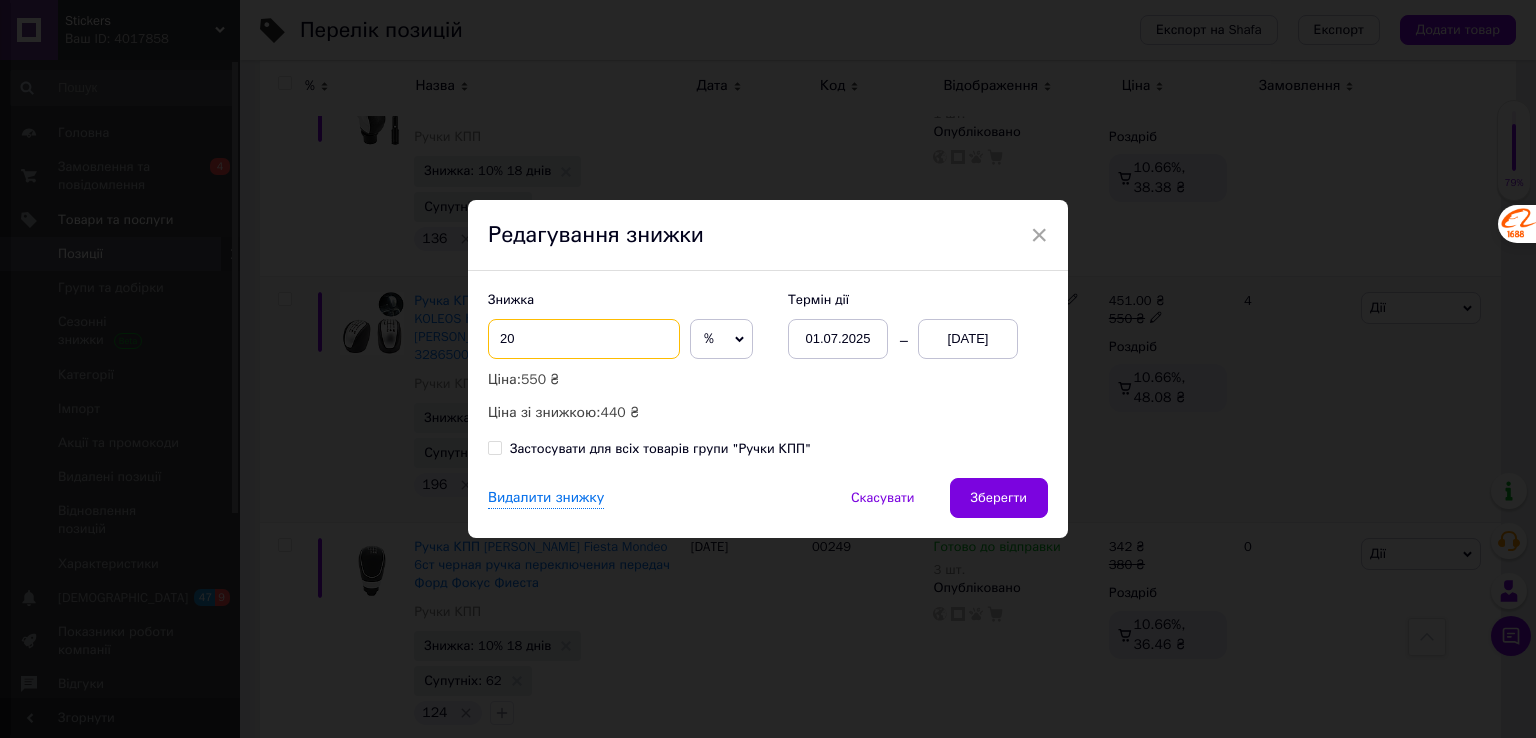type on "20" 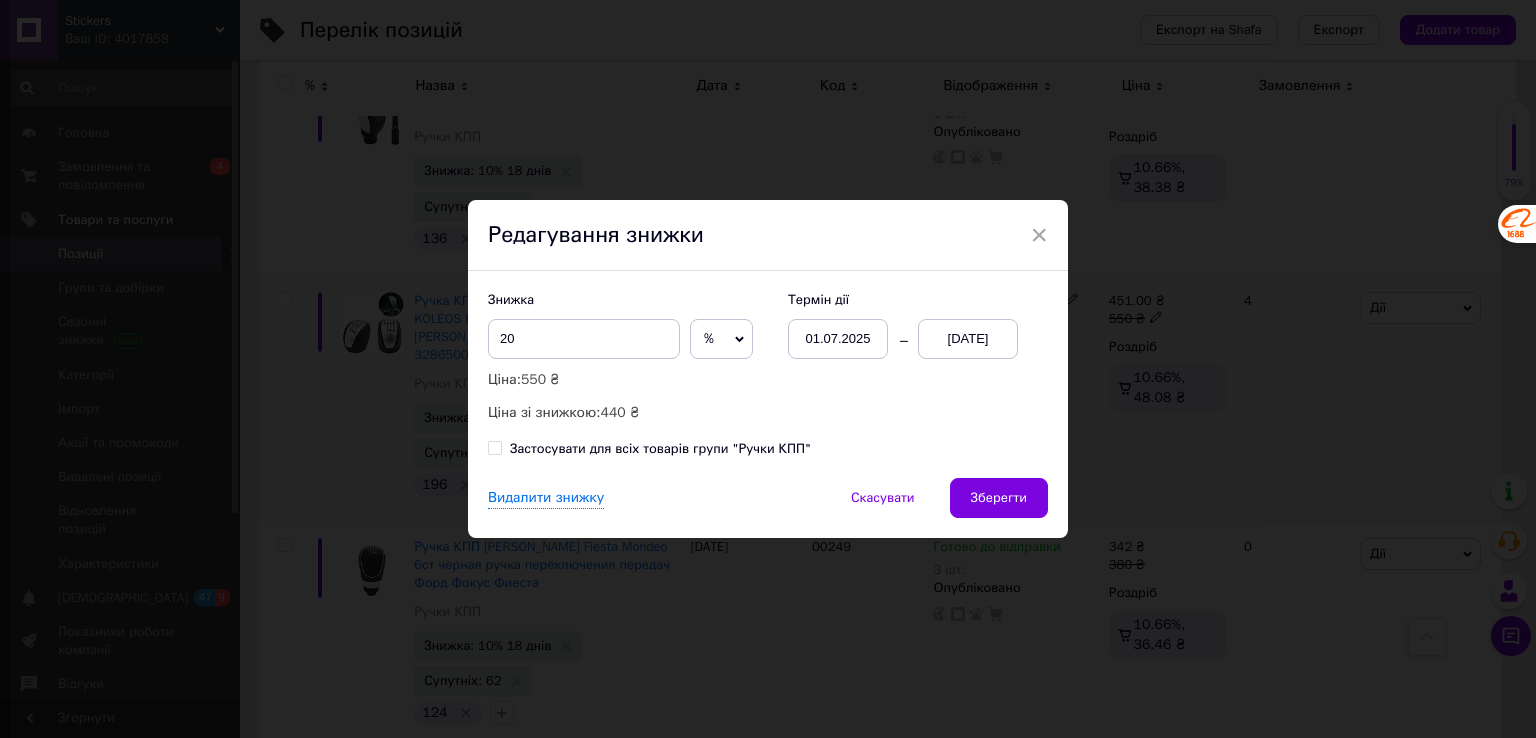 click on "Зберегти" at bounding box center (999, 498) 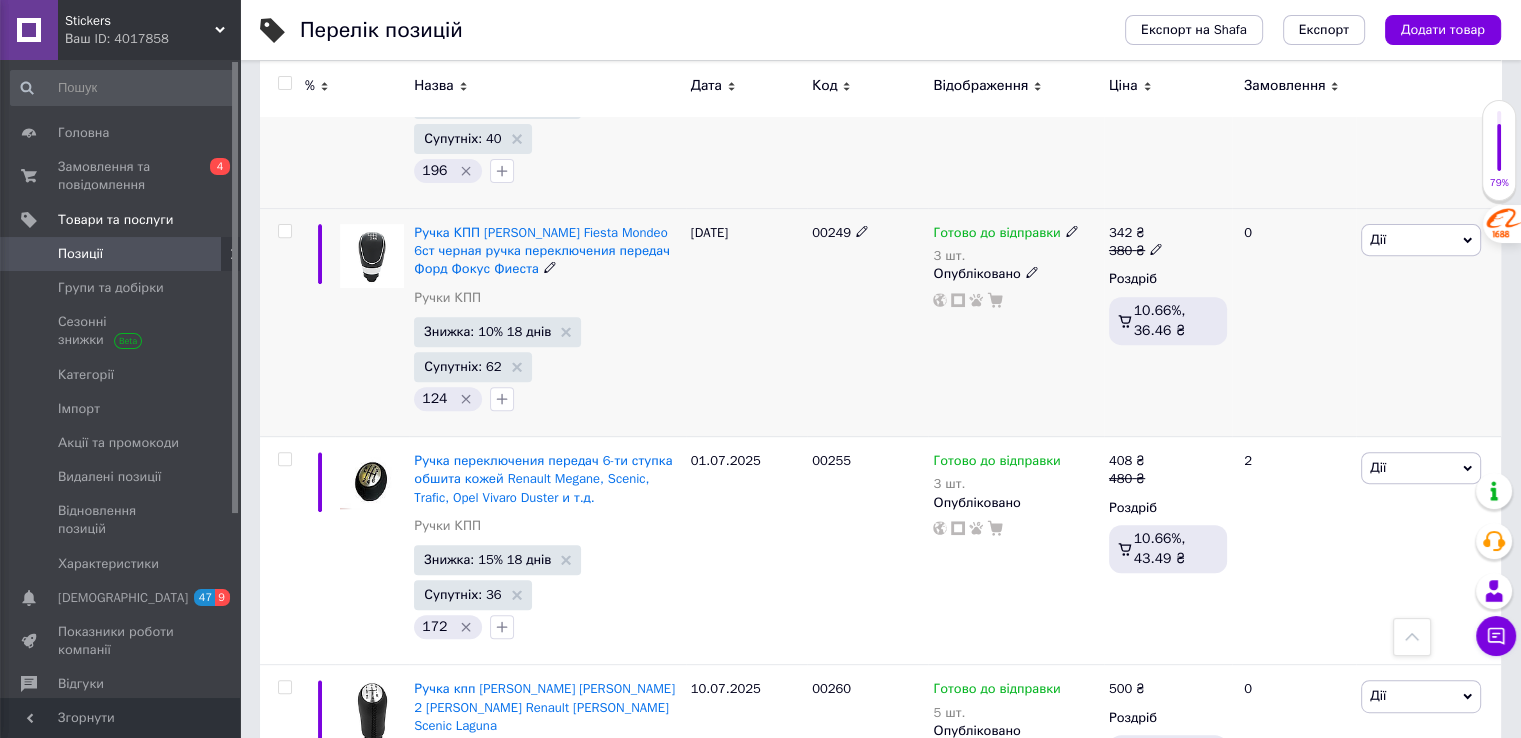 scroll, scrollTop: 600, scrollLeft: 0, axis: vertical 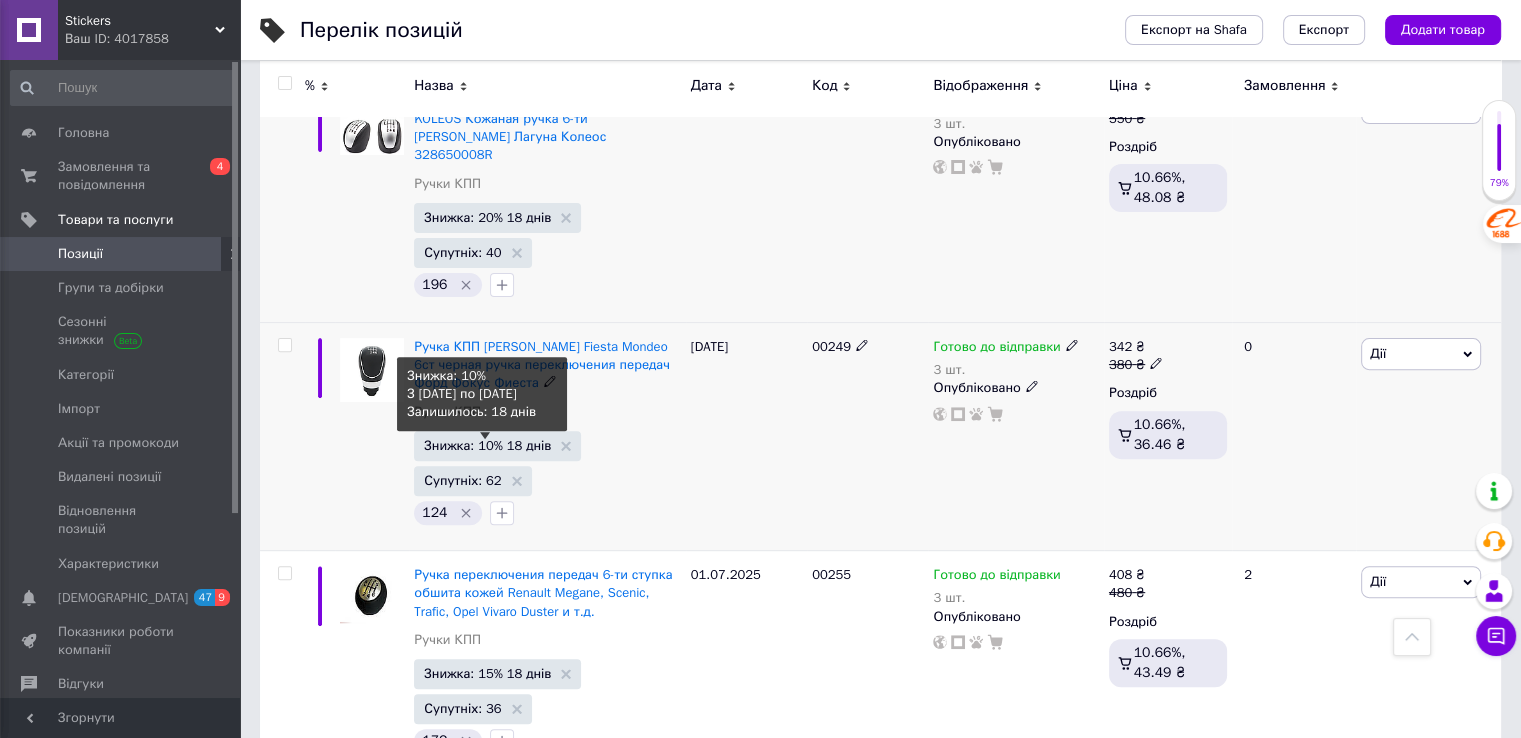click on "Знижка: 10% 18 днів" at bounding box center (487, 445) 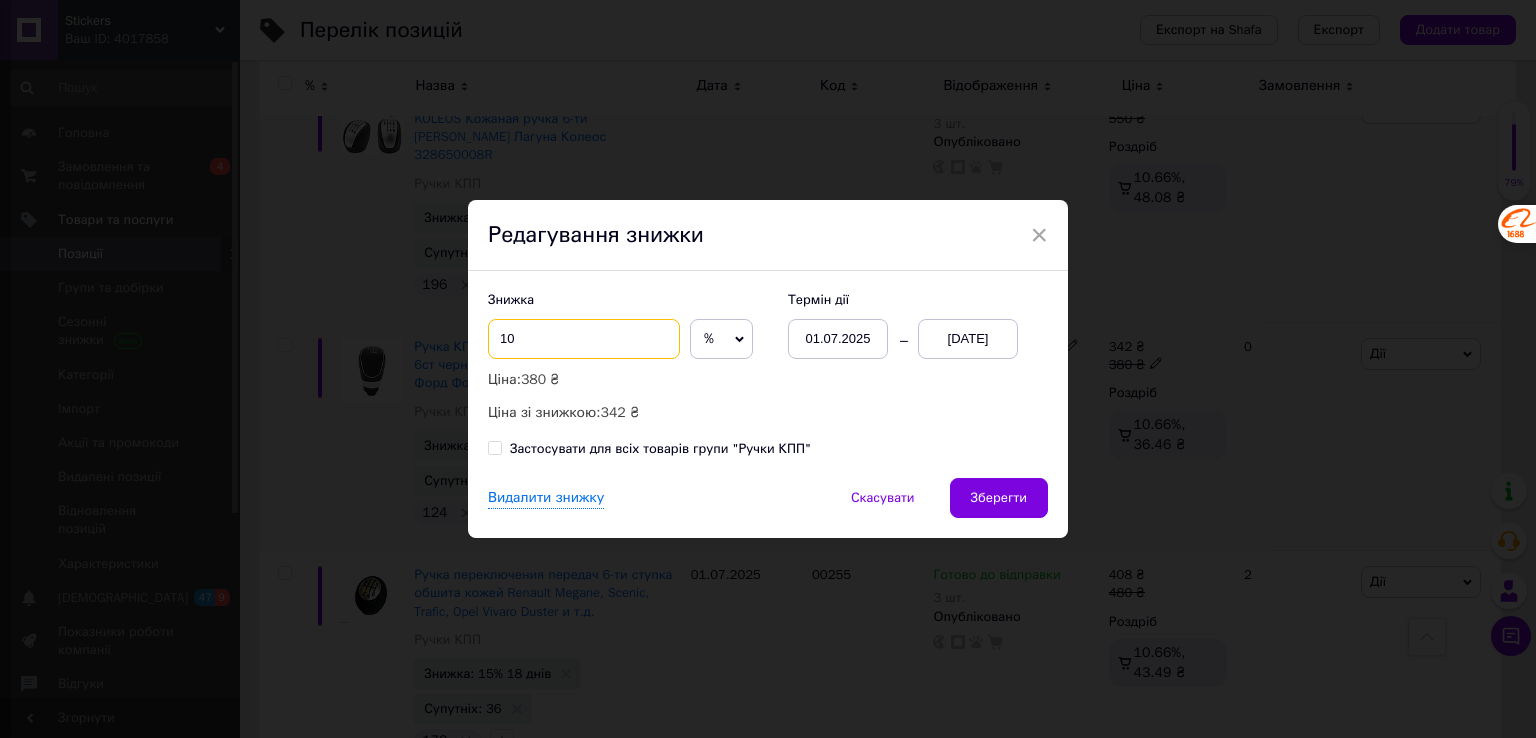 drag, startPoint x: 518, startPoint y: 331, endPoint x: 490, endPoint y: 339, distance: 29.12044 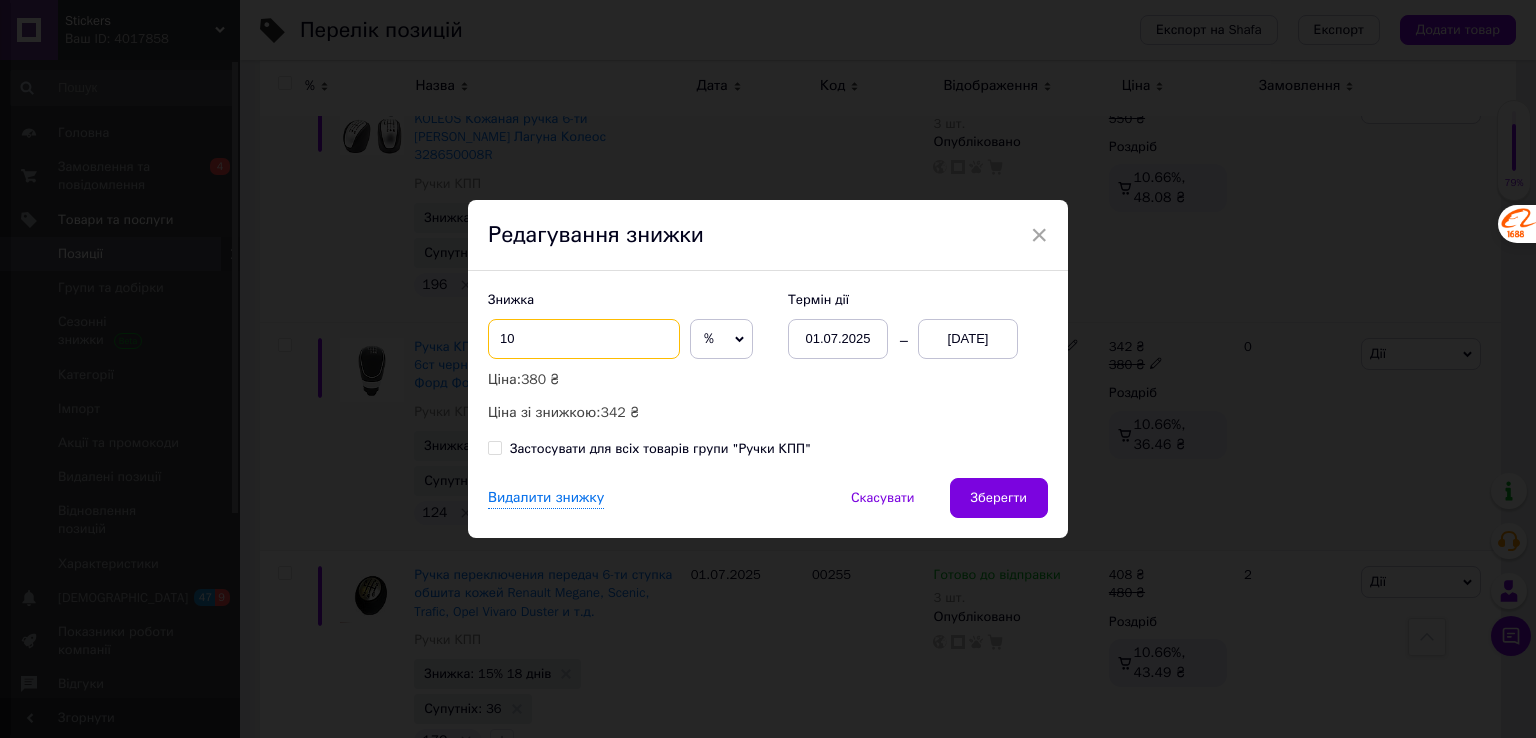 type on "8" 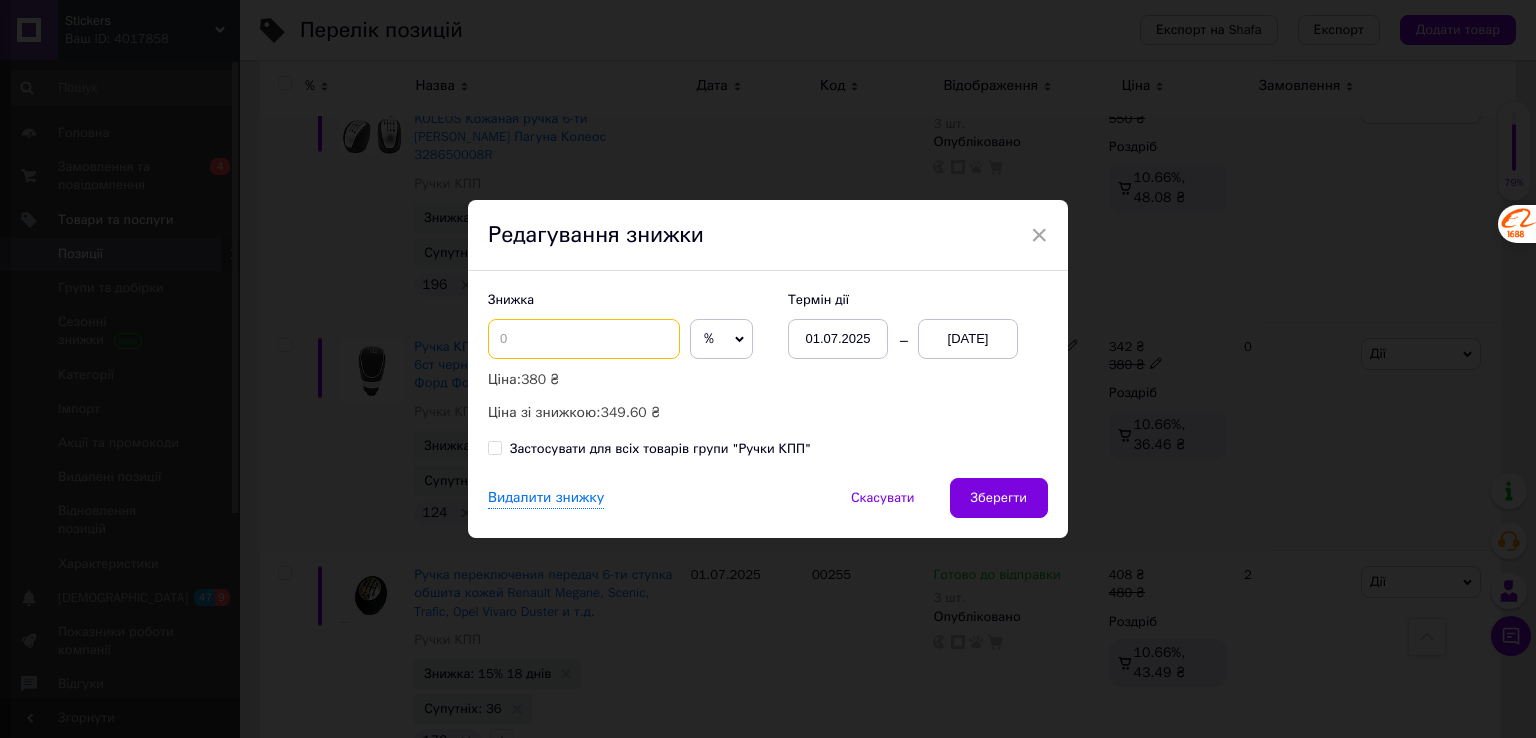 type on "6" 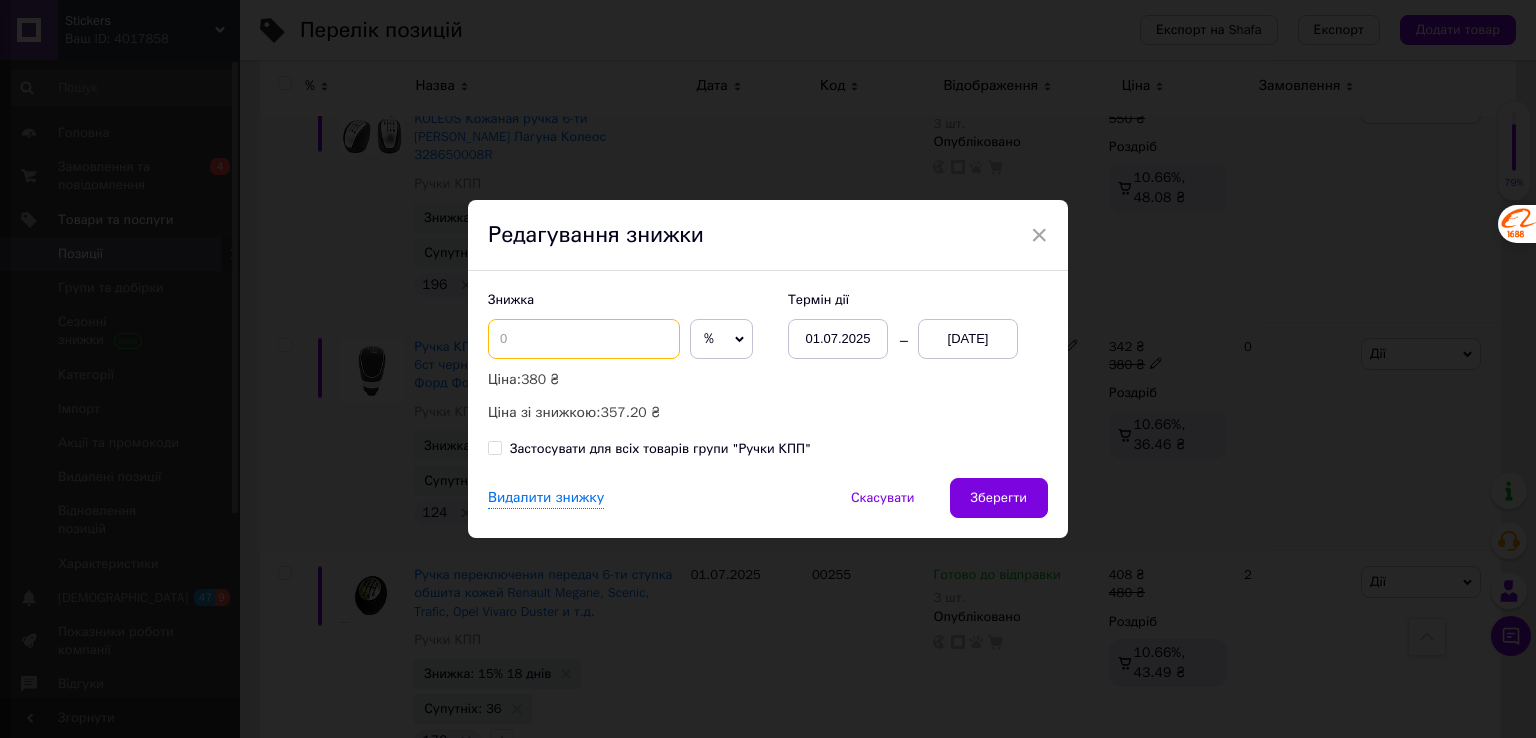 type on "7" 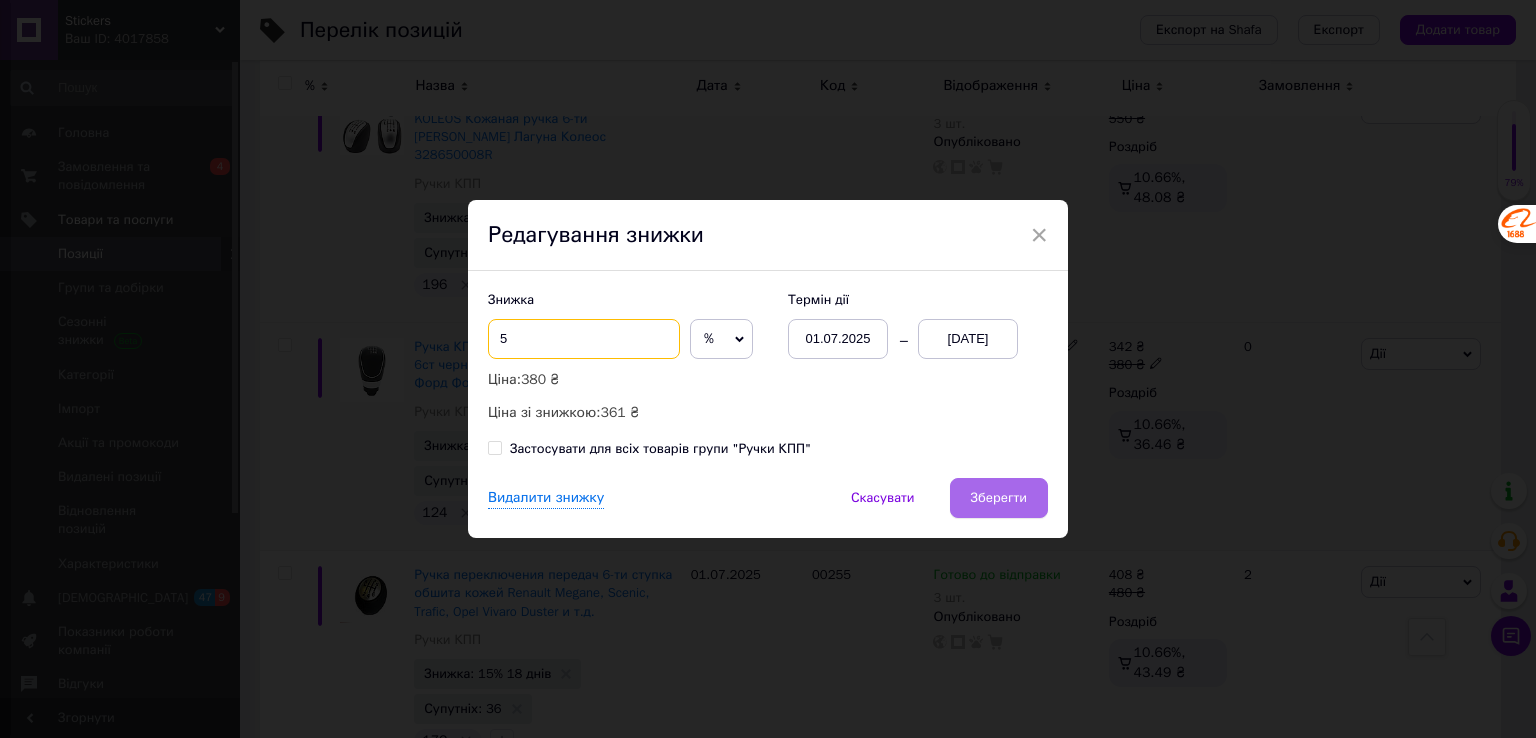 type on "5" 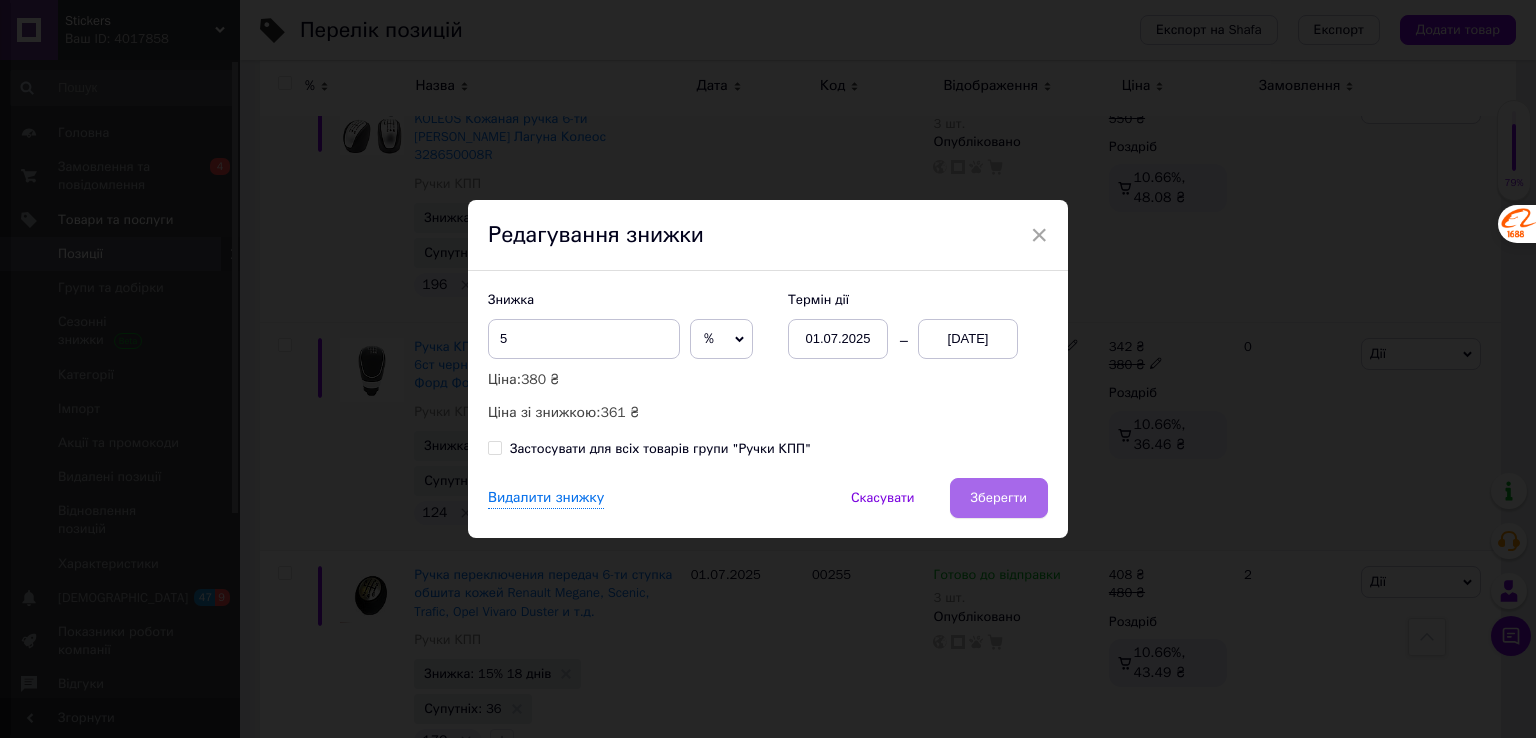 click on "Зберегти" at bounding box center [999, 498] 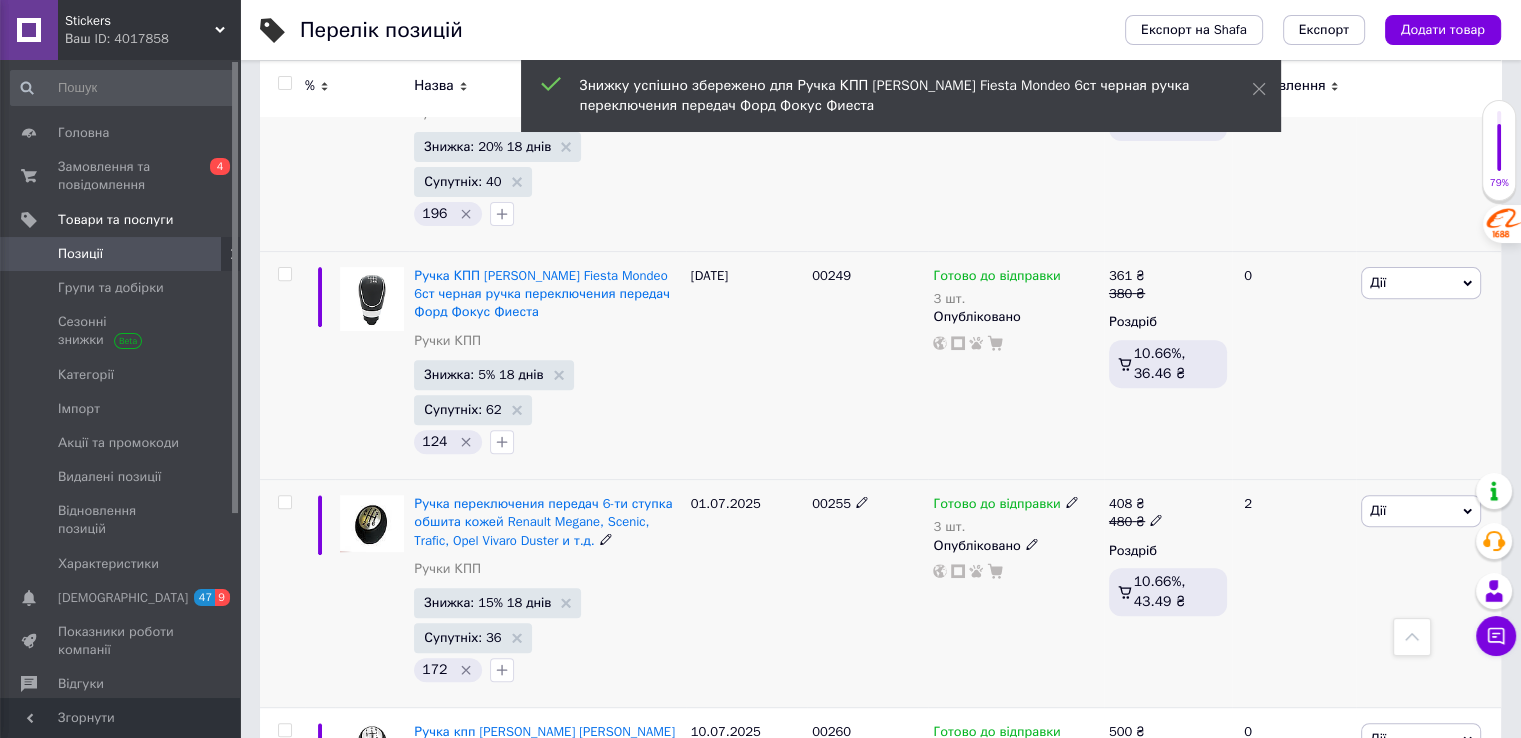 scroll, scrollTop: 800, scrollLeft: 0, axis: vertical 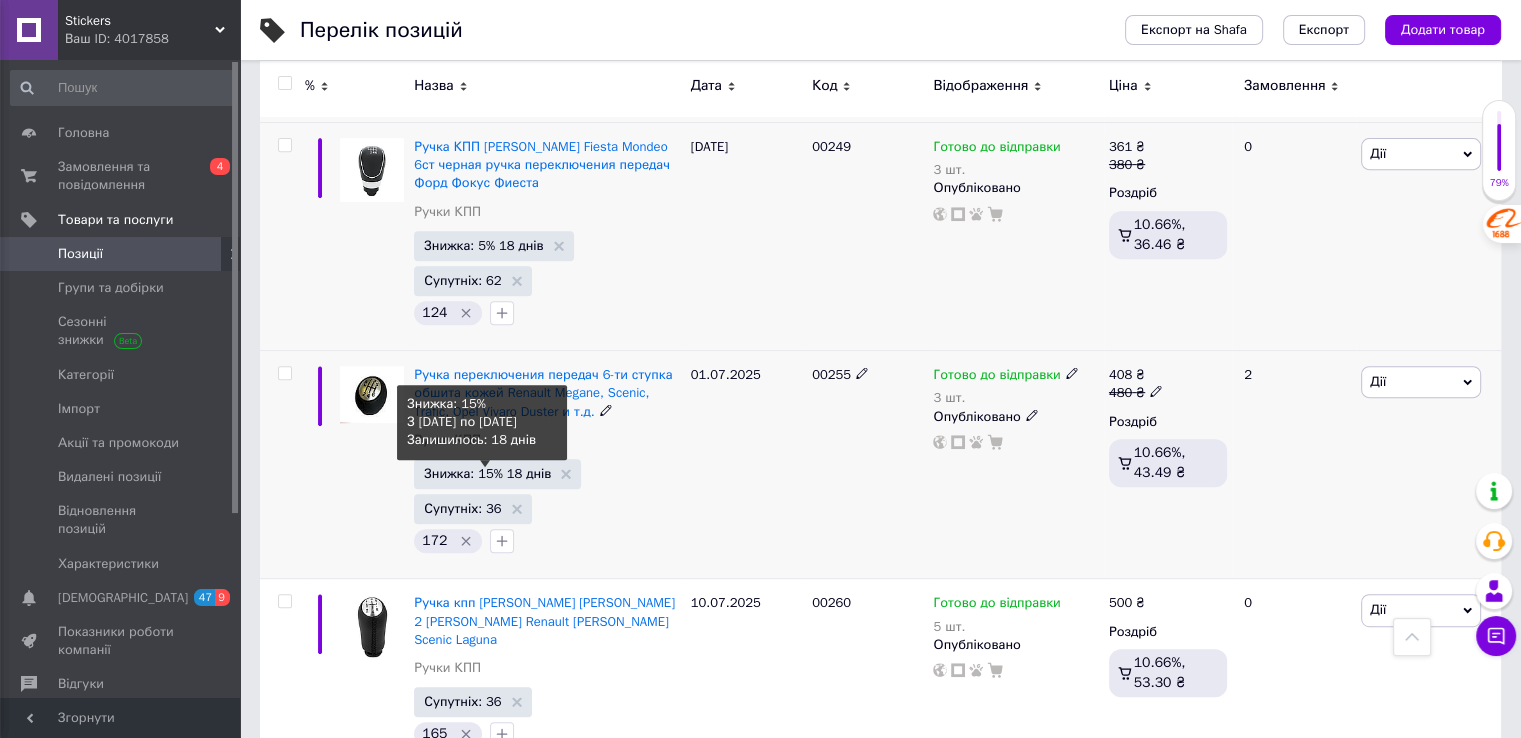 click on "Знижка: 15% 18 днів" at bounding box center (487, 473) 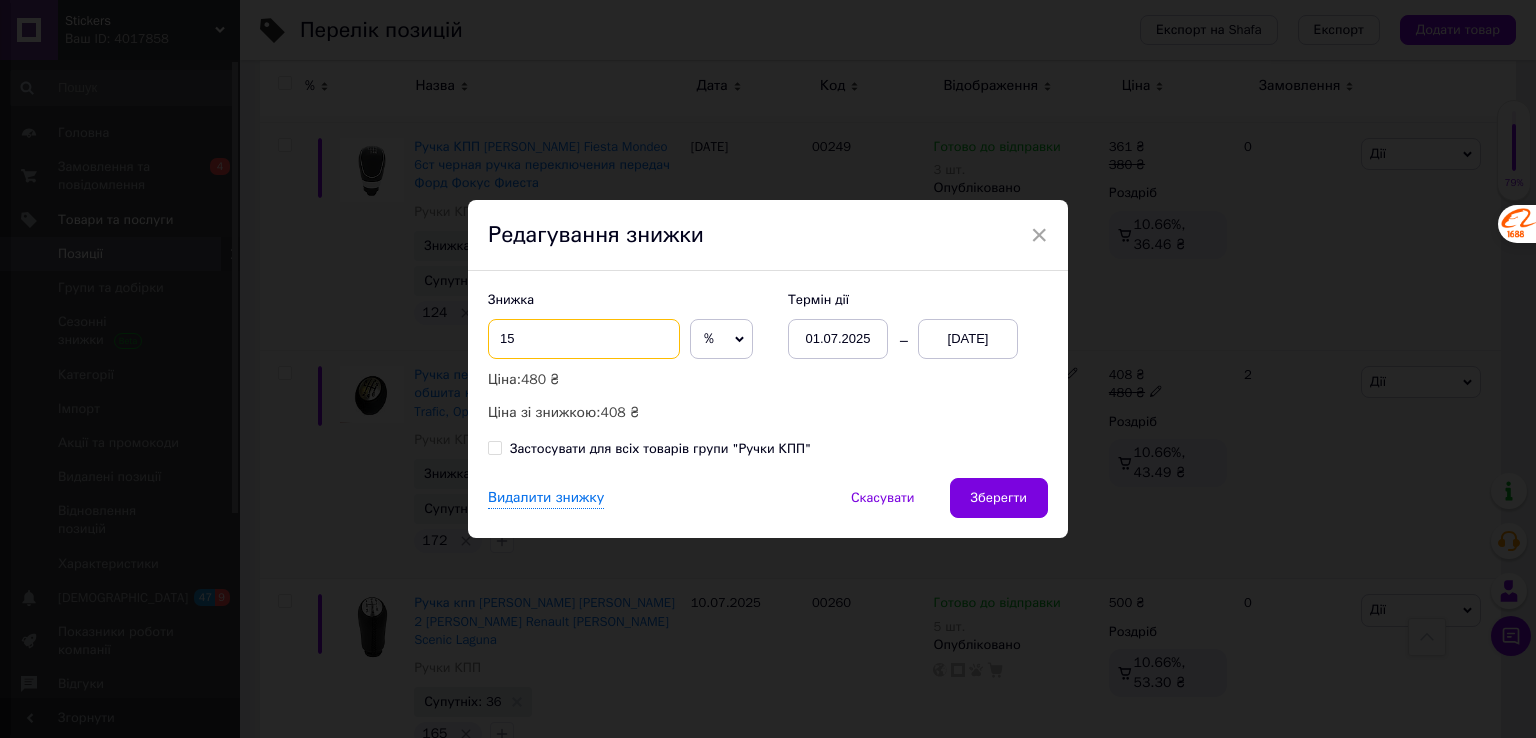 click on "15" at bounding box center (584, 339) 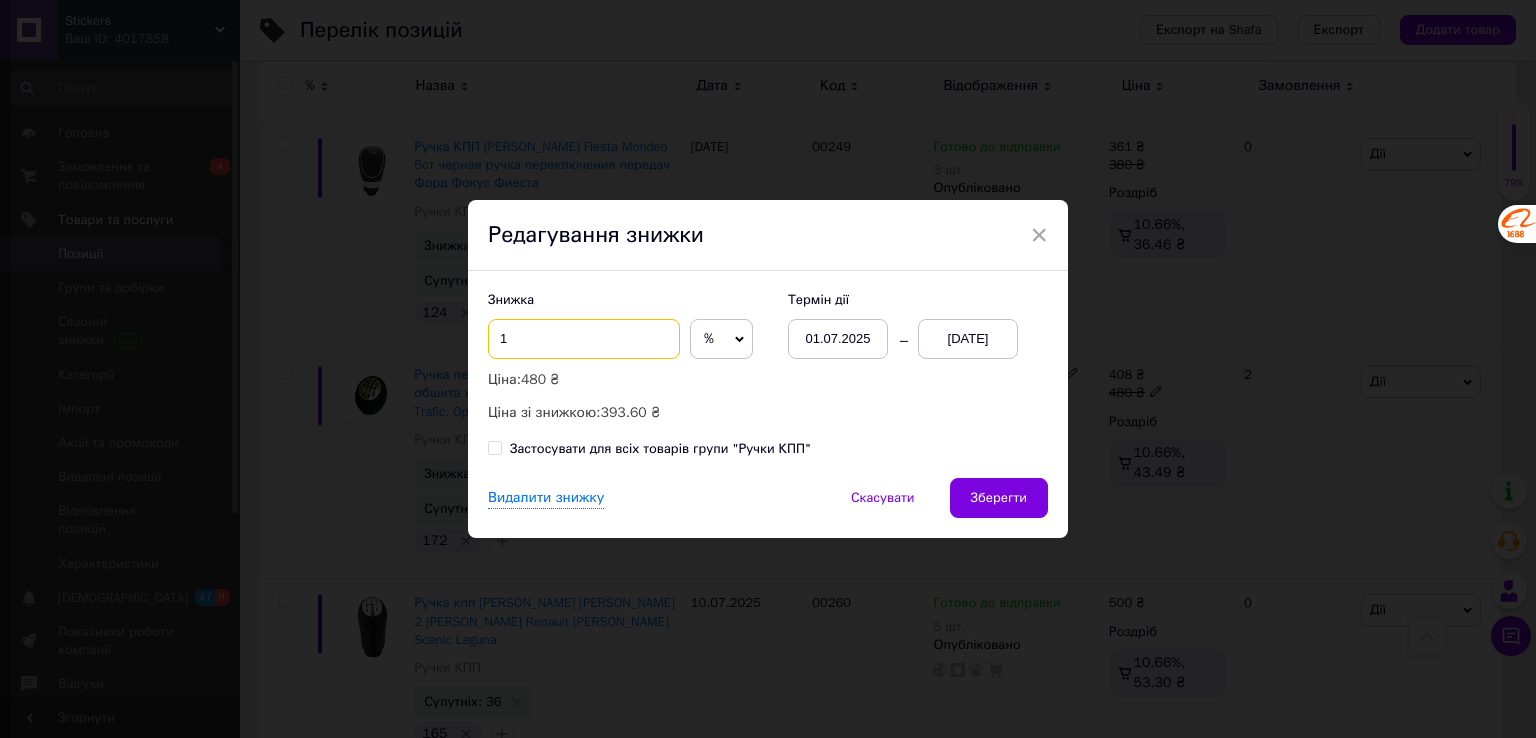 type on "19" 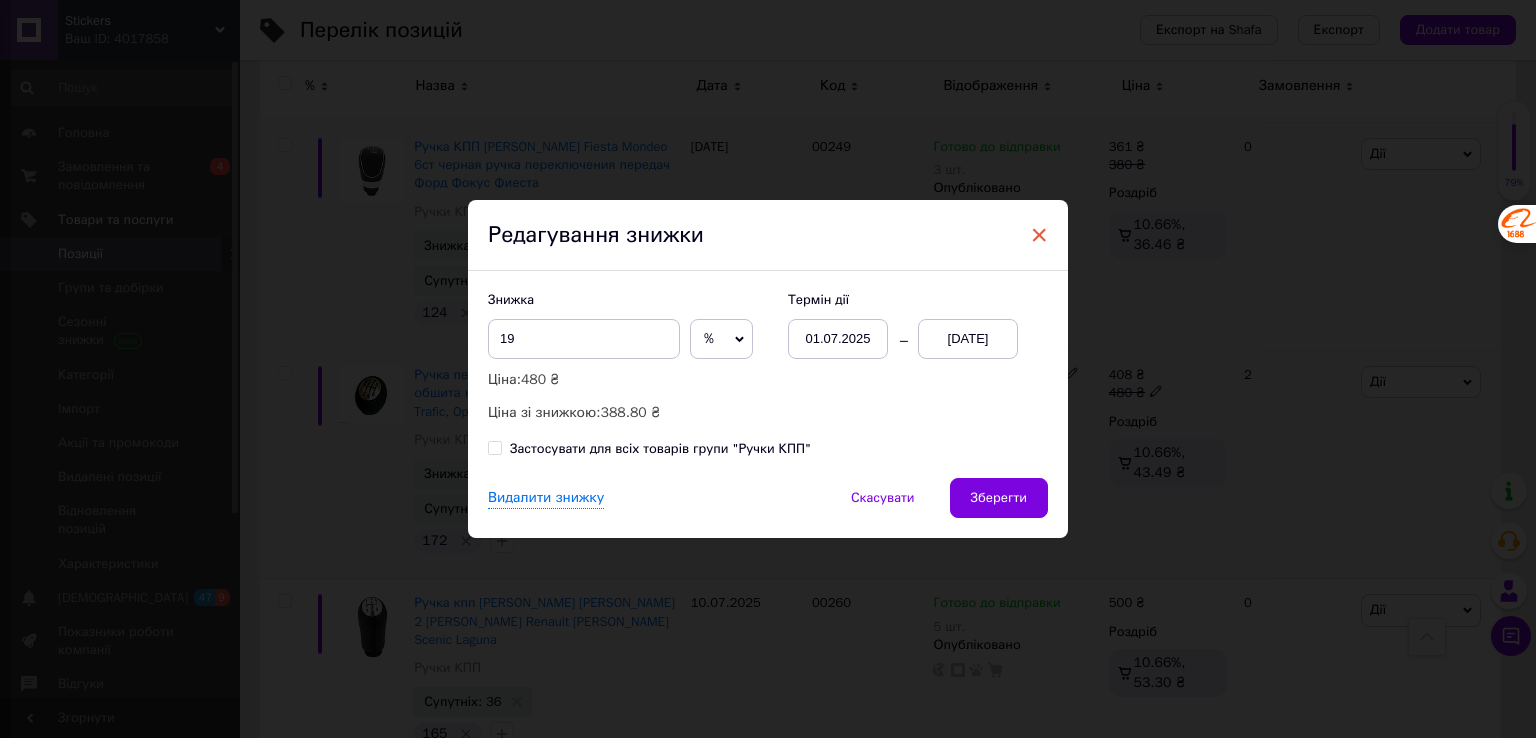 click on "×" at bounding box center (1039, 235) 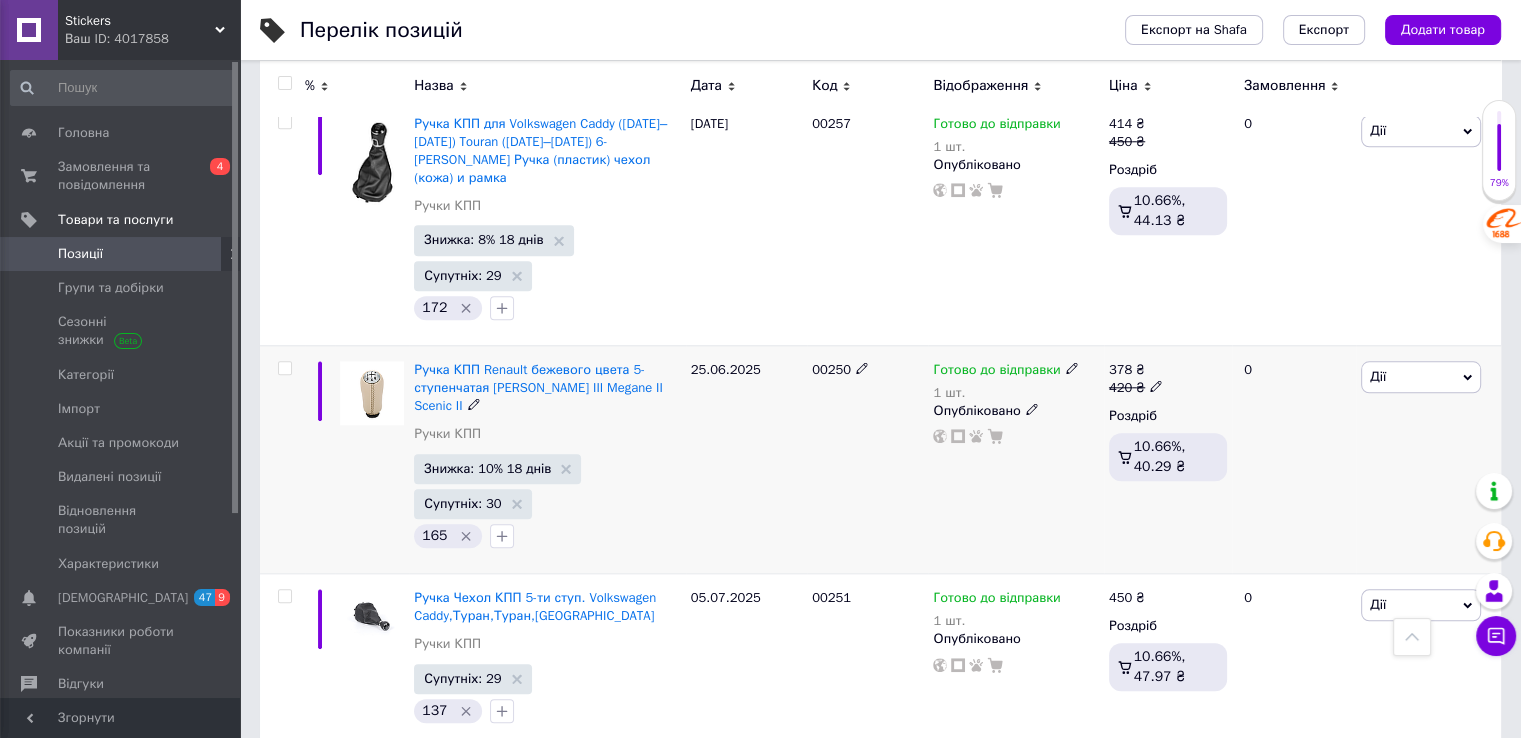 scroll, scrollTop: 2100, scrollLeft: 0, axis: vertical 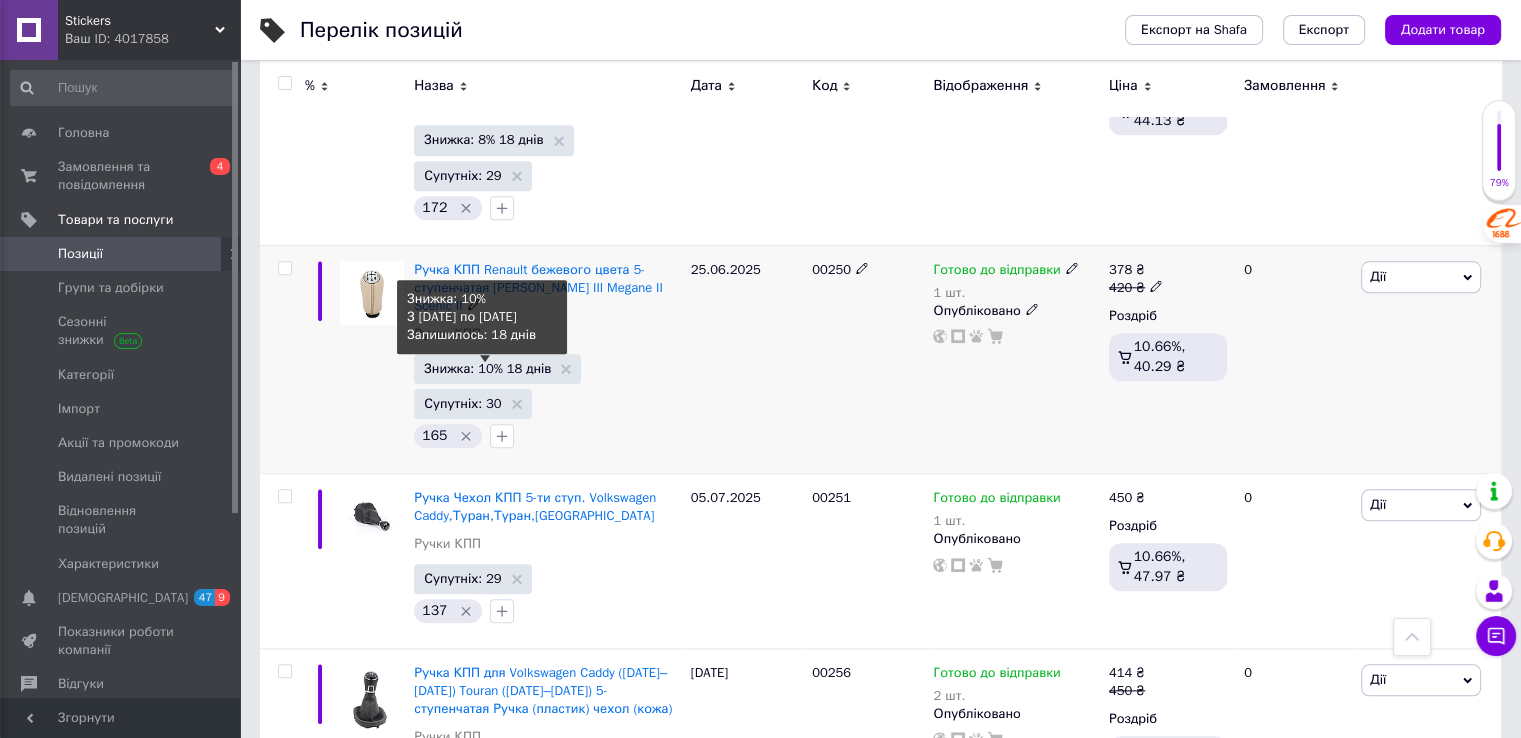 click on "Знижка: 10% 18 днів" at bounding box center (487, 368) 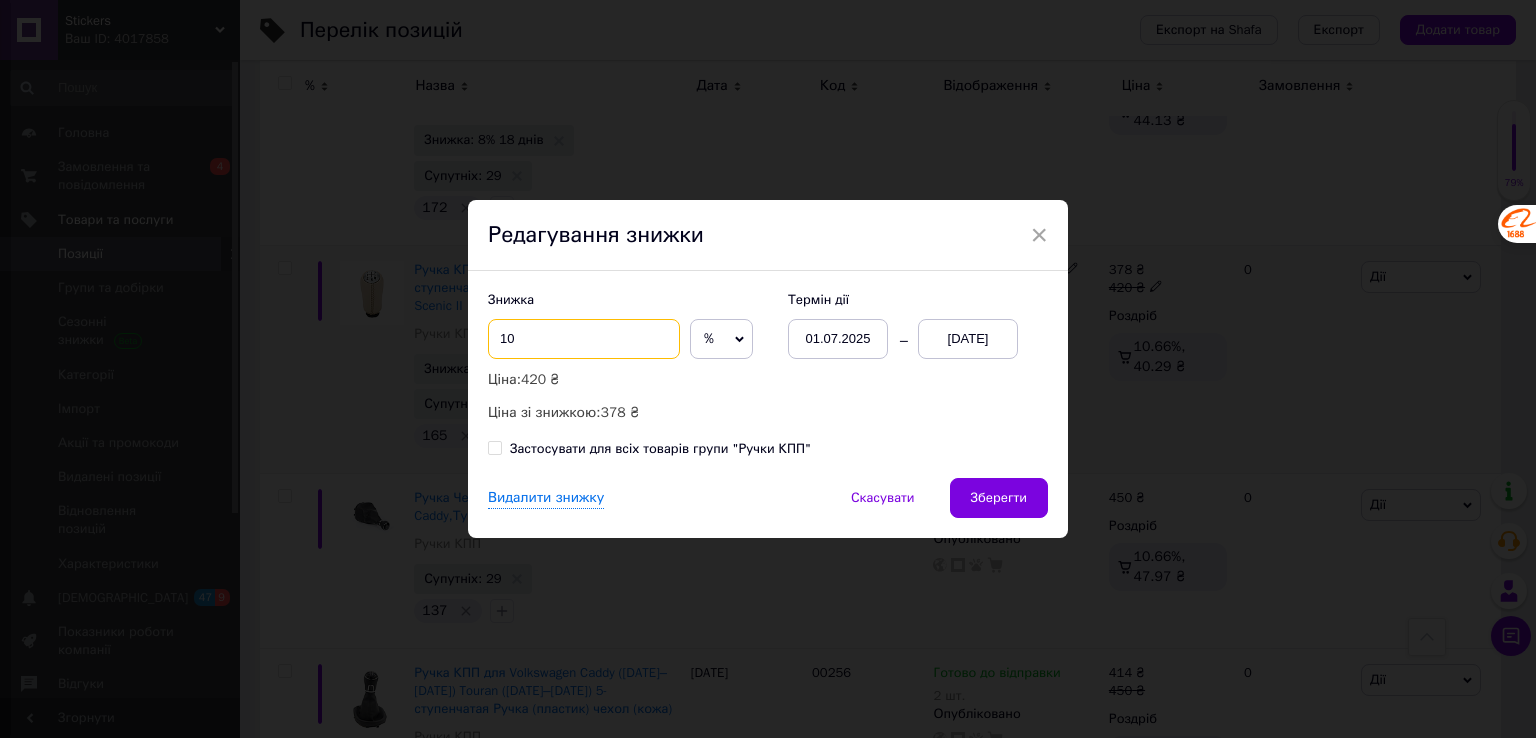 drag, startPoint x: 518, startPoint y: 345, endPoint x: 466, endPoint y: 347, distance: 52.03845 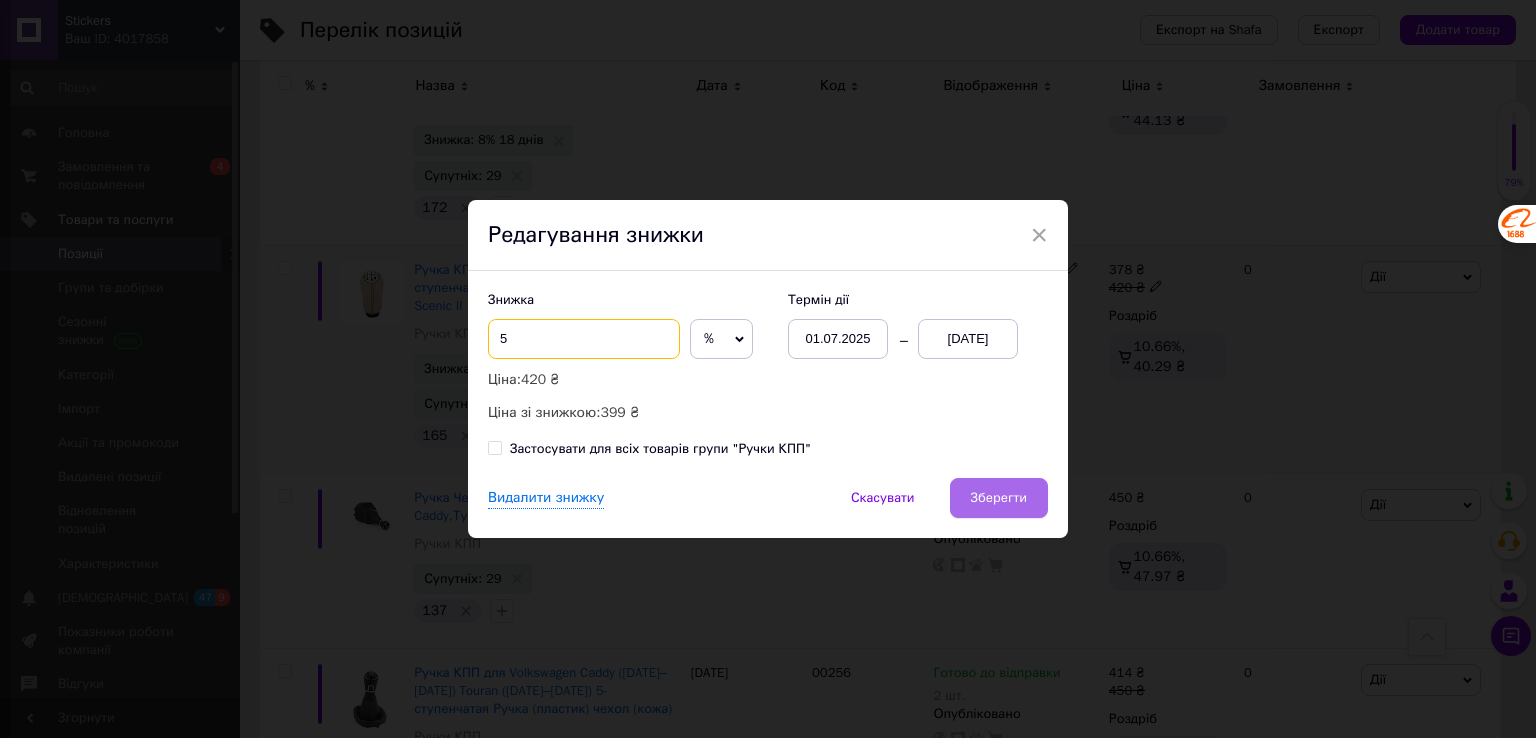 type on "5" 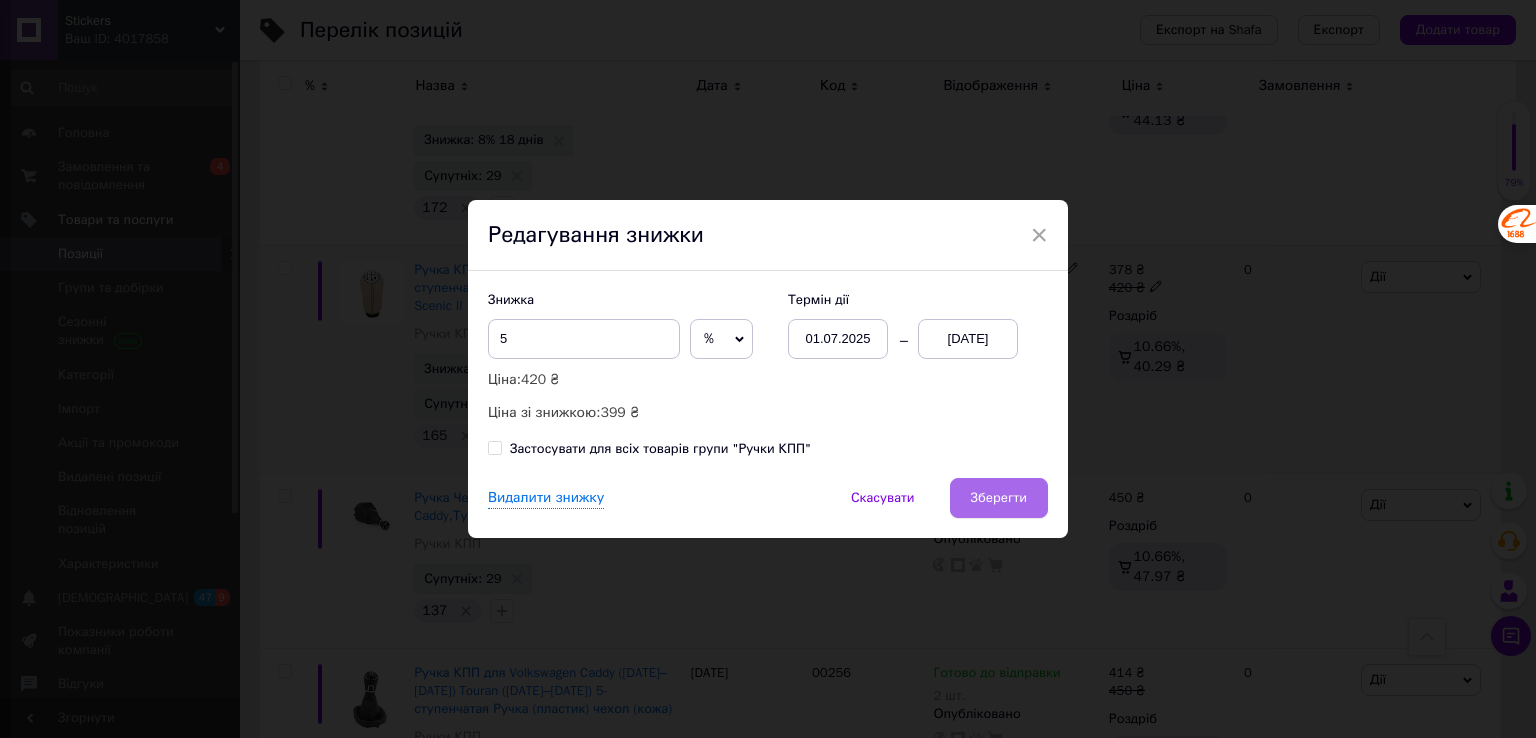 click on "Зберегти" at bounding box center (999, 498) 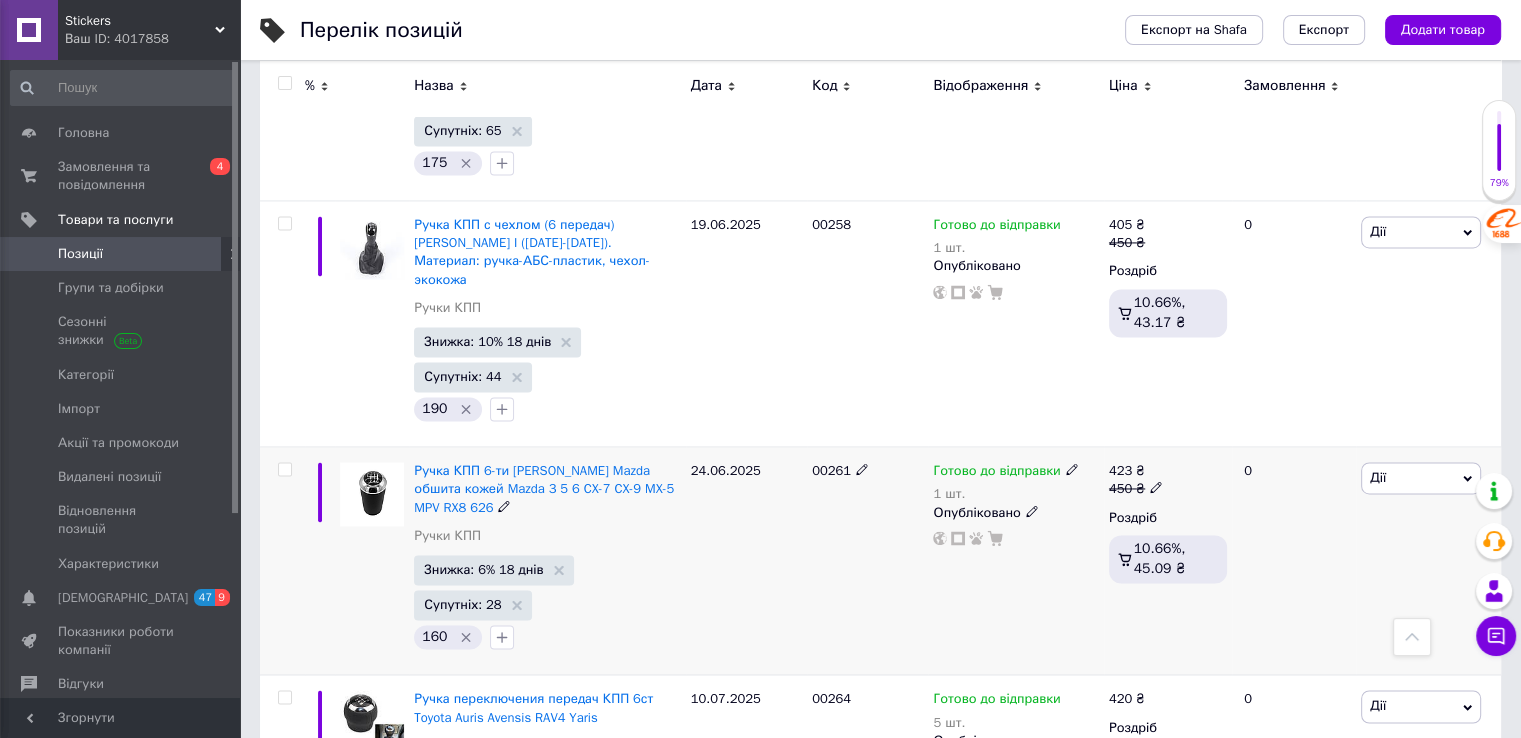 scroll, scrollTop: 3100, scrollLeft: 0, axis: vertical 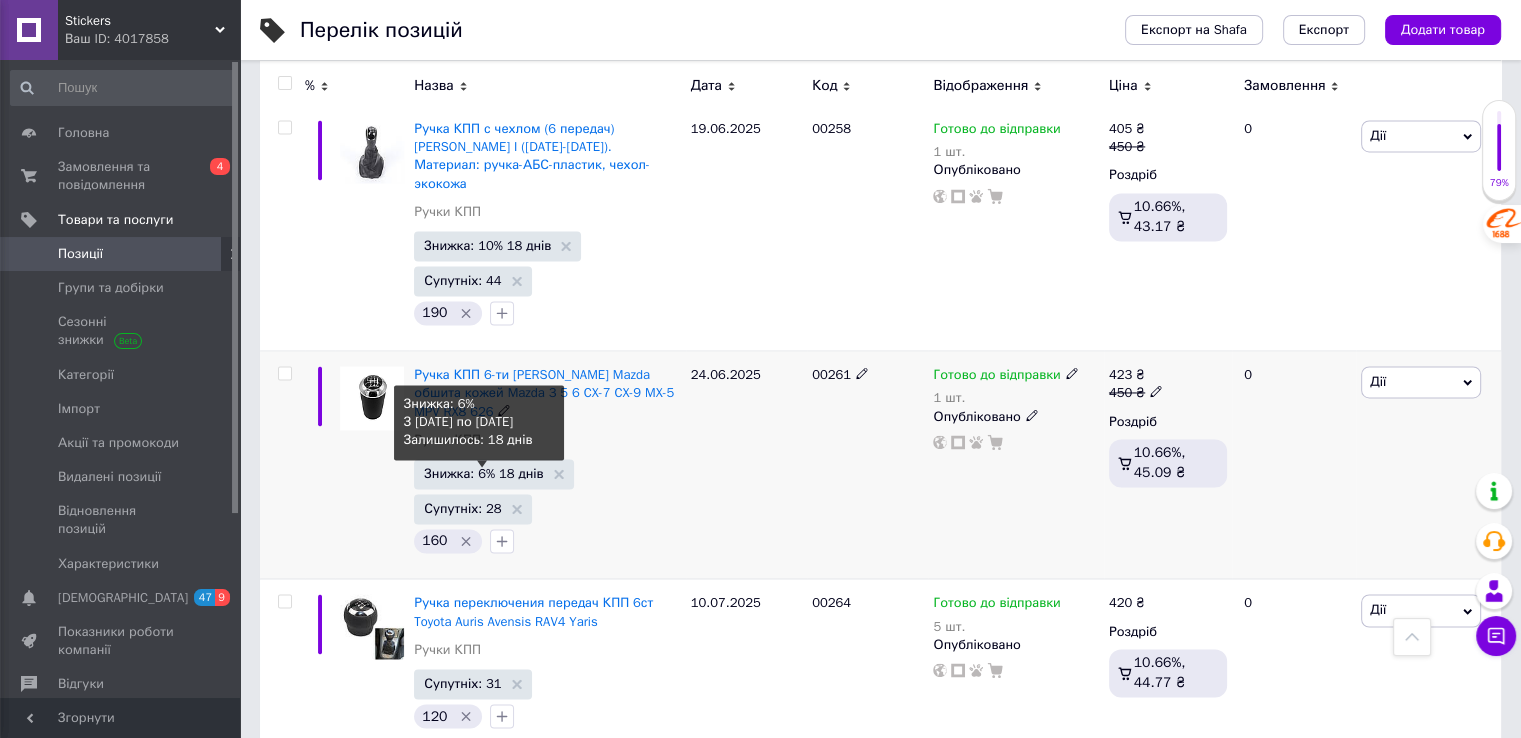 click on "Знижка: 6% 18 днів" at bounding box center (483, 473) 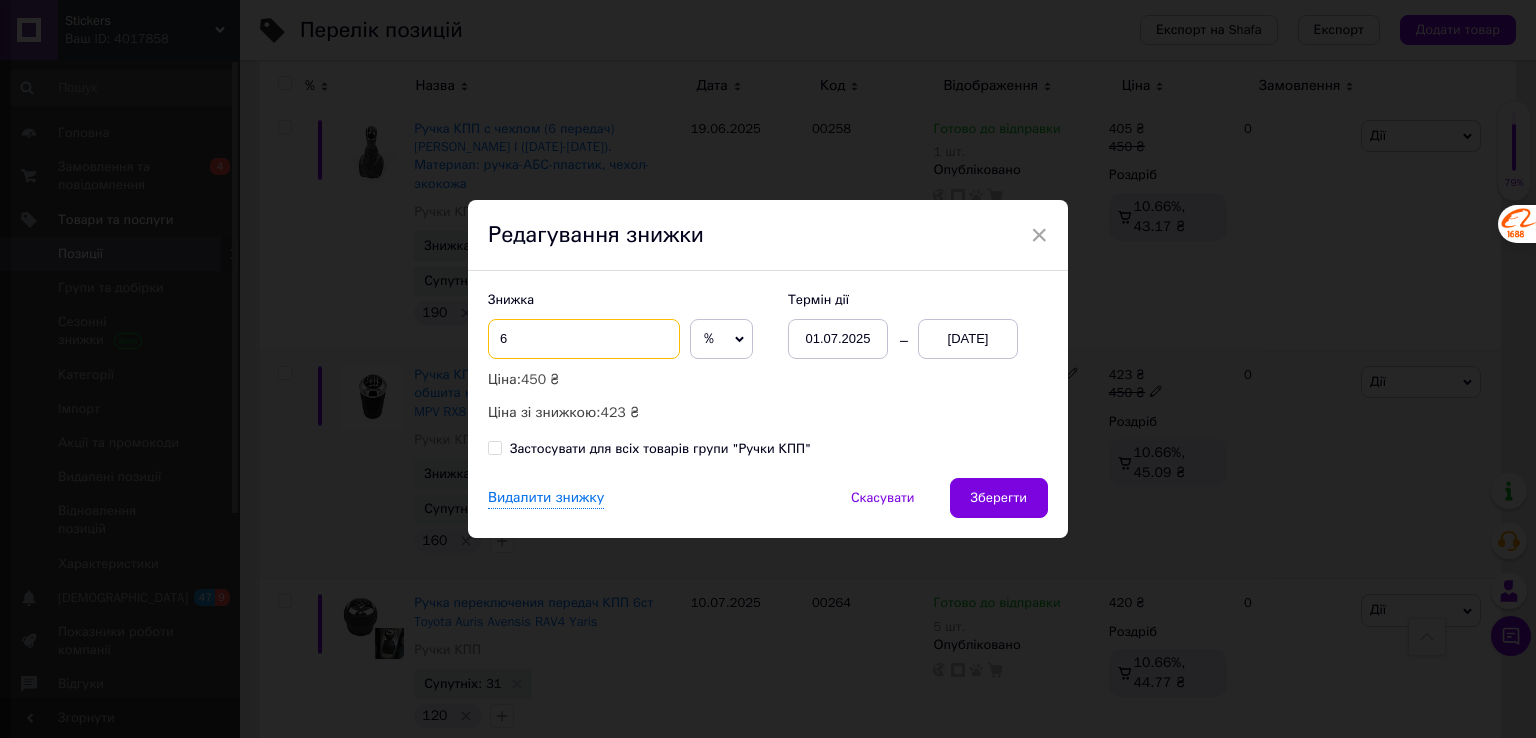 click on "6" at bounding box center (584, 339) 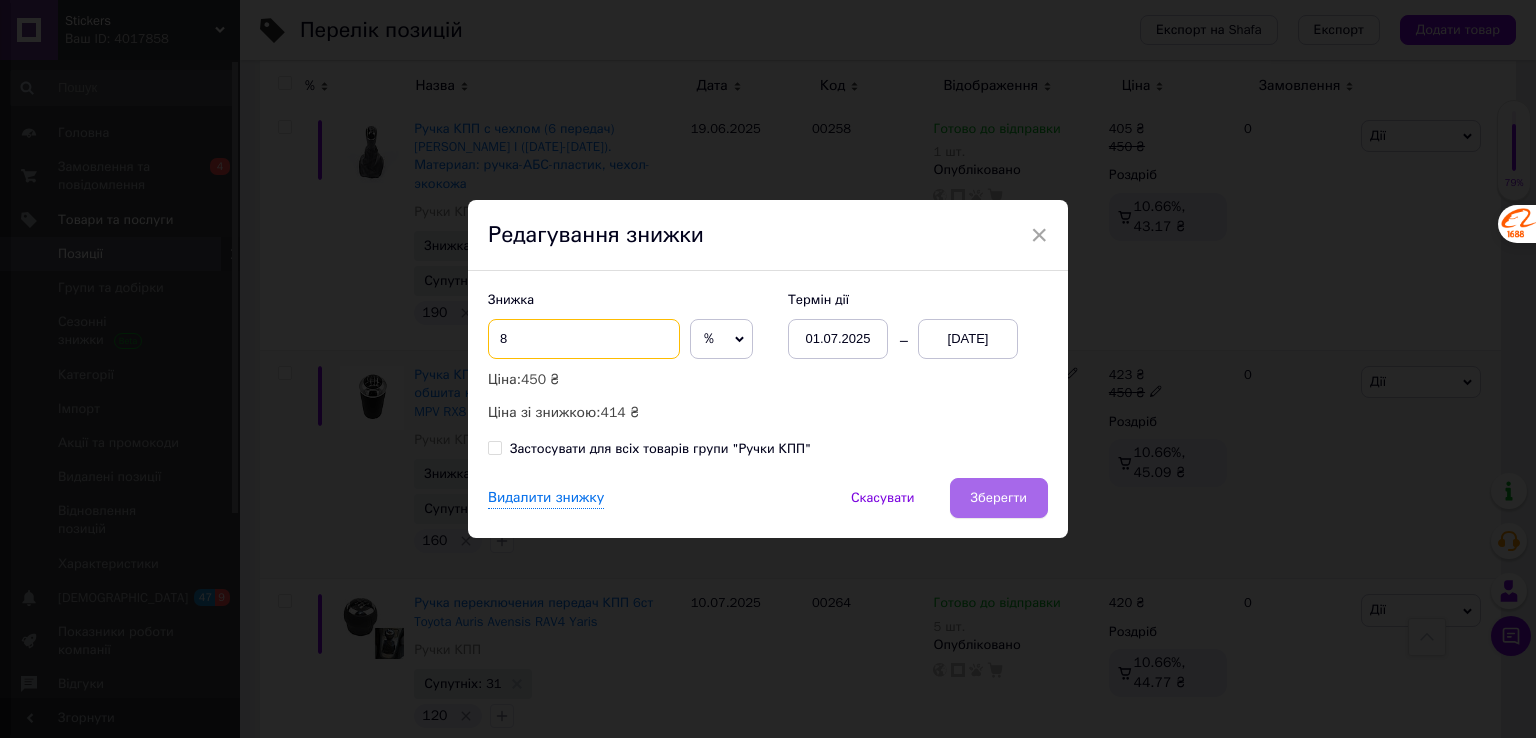 type on "8" 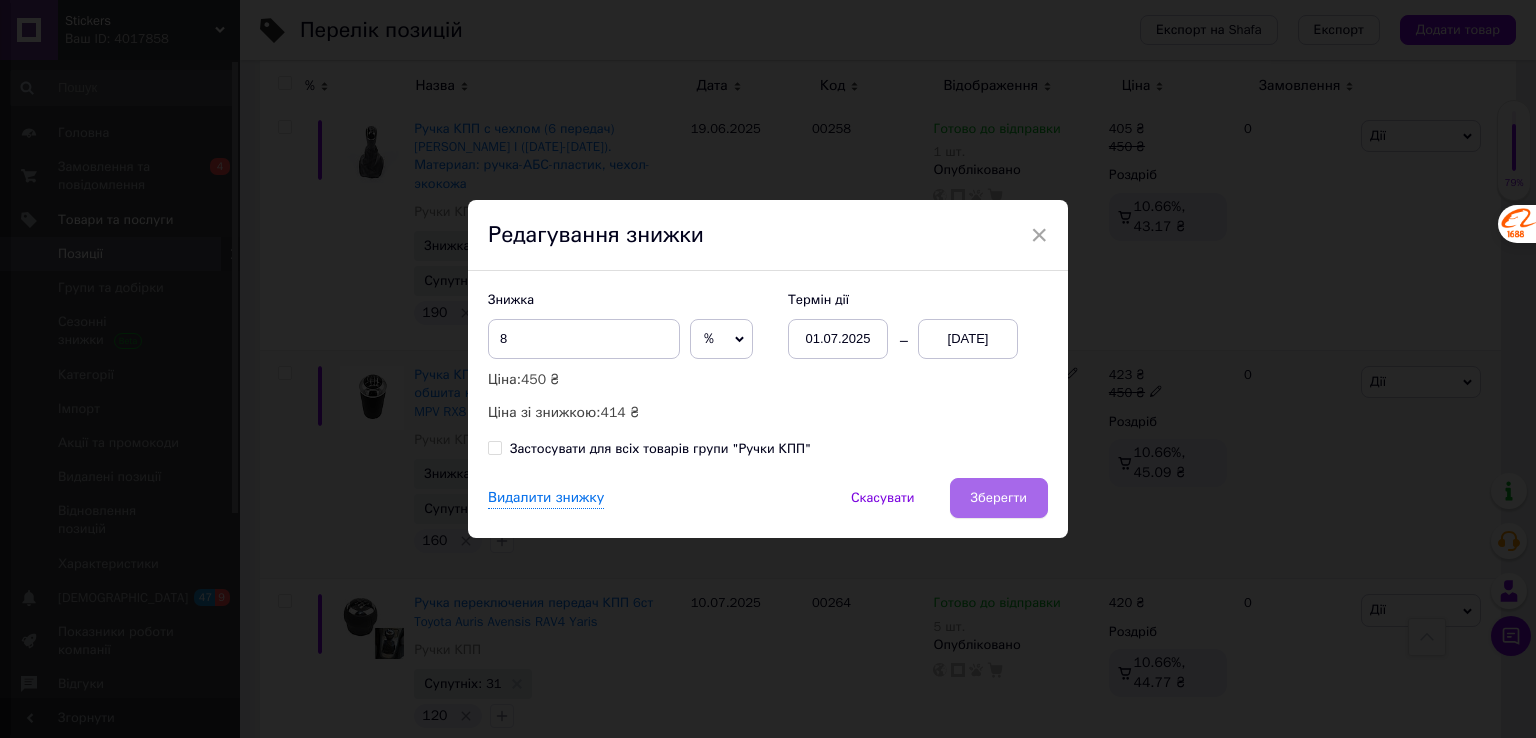 click on "Зберегти" at bounding box center [999, 498] 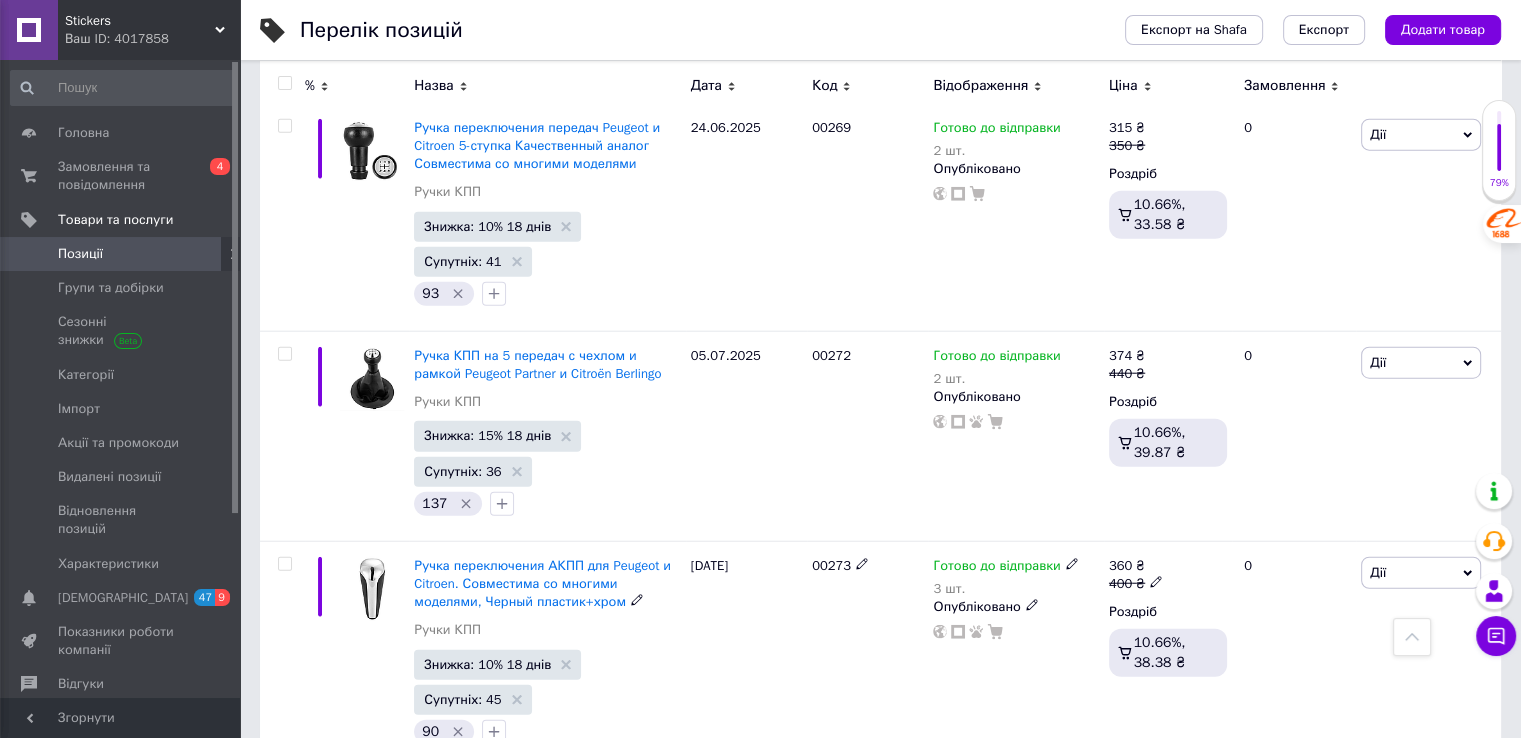 scroll, scrollTop: 5100, scrollLeft: 0, axis: vertical 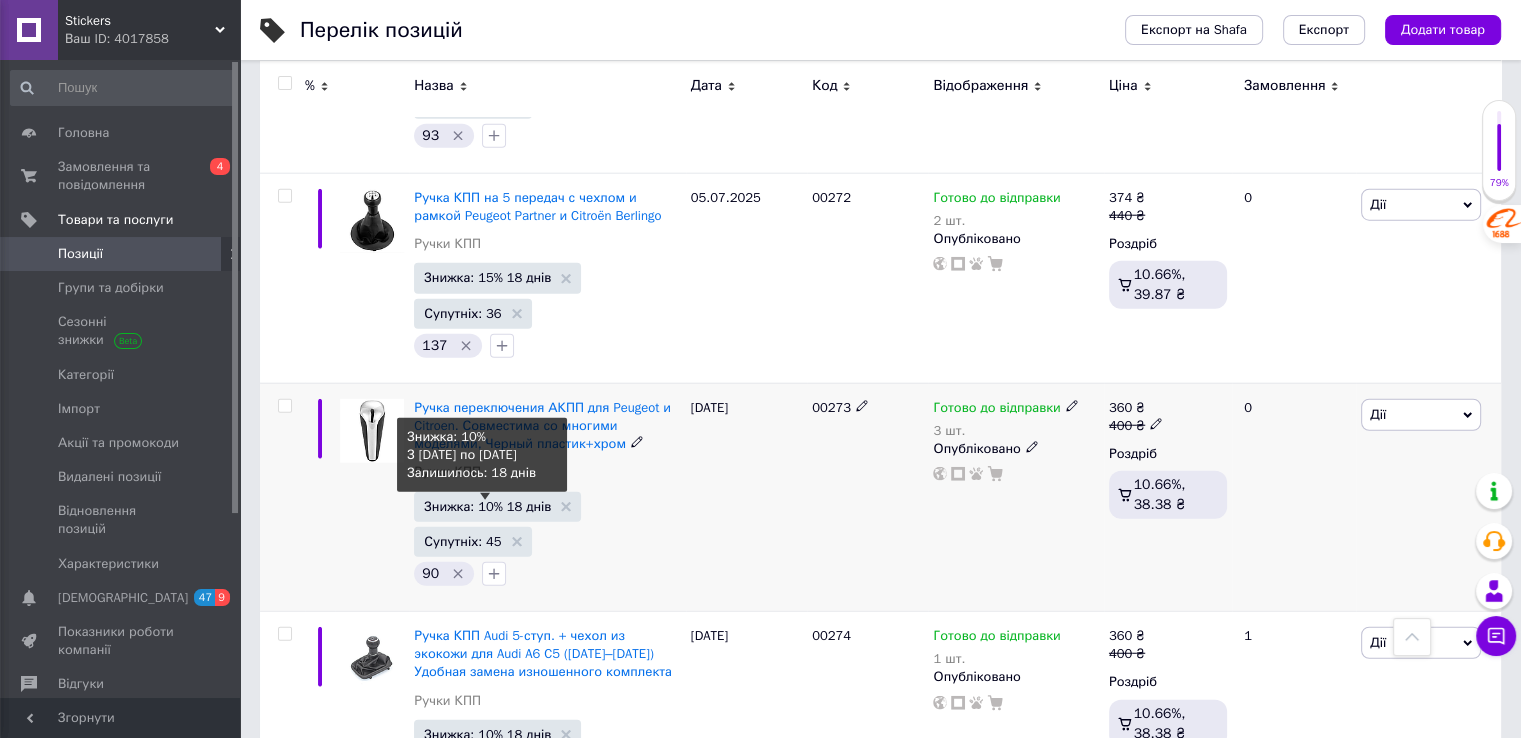 click on "Знижка: 10% 18 днів" at bounding box center (487, 506) 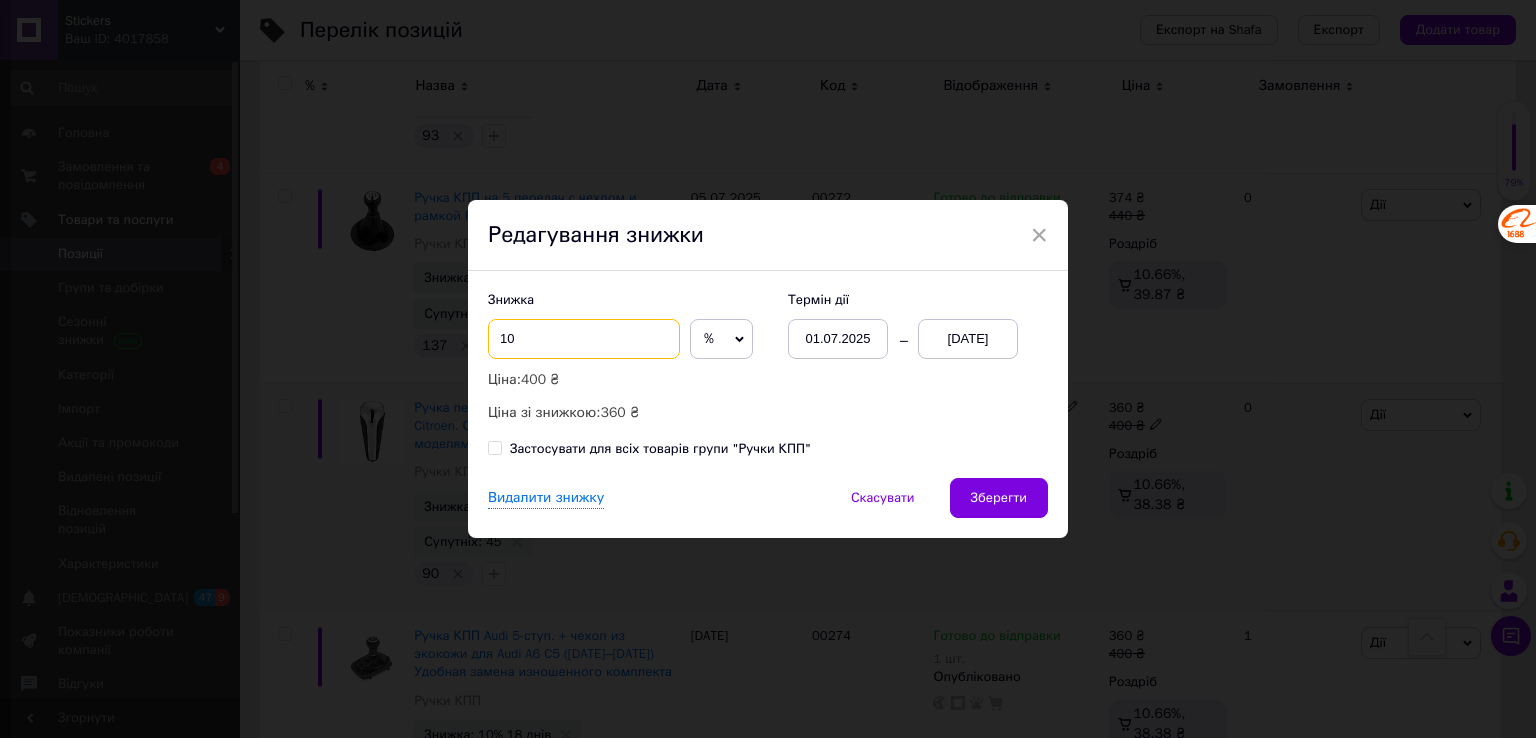 click on "10" at bounding box center [584, 339] 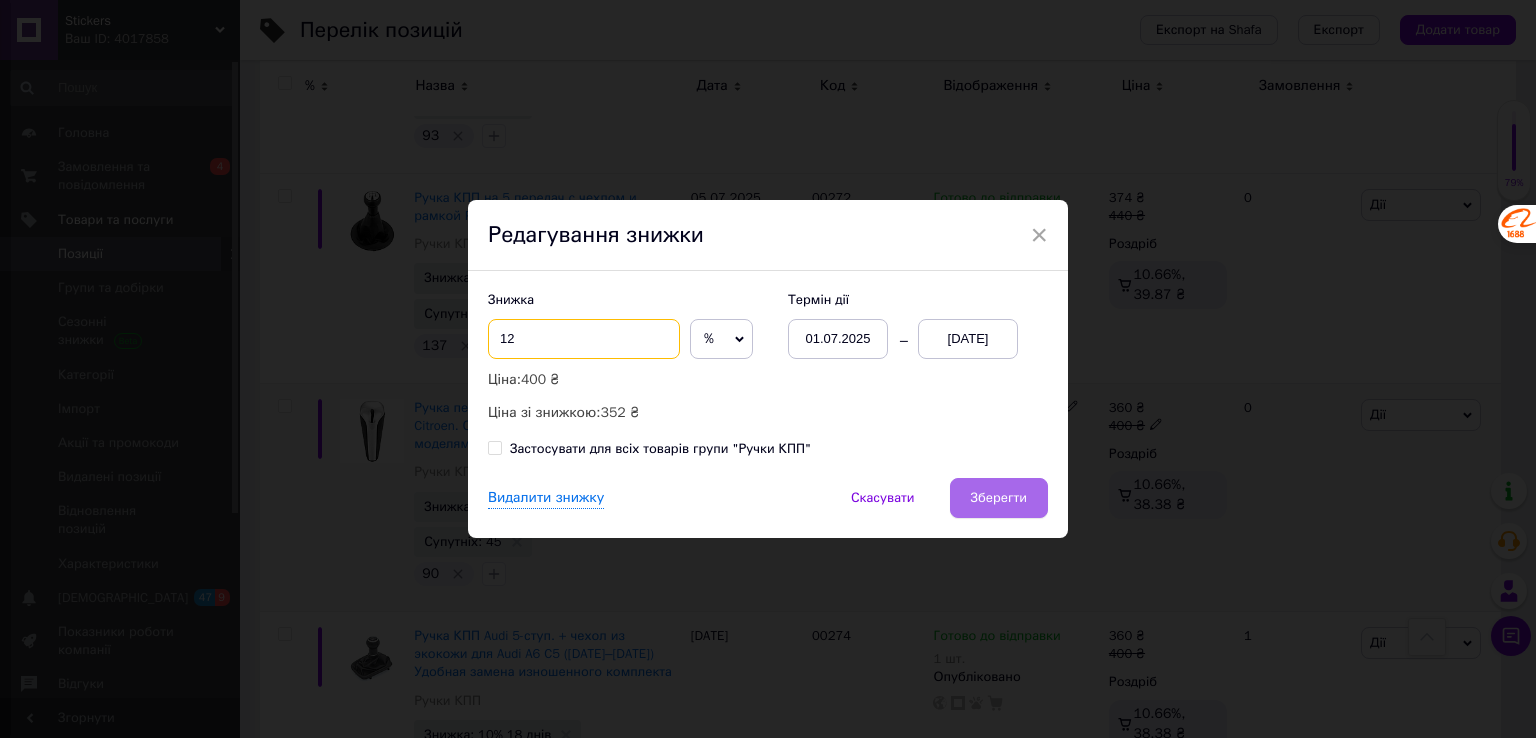 type on "12" 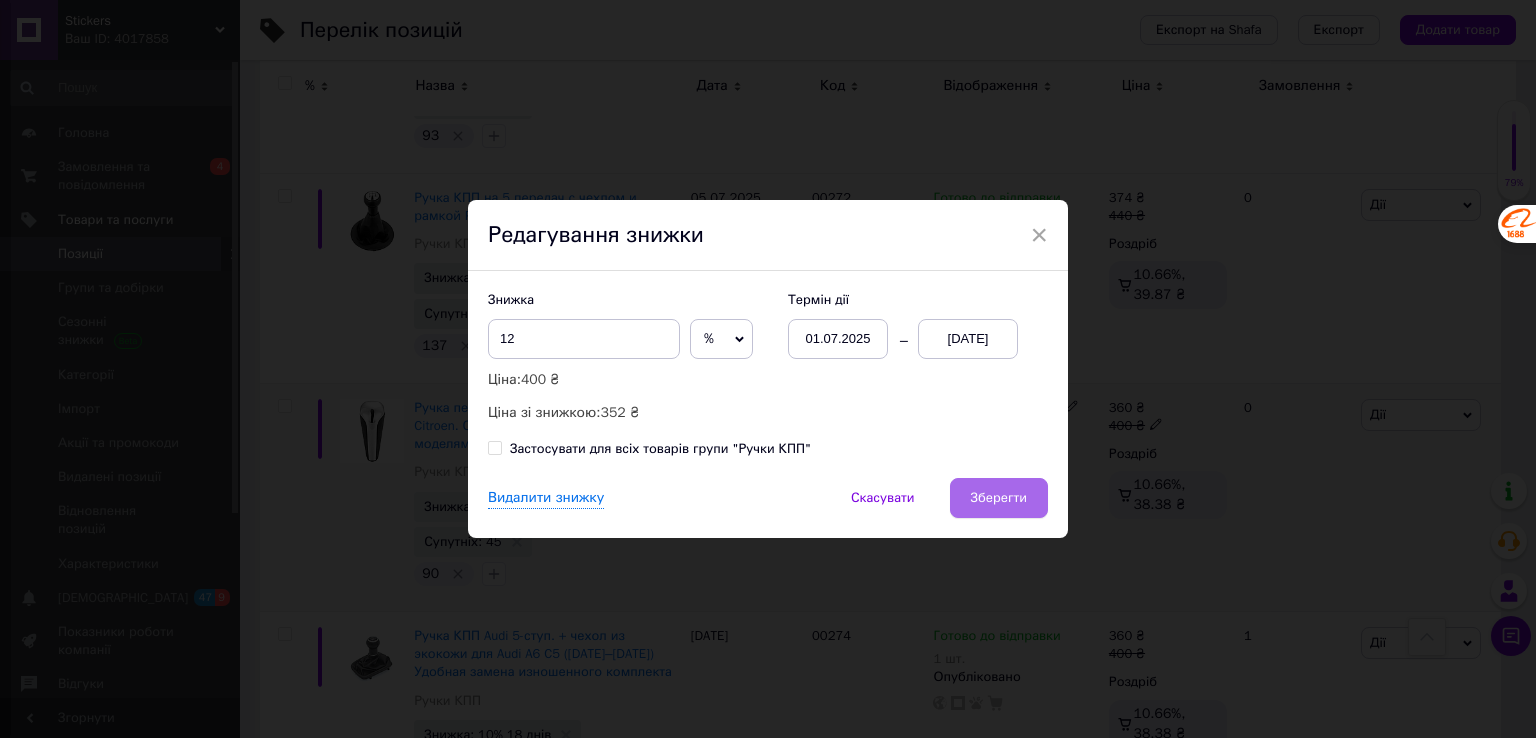click on "Зберегти" at bounding box center [999, 498] 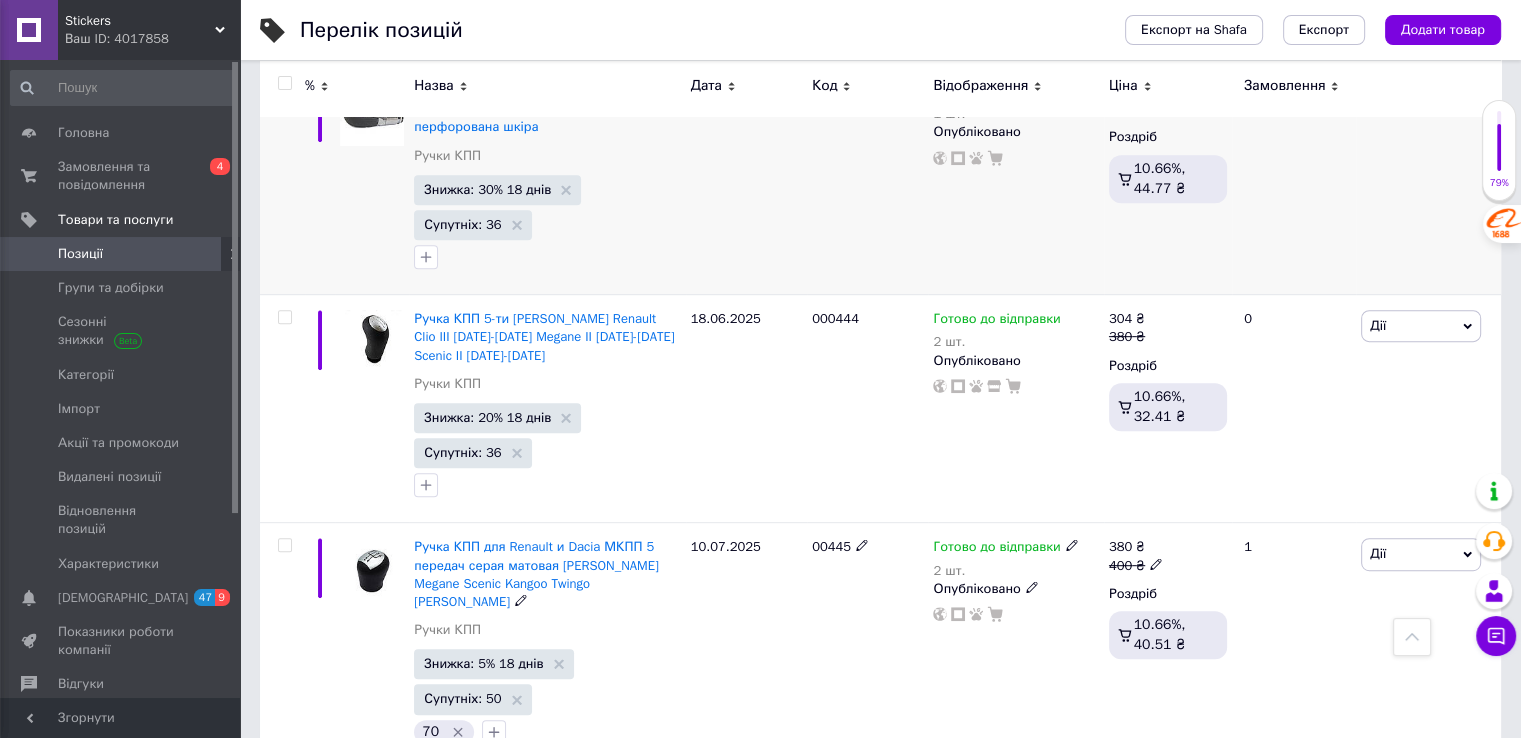 scroll, scrollTop: 8600, scrollLeft: 0, axis: vertical 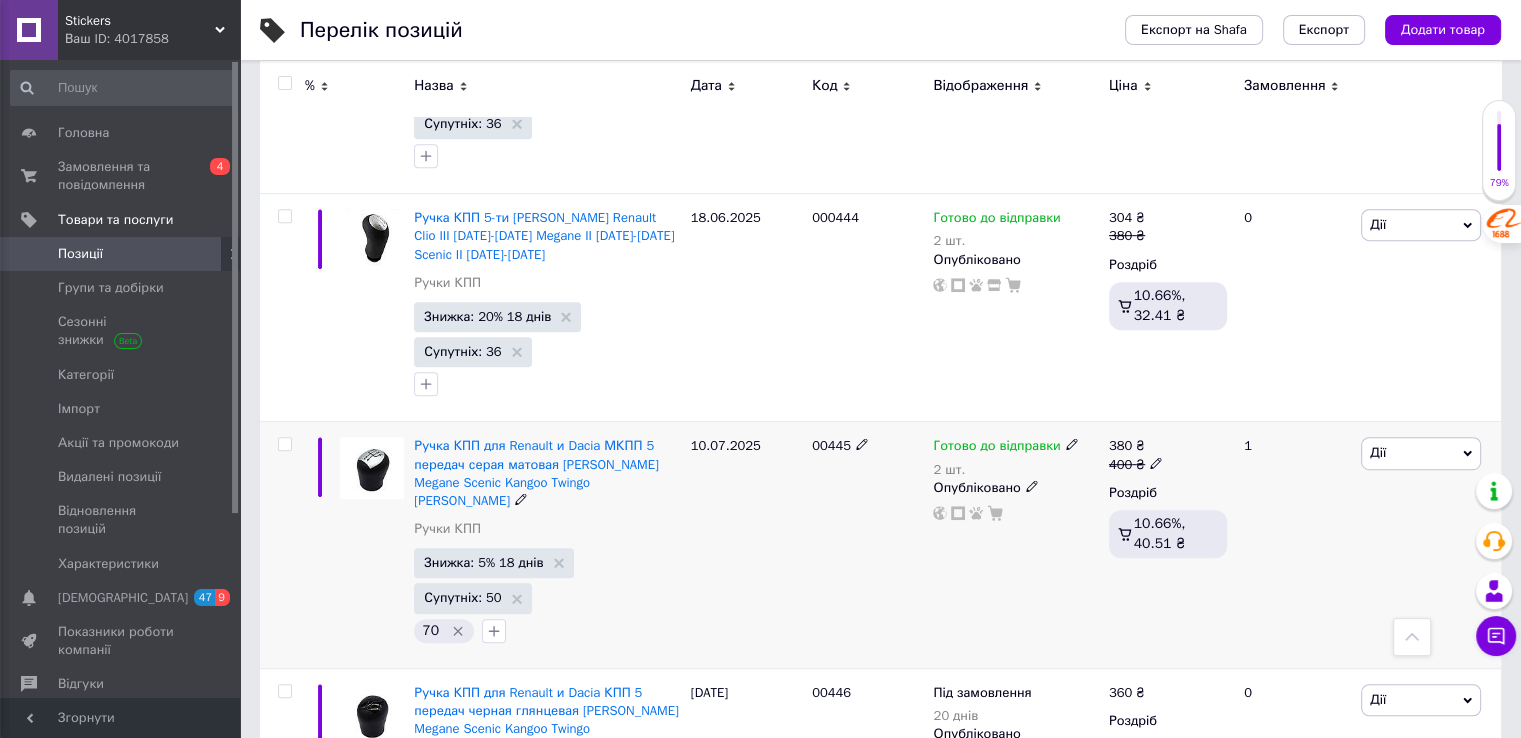 click 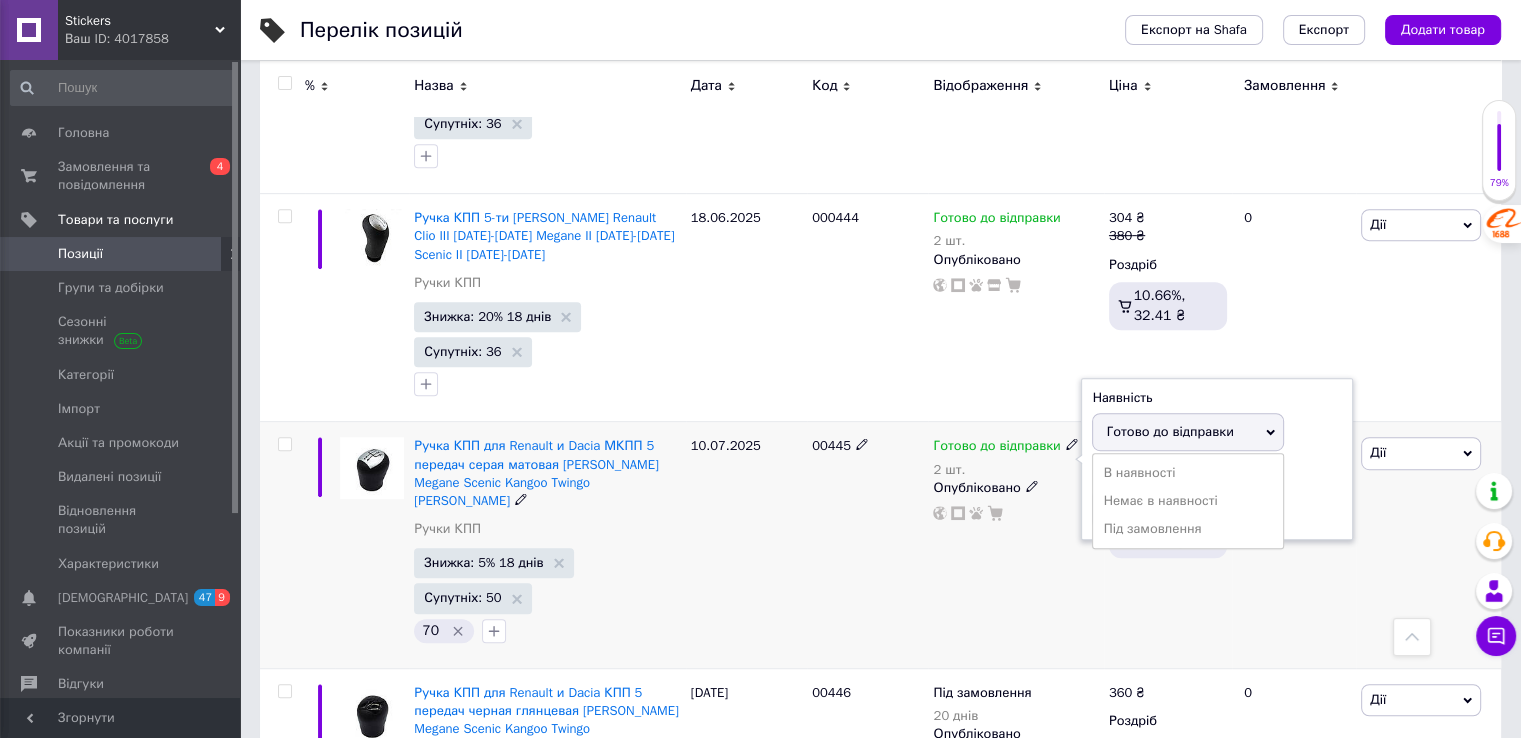 click on "Залишки 2 шт." at bounding box center (1217, 497) 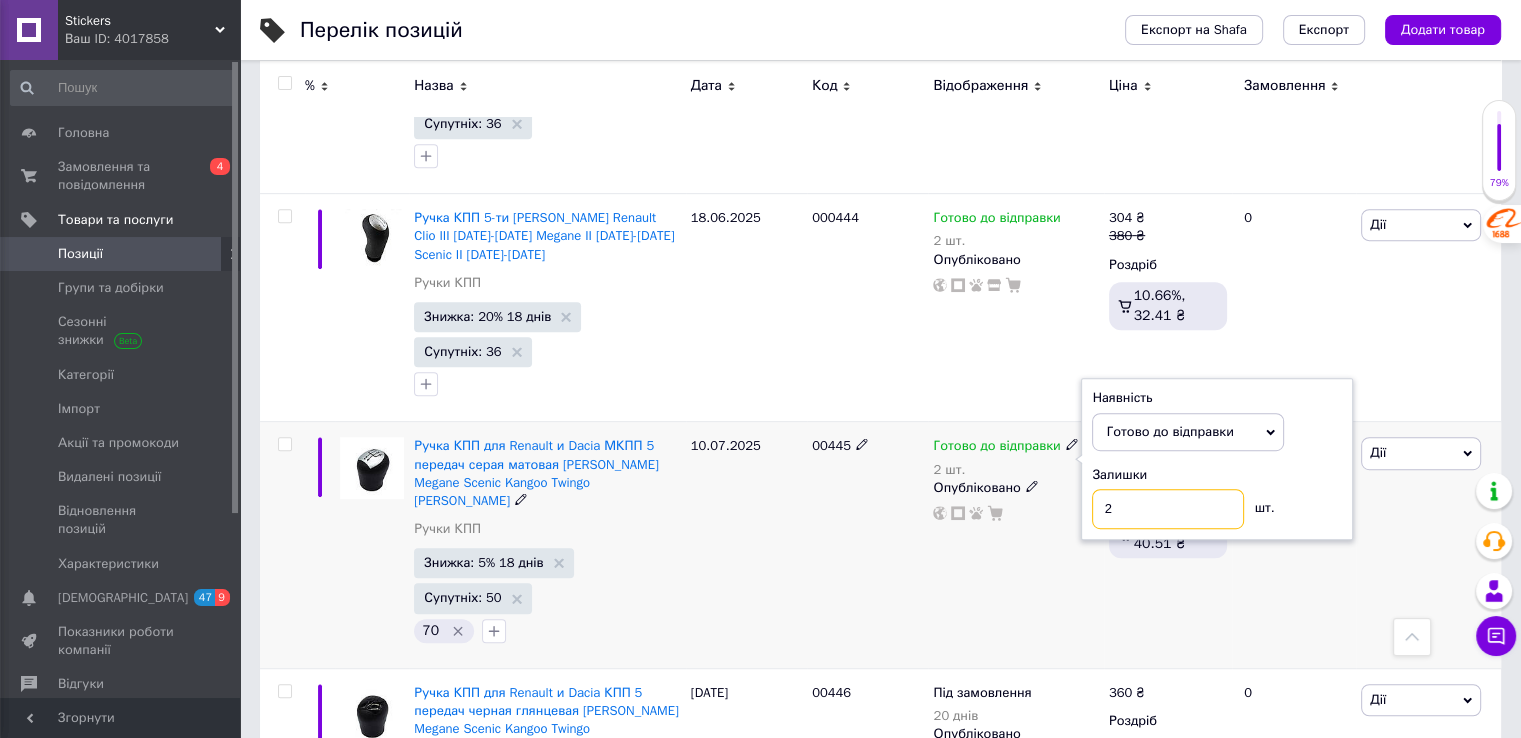 drag, startPoint x: 1128, startPoint y: 324, endPoint x: 1096, endPoint y: 330, distance: 32.55764 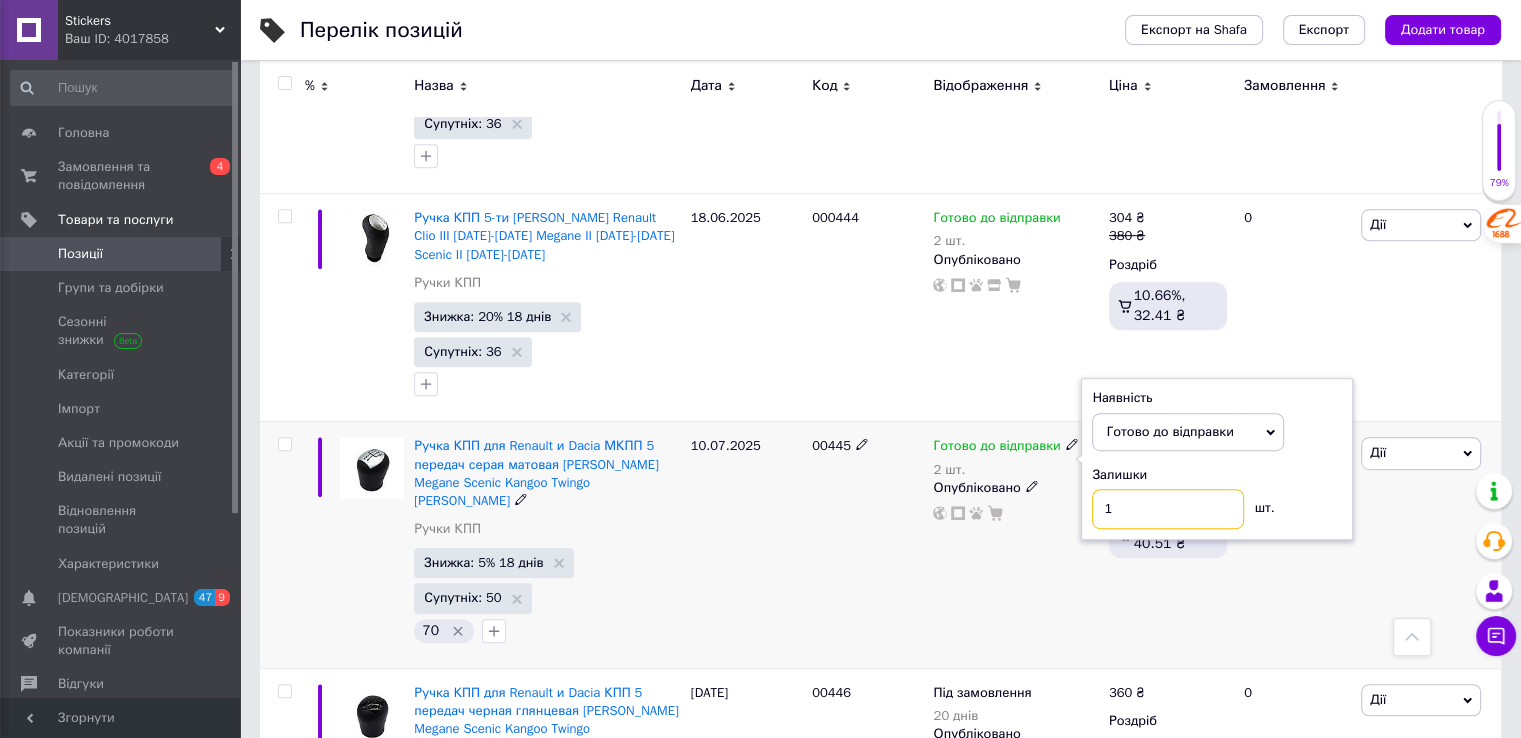 type on "1" 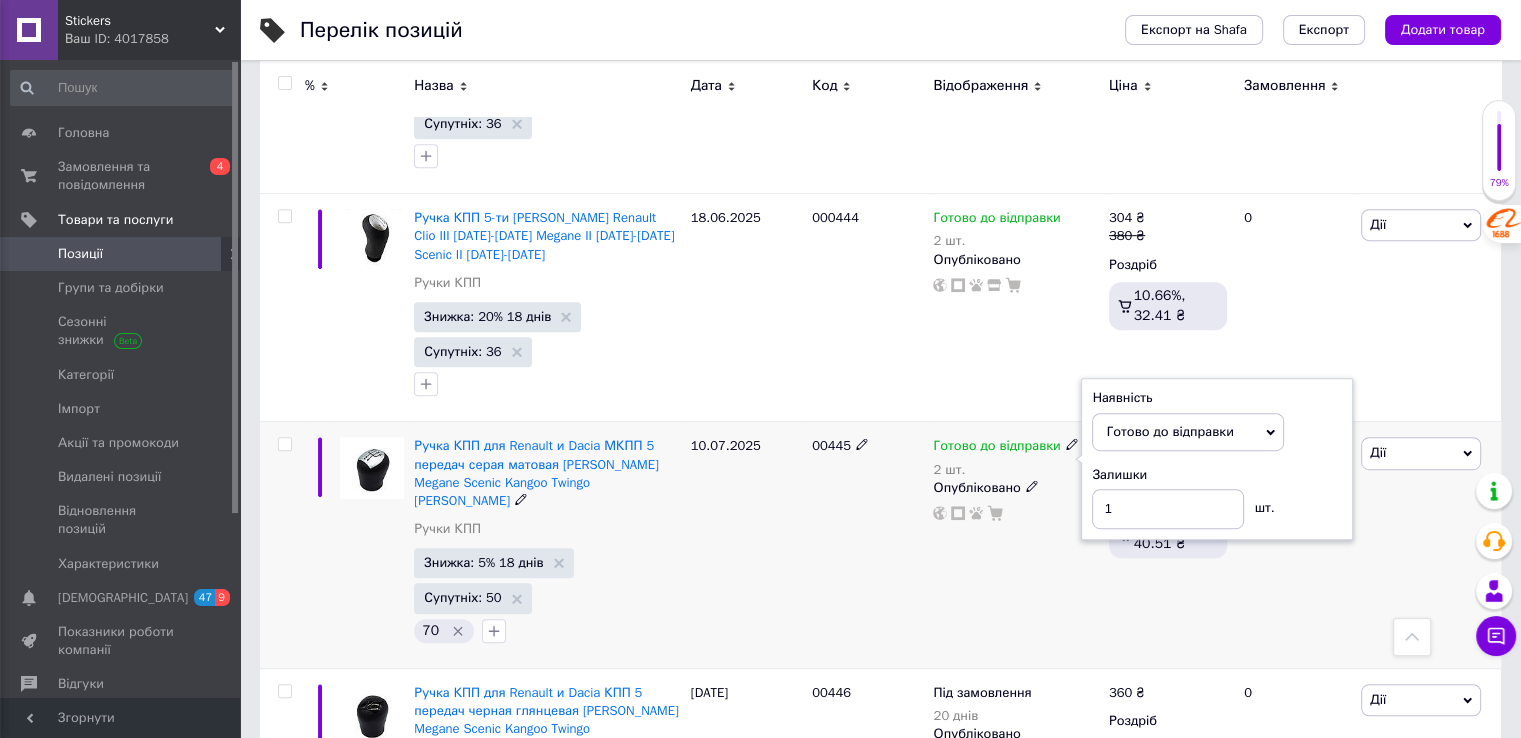 click on "00445" at bounding box center (867, 545) 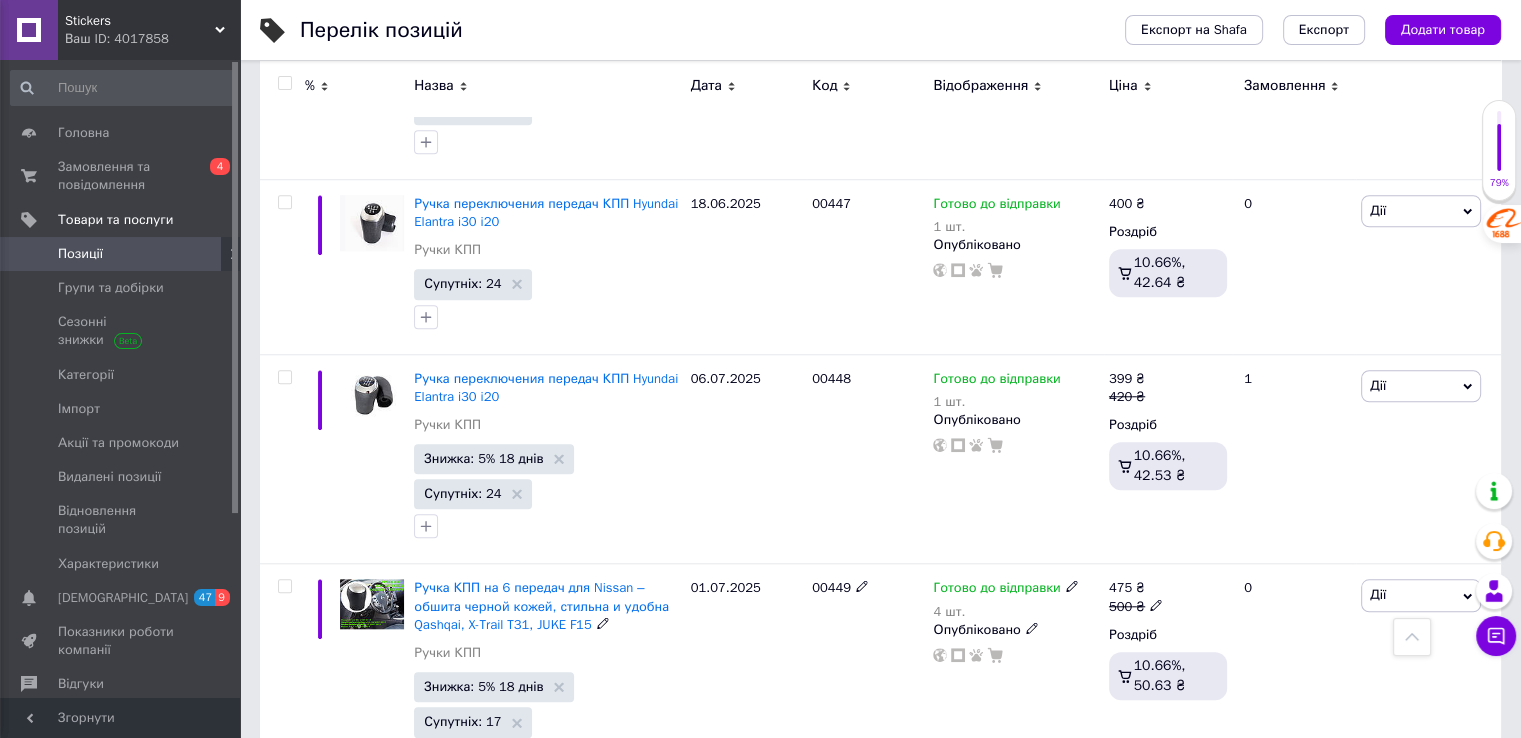 scroll, scrollTop: 9500, scrollLeft: 0, axis: vertical 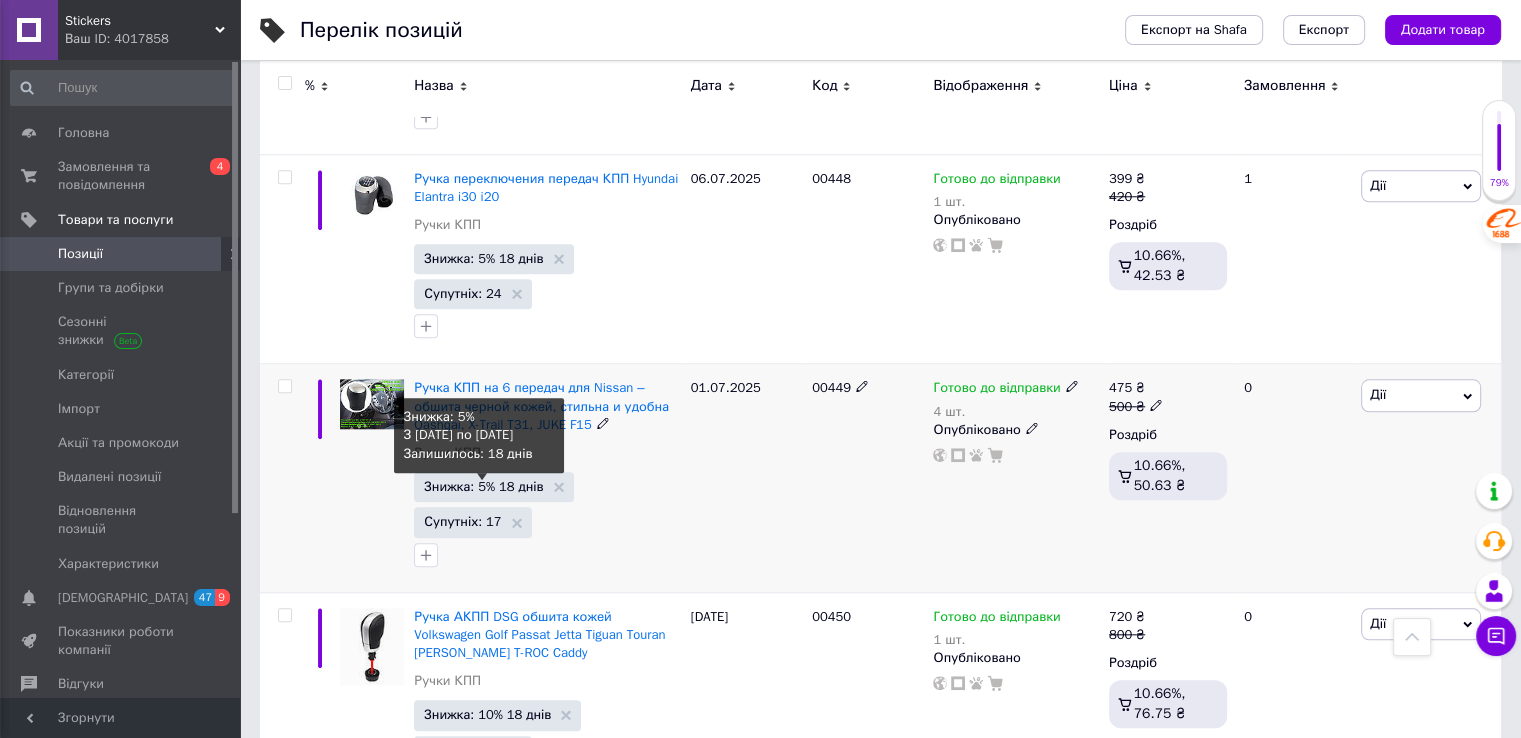 click on "Знижка: 5% 18 днів" at bounding box center [483, 486] 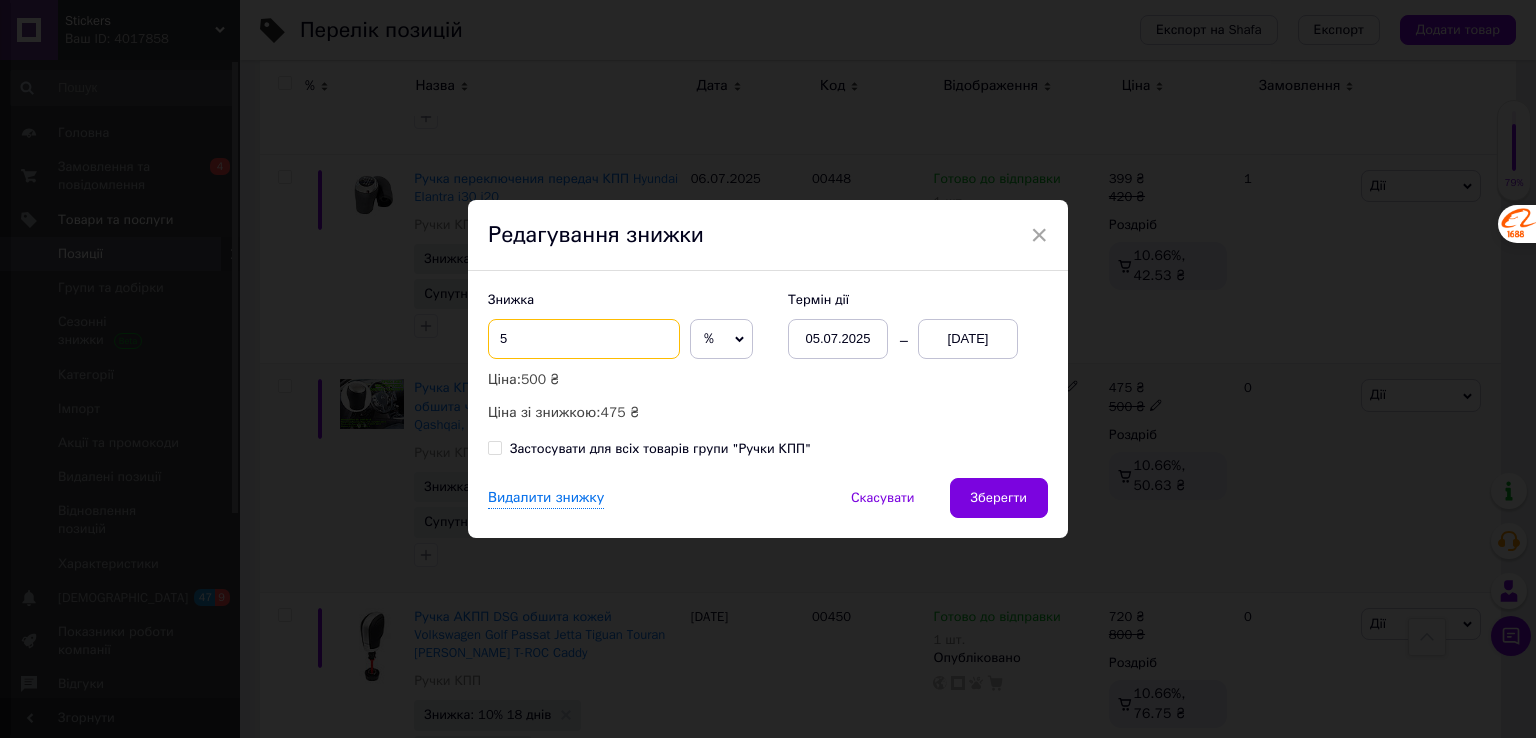drag, startPoint x: 511, startPoint y: 329, endPoint x: 492, endPoint y: 336, distance: 20.248457 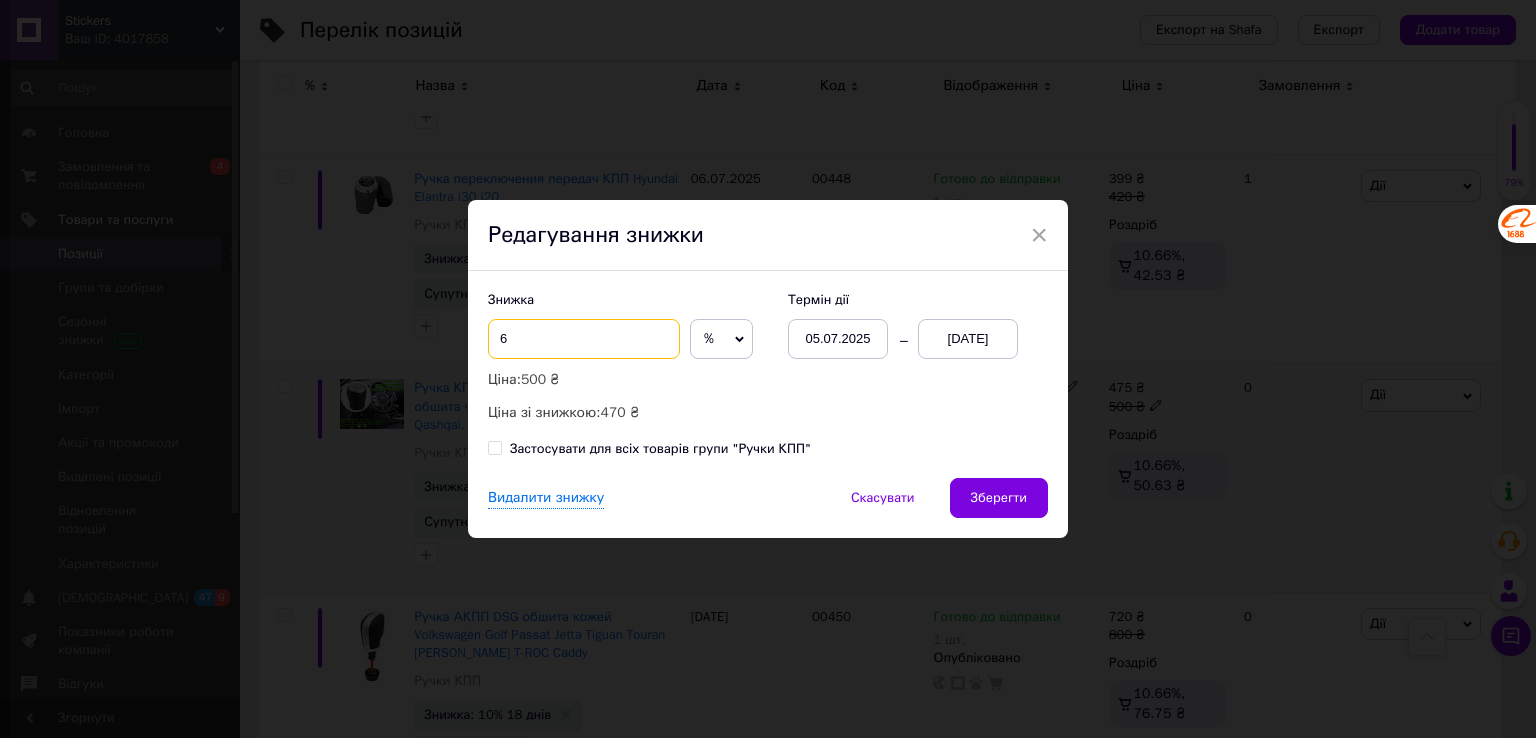 drag, startPoint x: 516, startPoint y: 337, endPoint x: 475, endPoint y: 341, distance: 41.19466 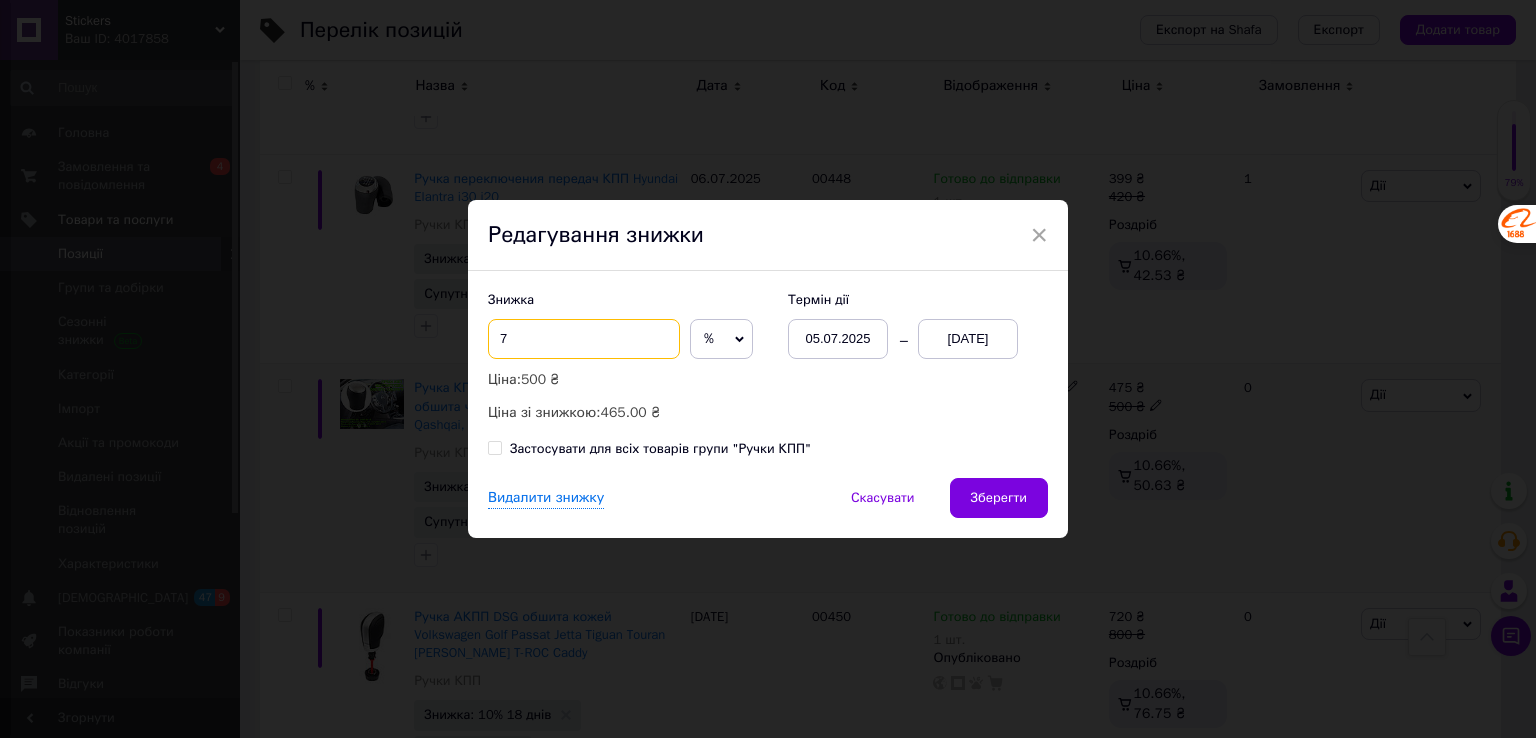 click on "Знижка 7 % ₴ Ціна:  500   ₴ Ціна зі знижкою:  465.00   ₴ Термін дії [DATE] [DATE] Застосувати для всіх товарів групи "Ручки КПП"" at bounding box center (768, 374) 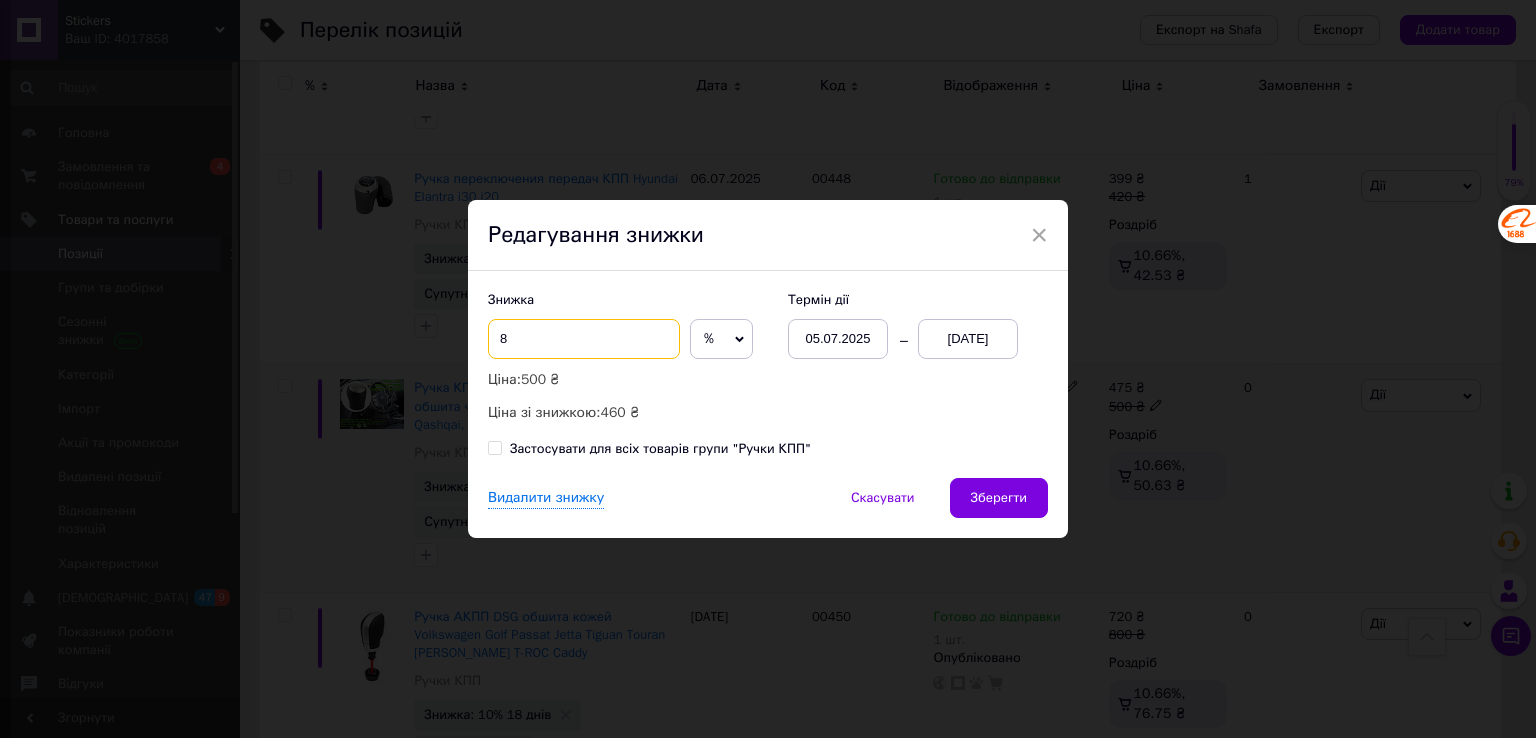 click on "8" at bounding box center [584, 339] 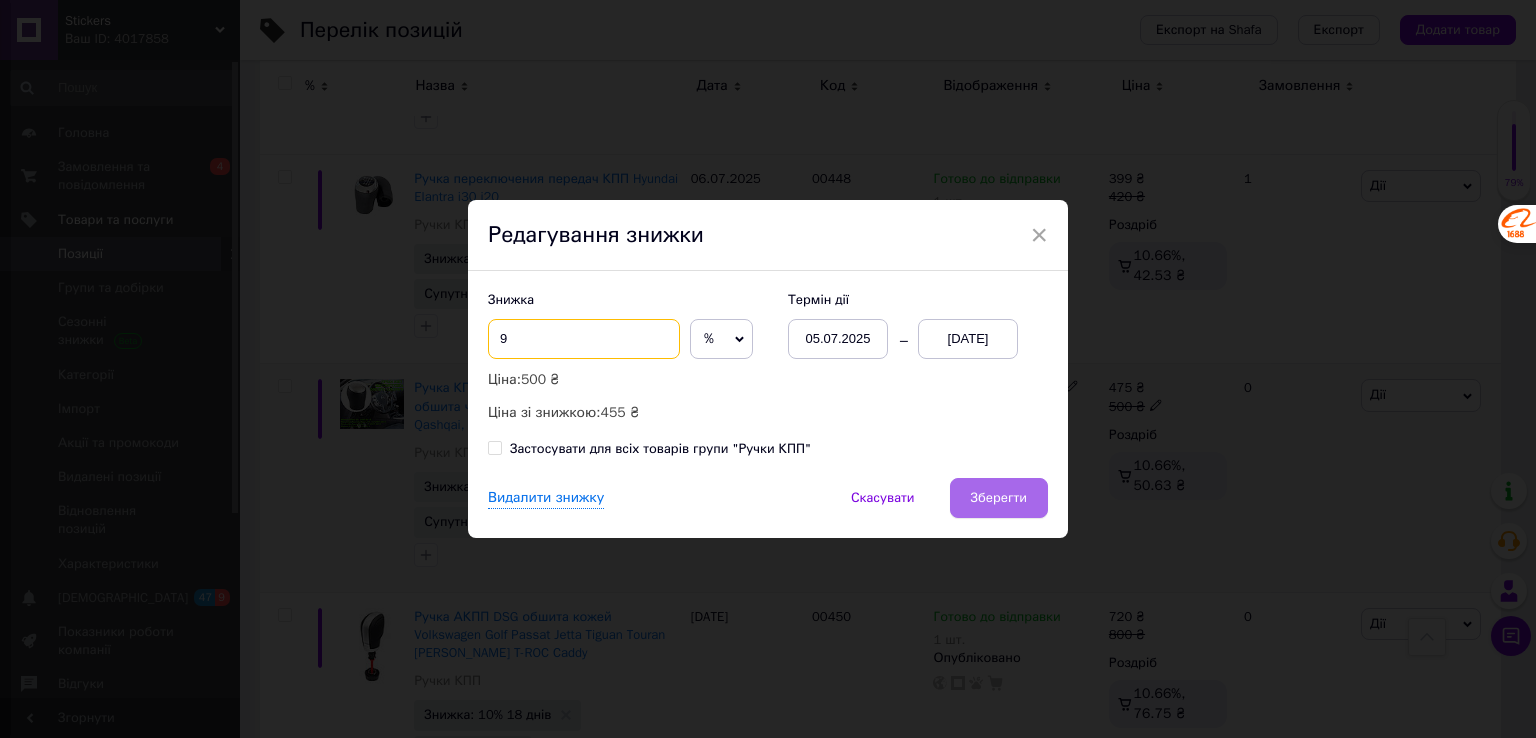 type on "9" 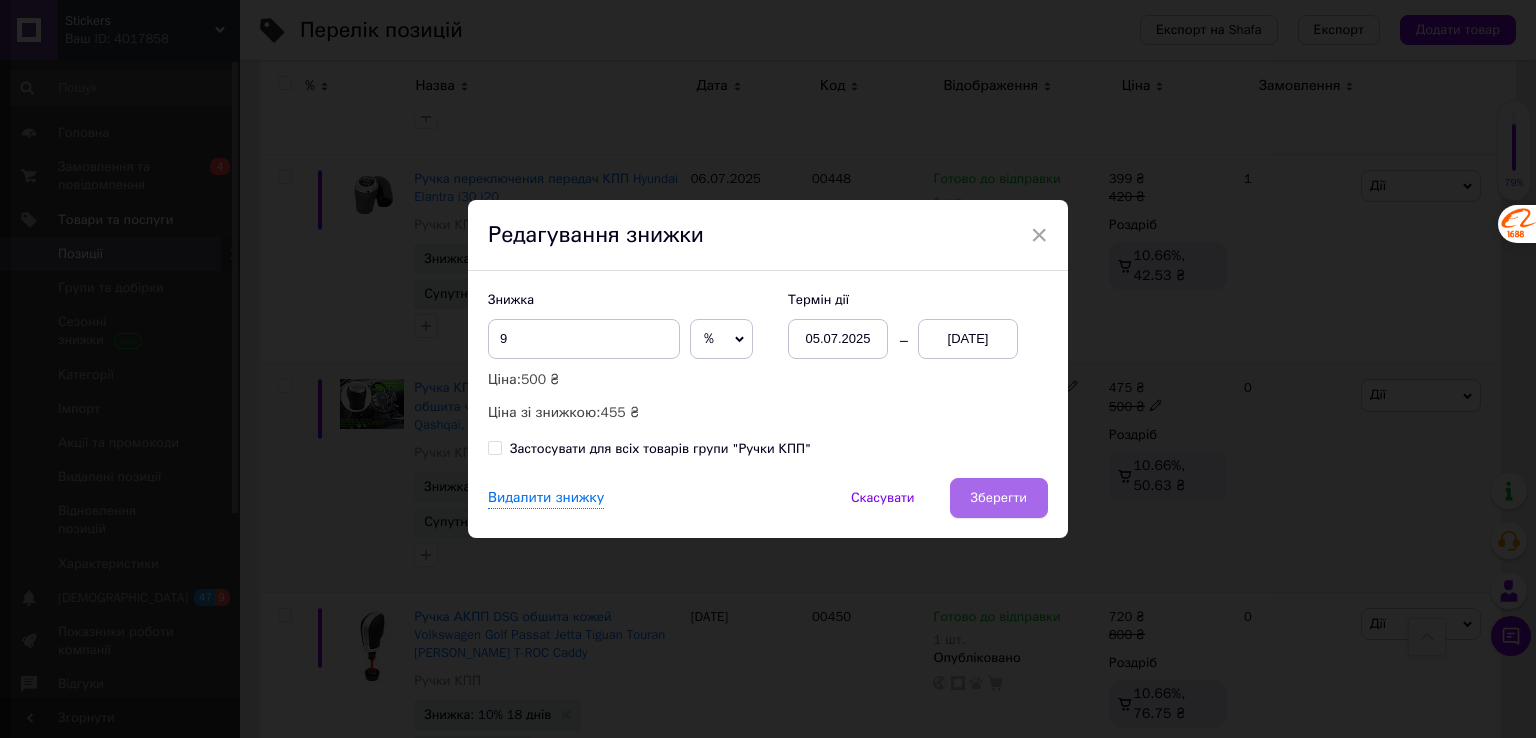 click on "Зберегти" at bounding box center [999, 498] 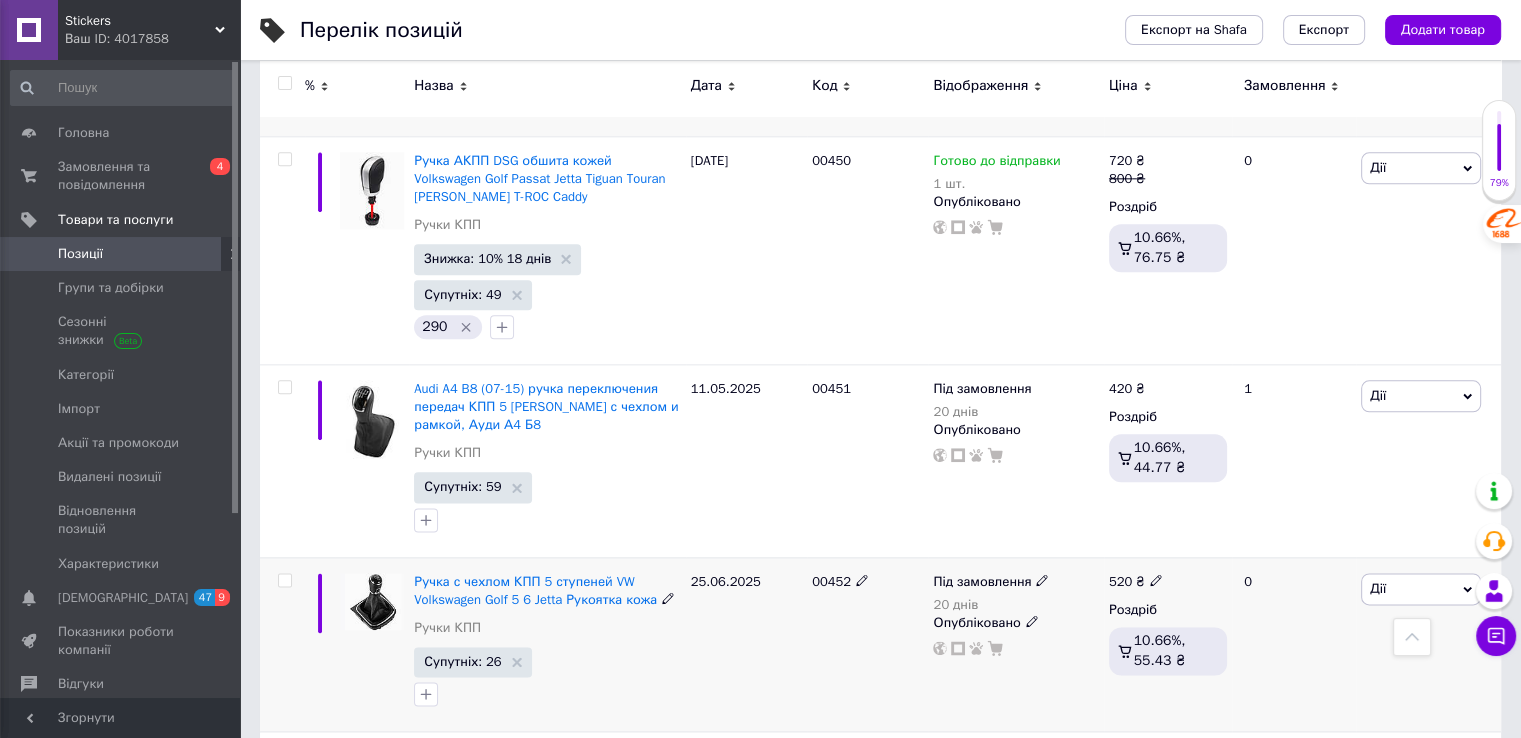 scroll, scrollTop: 10000, scrollLeft: 0, axis: vertical 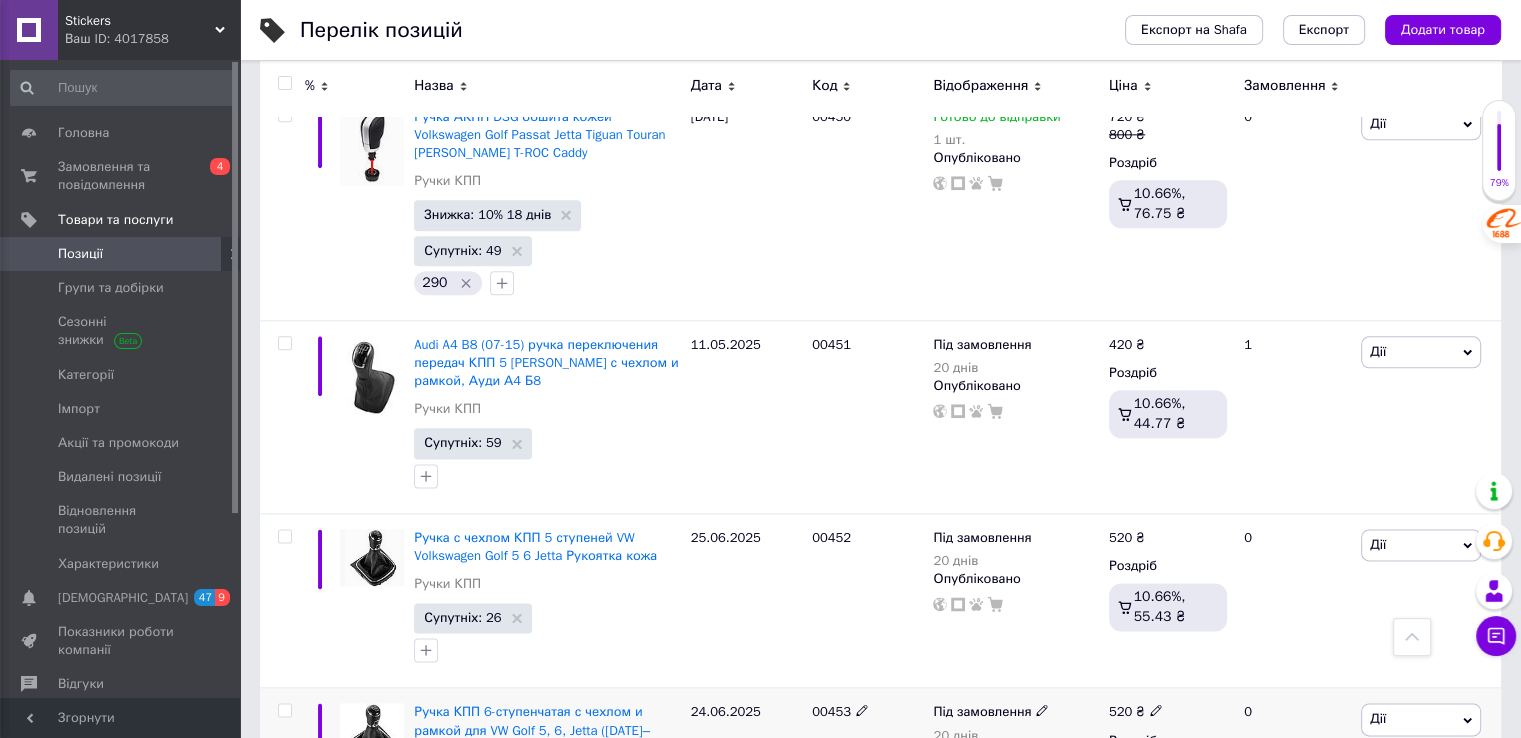 click 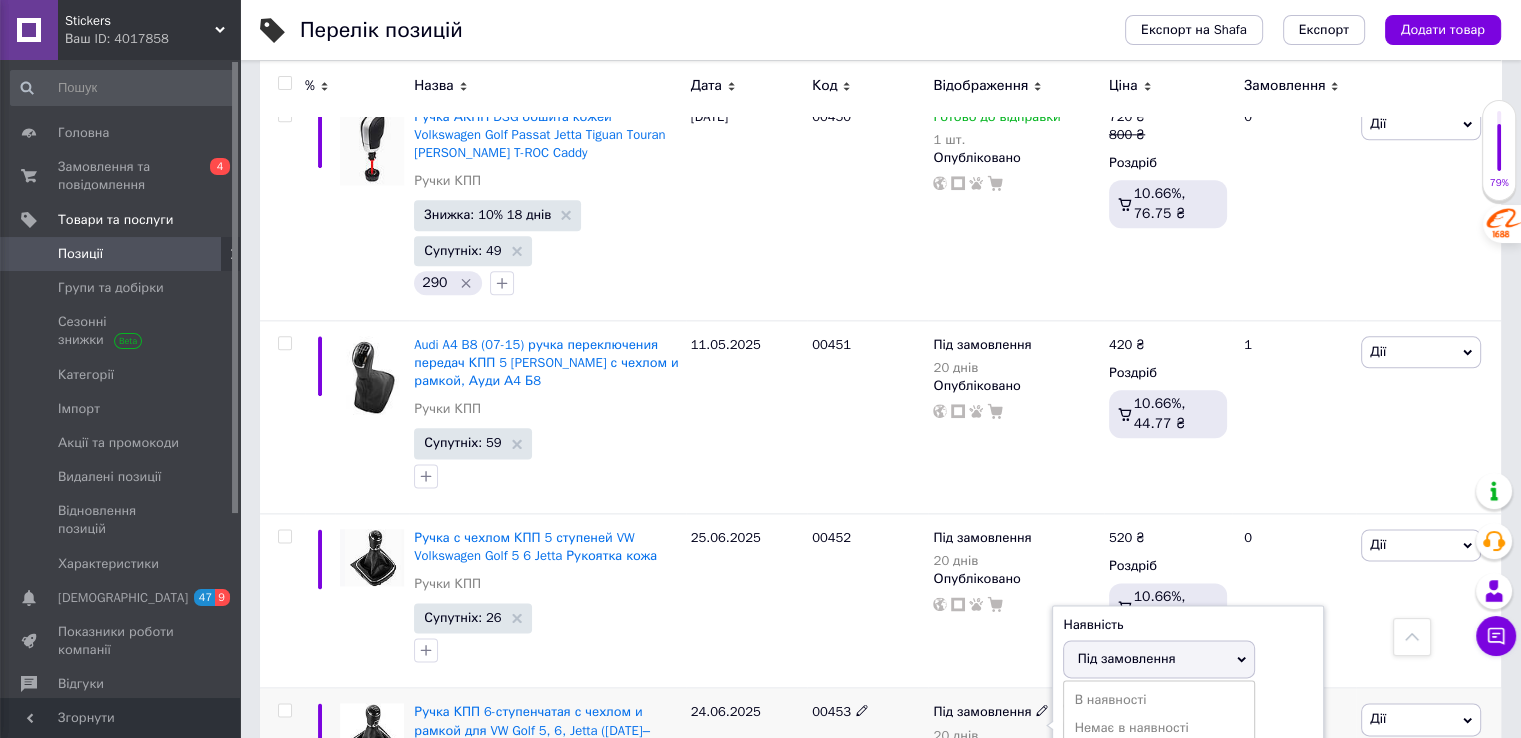 click on "Готово до відправки" at bounding box center (1159, 756) 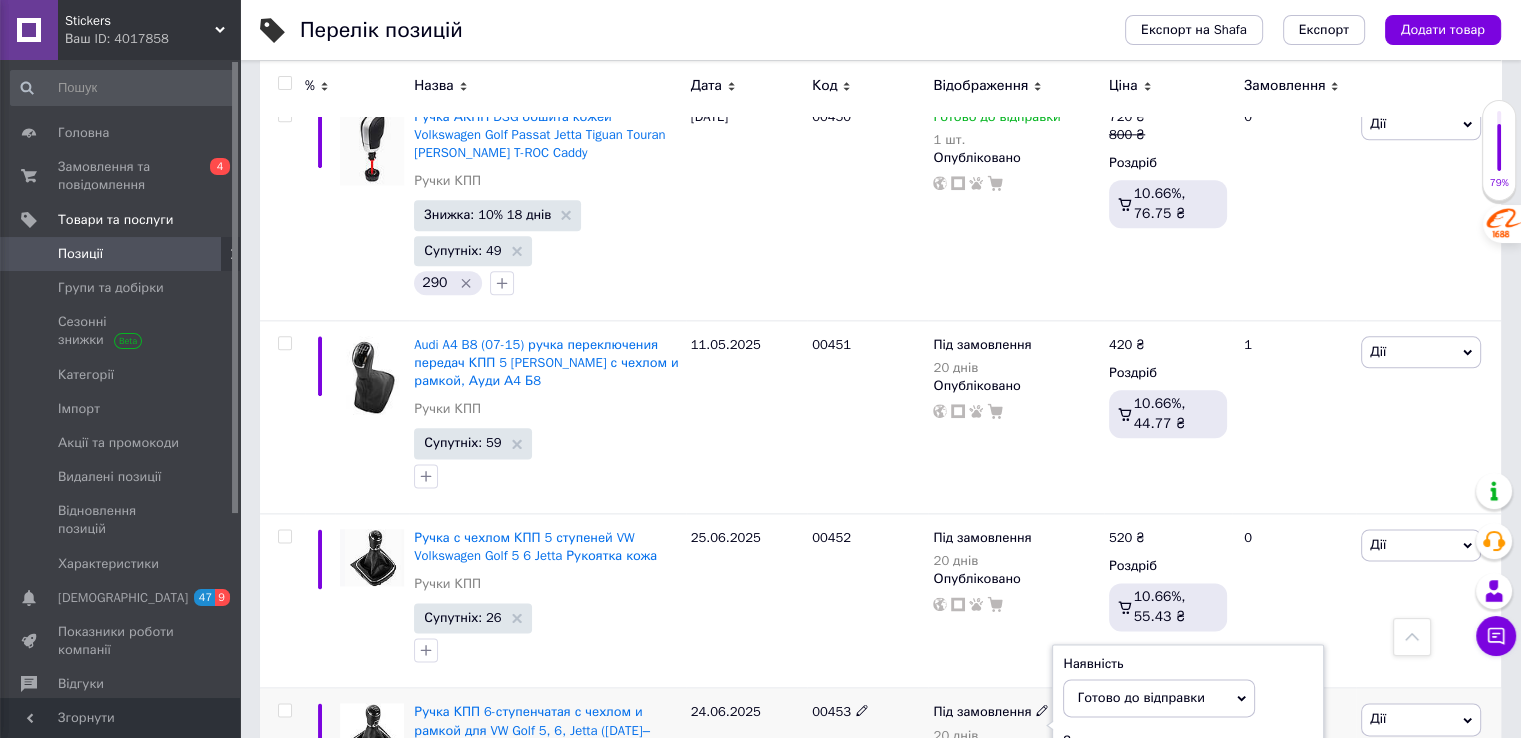 click at bounding box center (1139, 775) 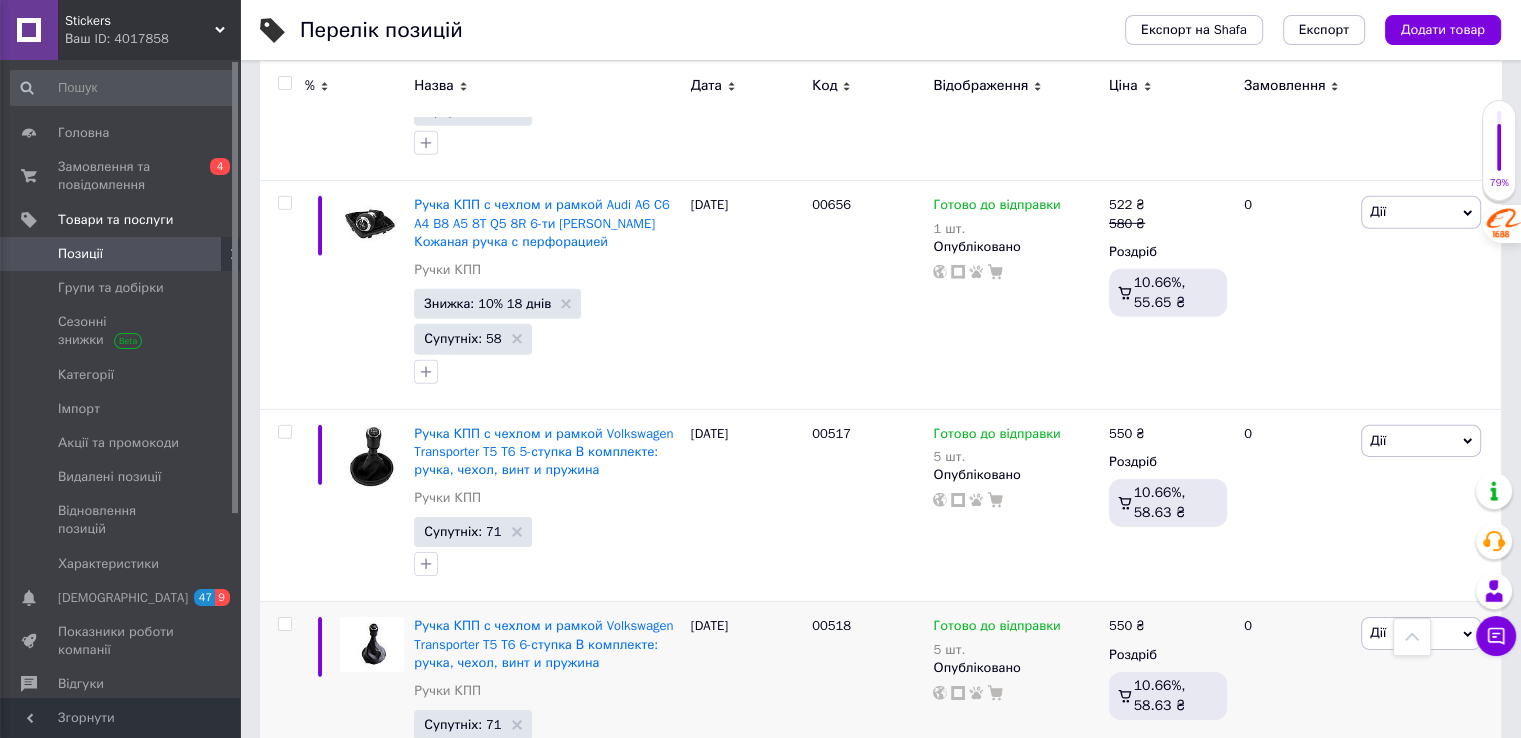 scroll, scrollTop: 14000, scrollLeft: 0, axis: vertical 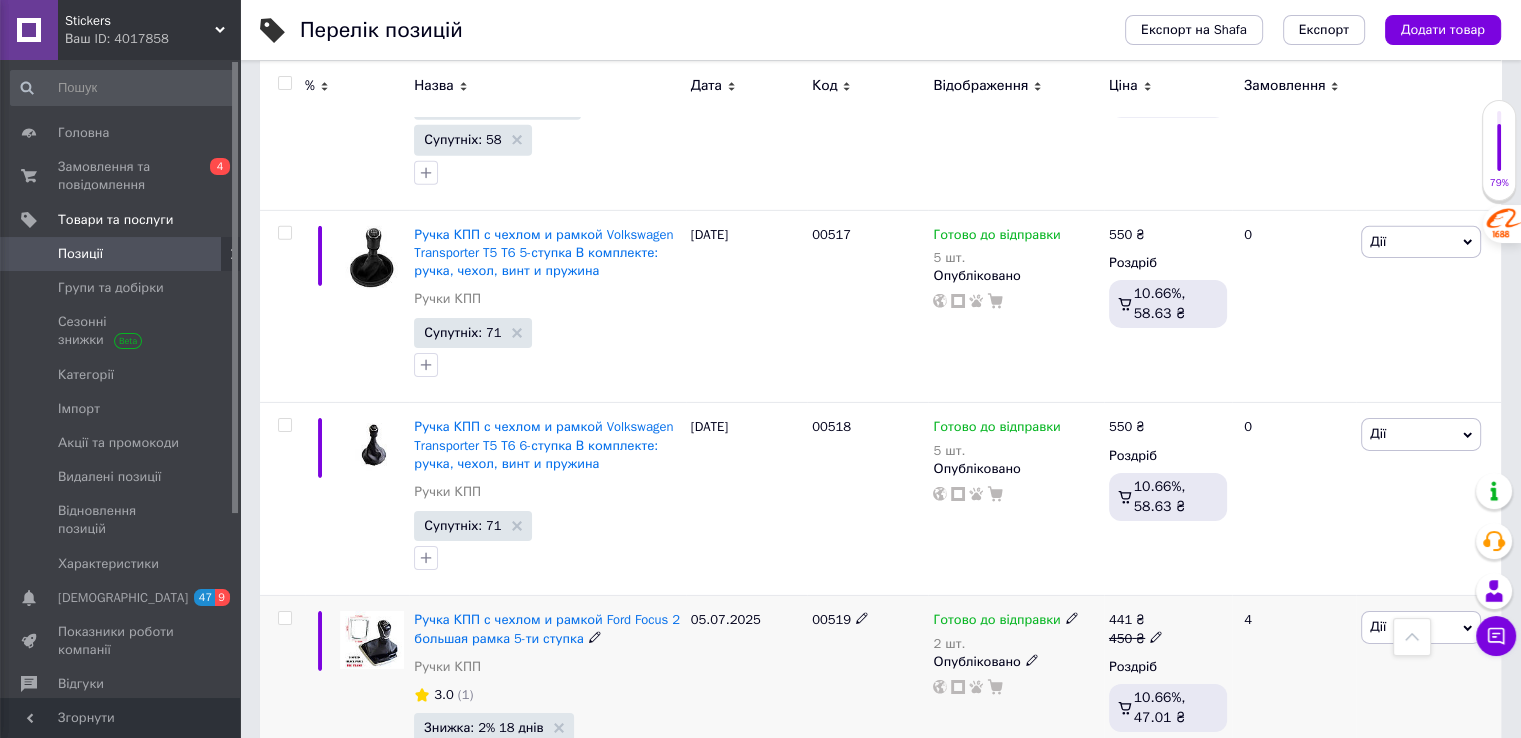 click 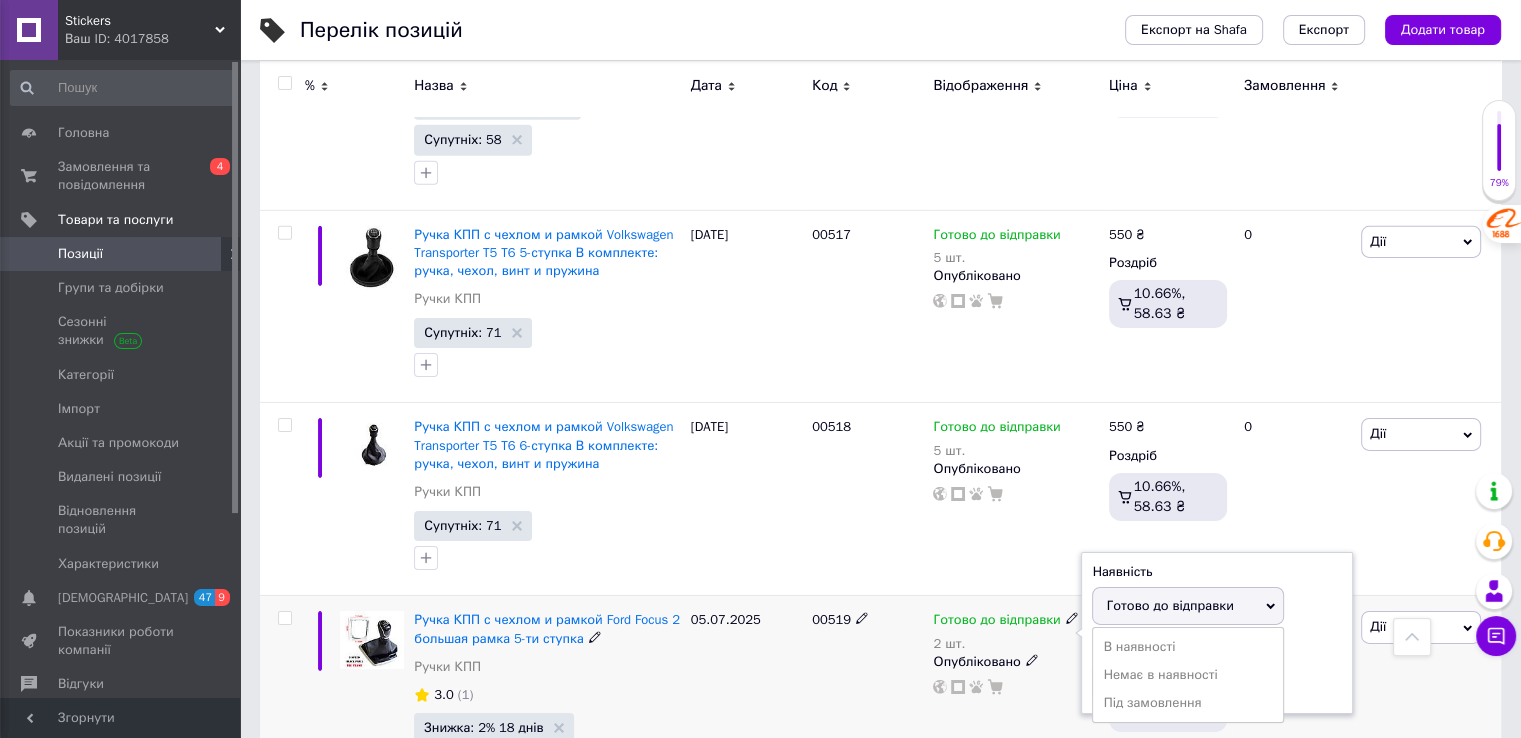 click on "Залишки 2 шт." at bounding box center (1217, 671) 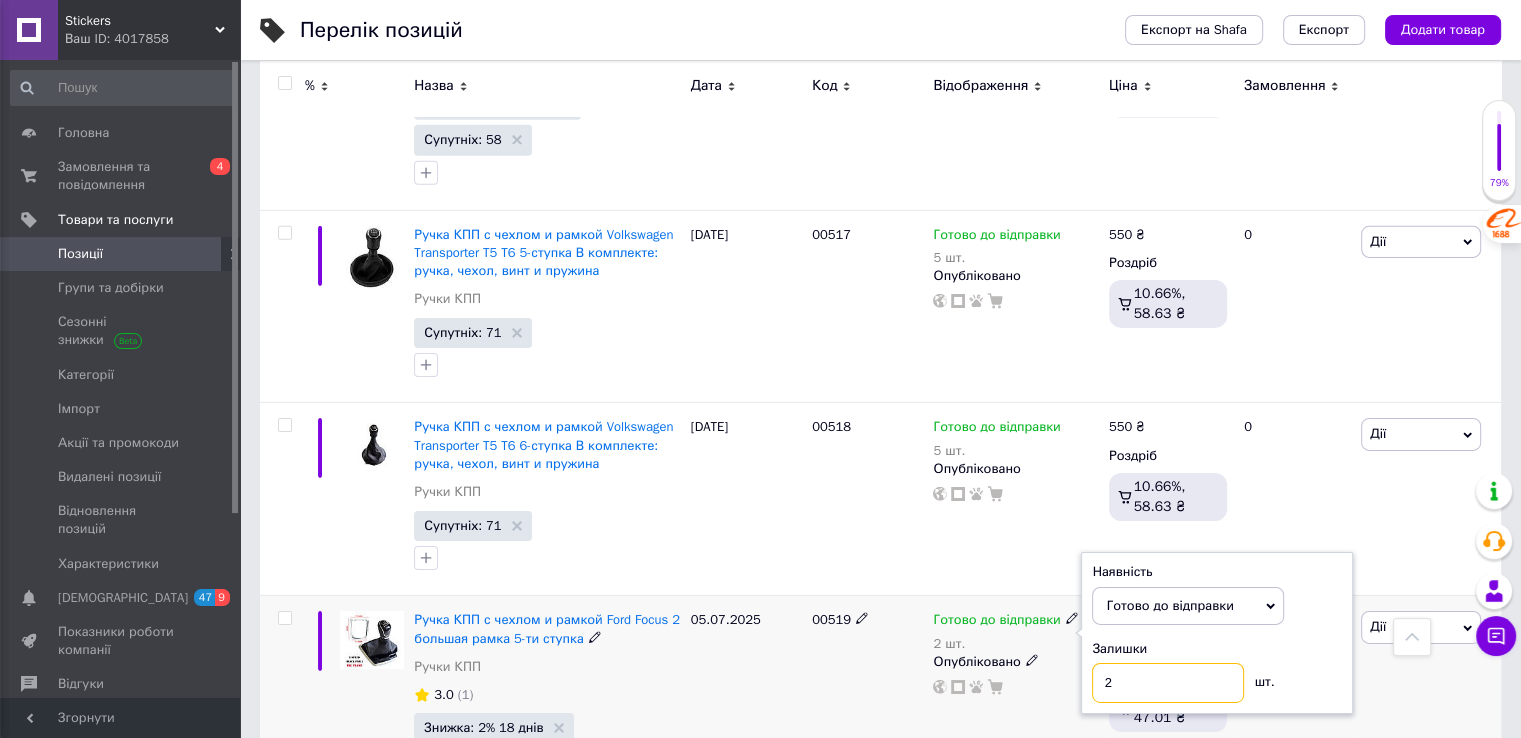 drag, startPoint x: 1125, startPoint y: 442, endPoint x: 1092, endPoint y: 447, distance: 33.37664 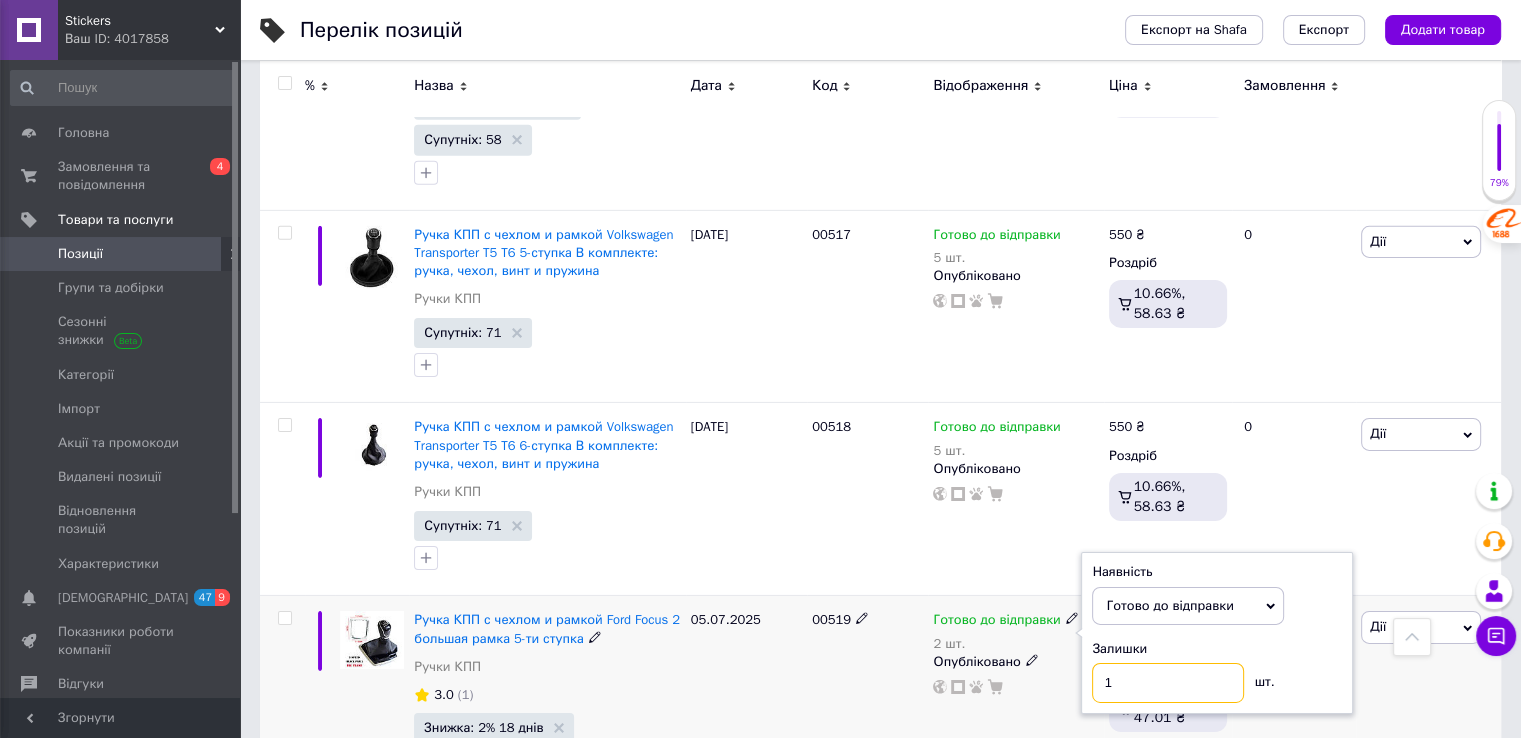 type on "1" 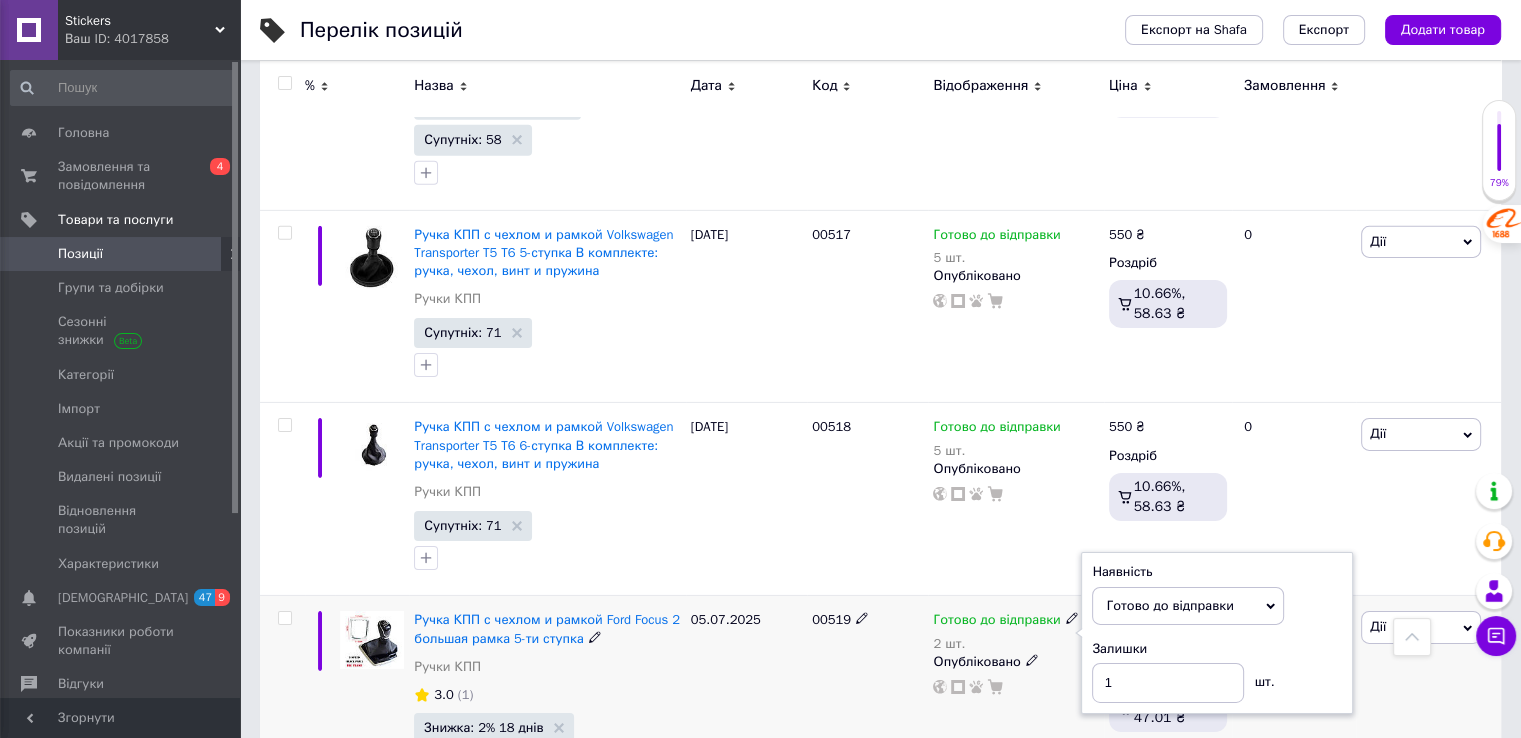 click on "00519" at bounding box center [867, 714] 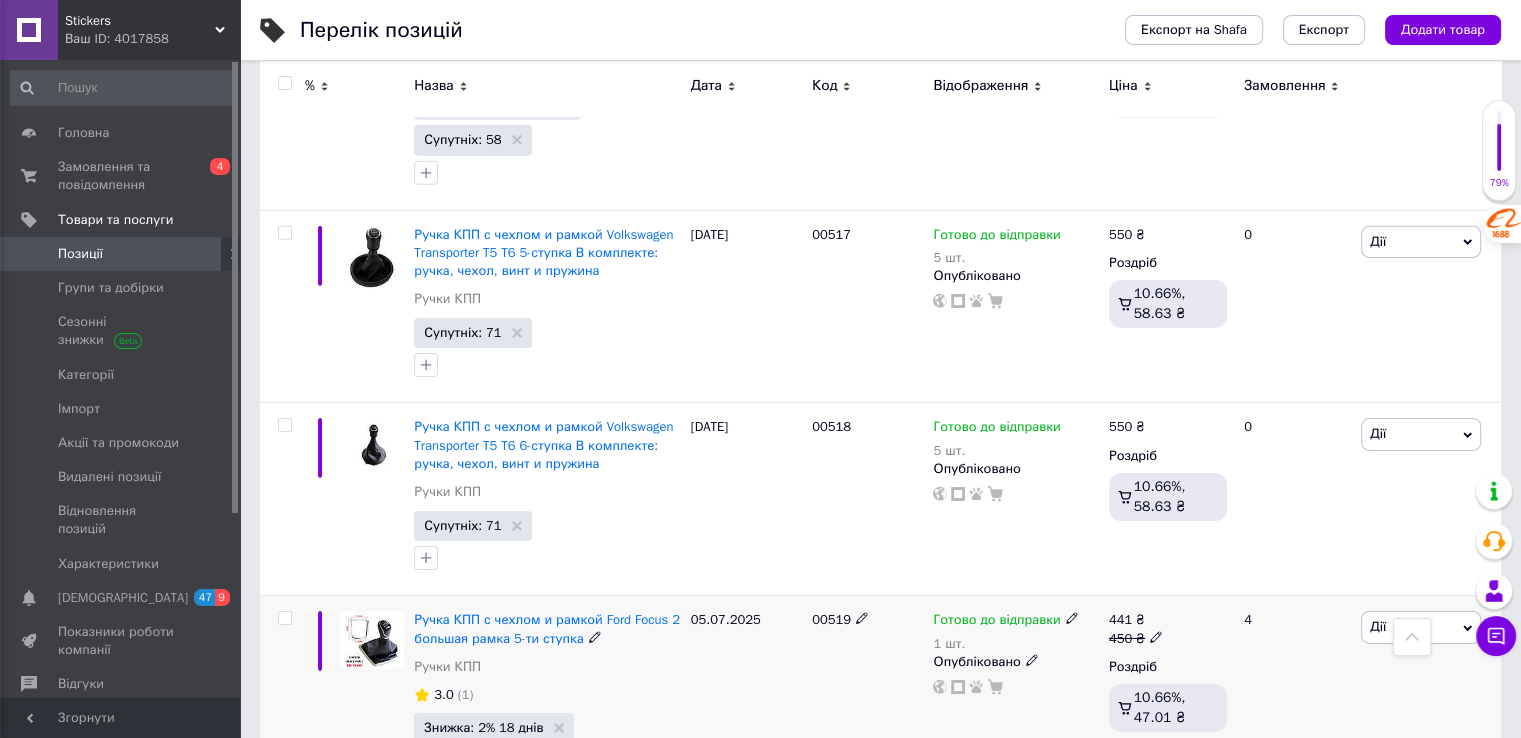 click on "Знижка: 2% 18 днів" at bounding box center (483, 727) 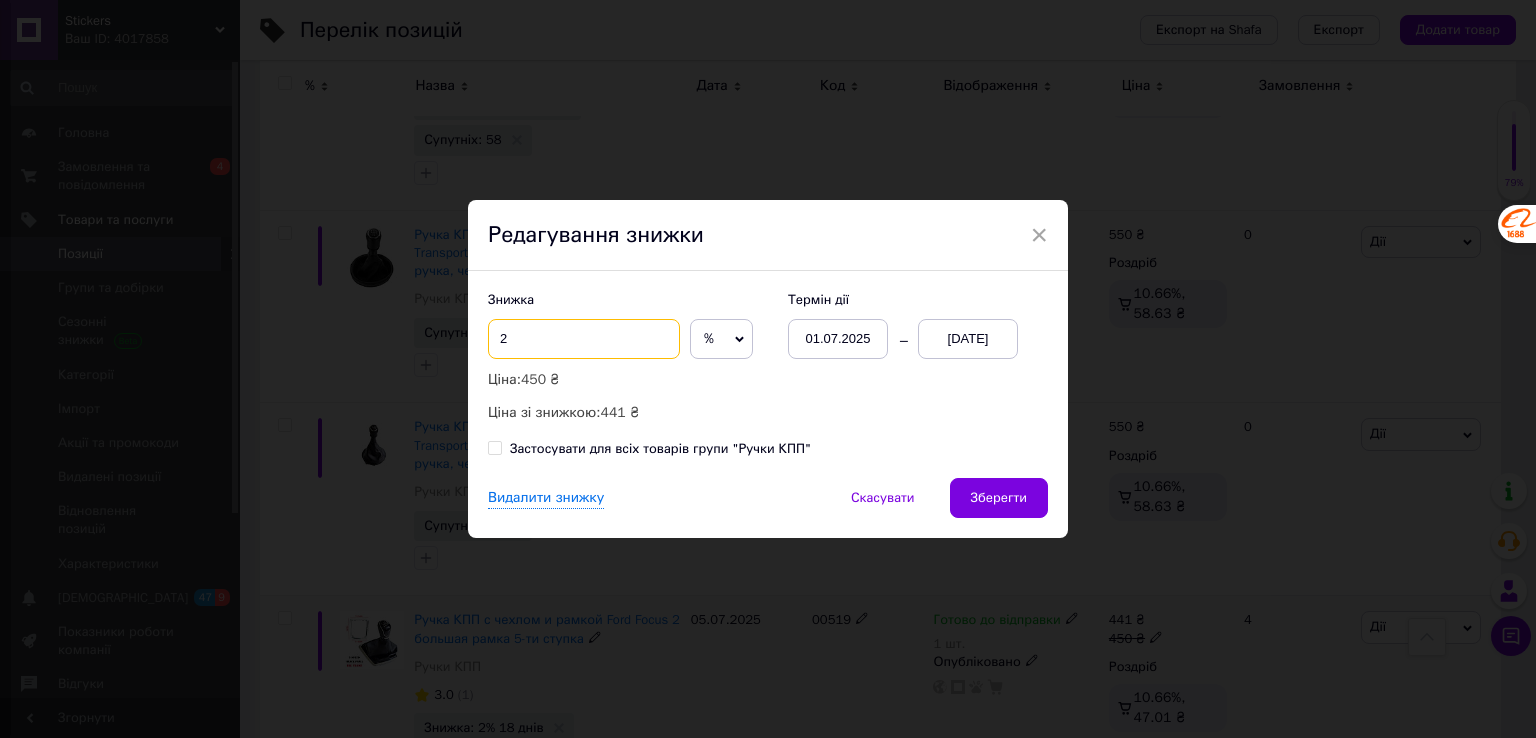 drag, startPoint x: 516, startPoint y: 343, endPoint x: 499, endPoint y: 349, distance: 18.027756 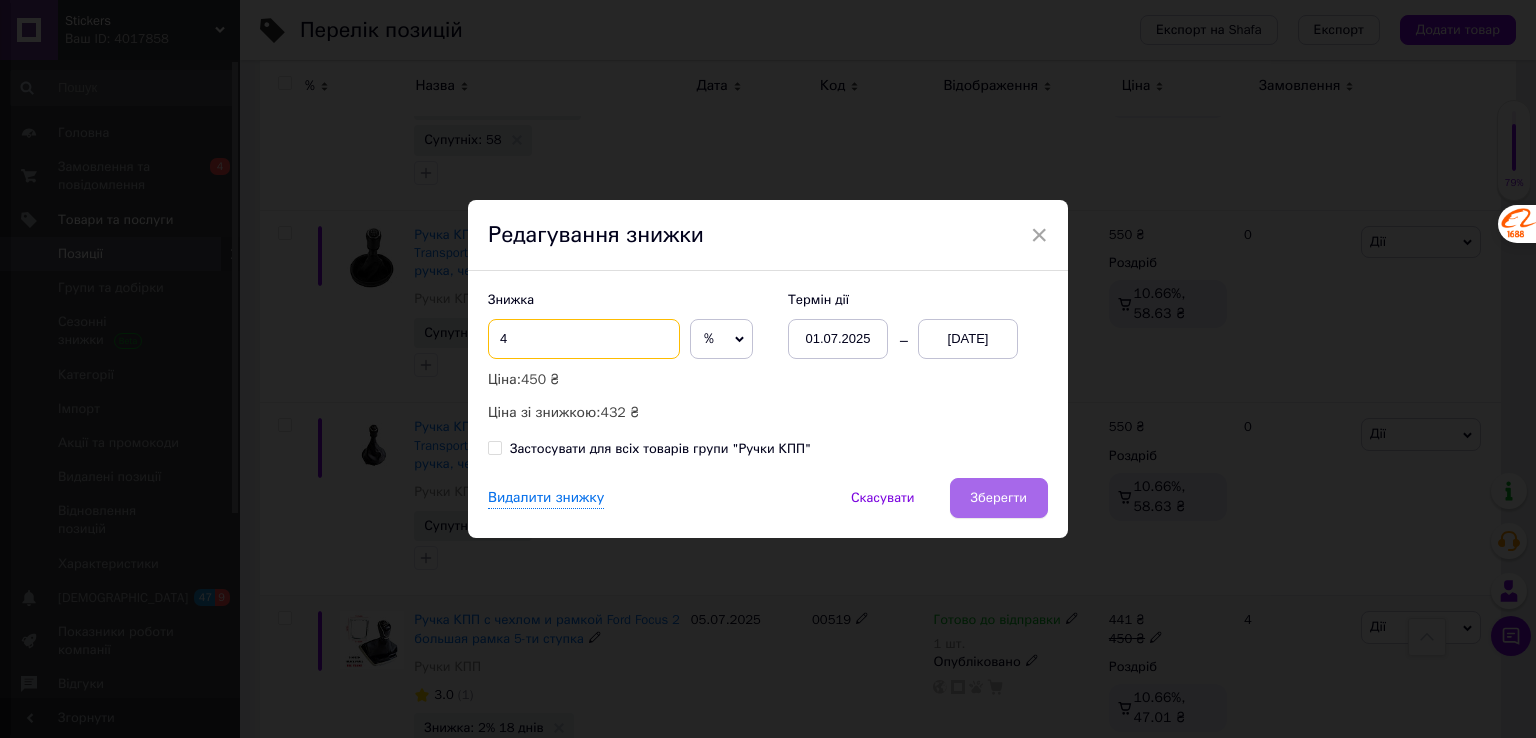type on "4" 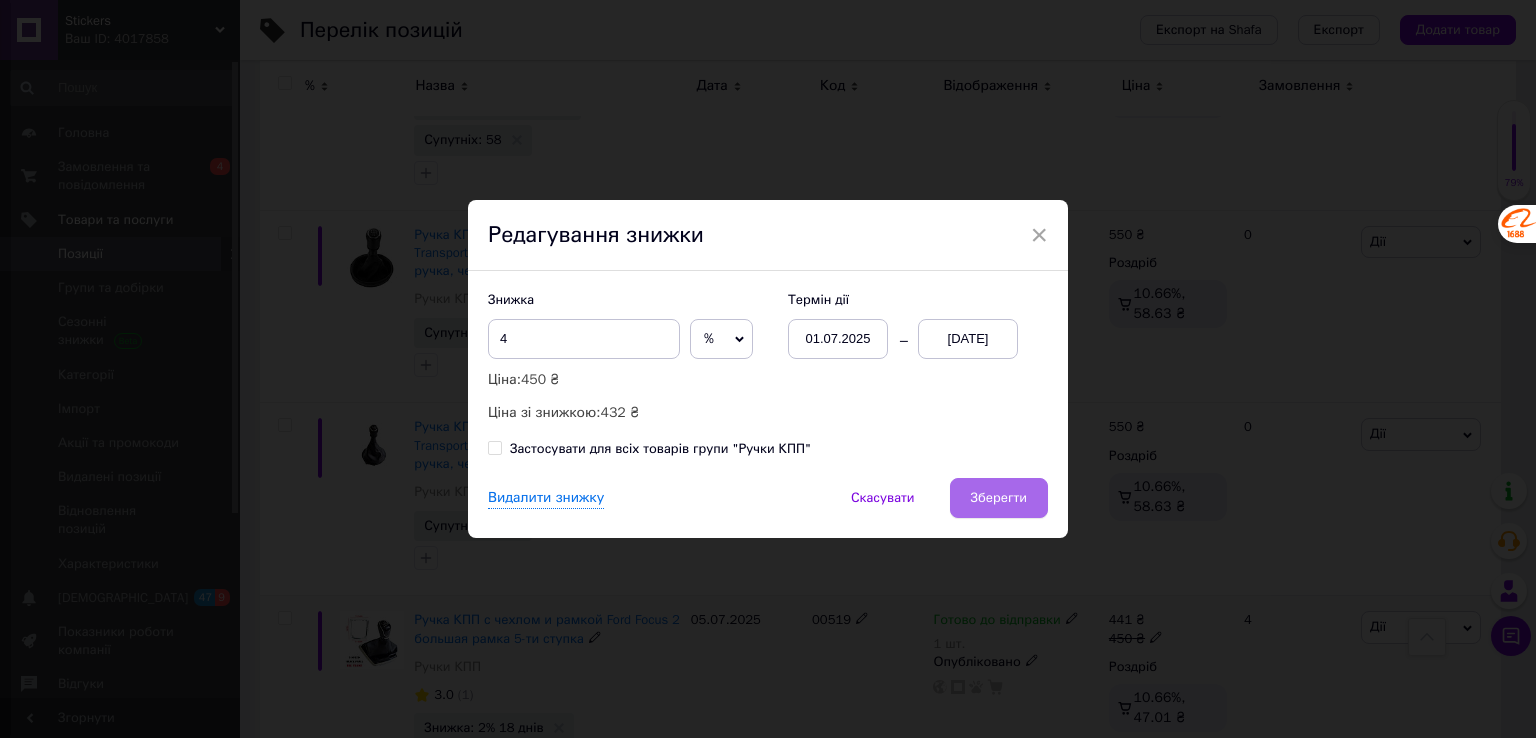 click on "Зберегти" at bounding box center [999, 498] 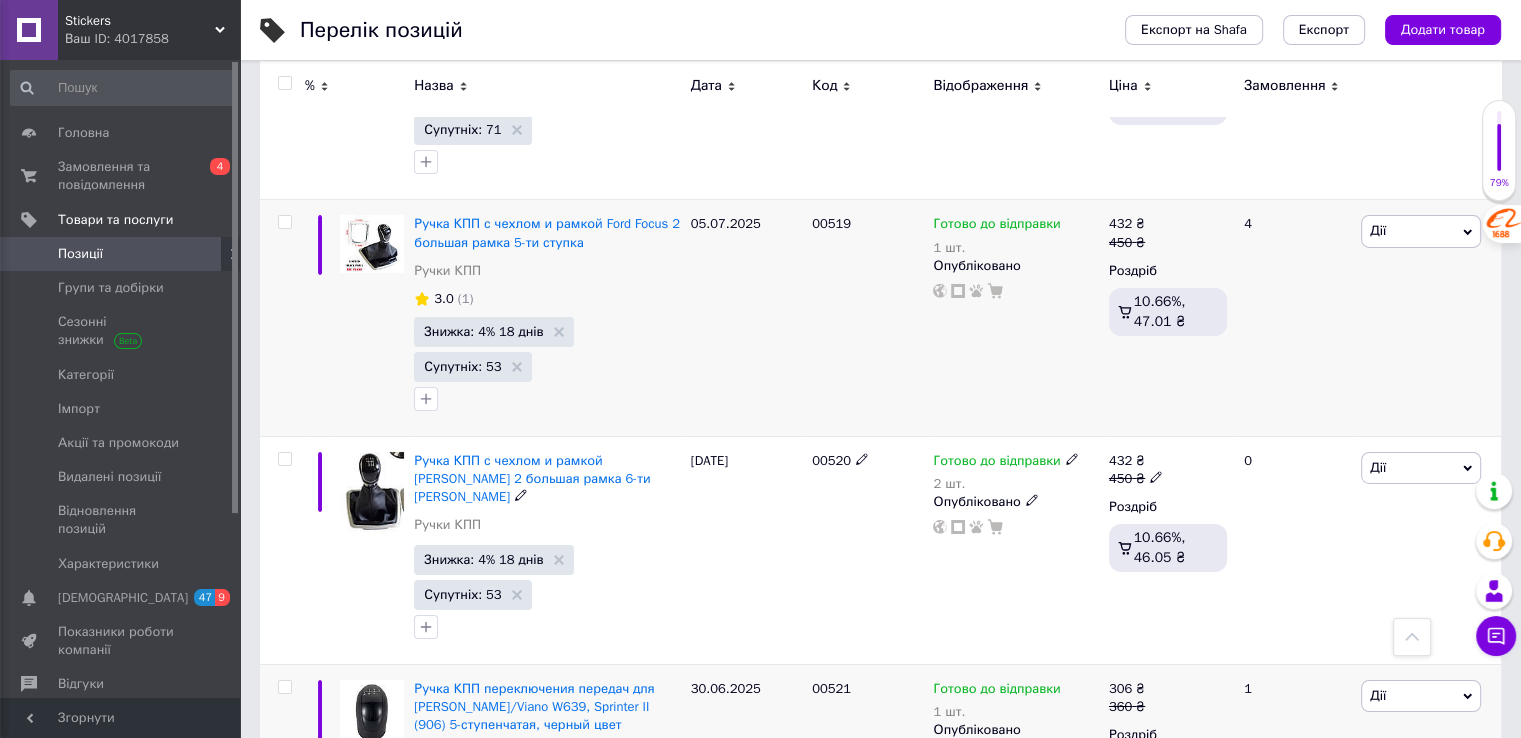scroll, scrollTop: 14300, scrollLeft: 0, axis: vertical 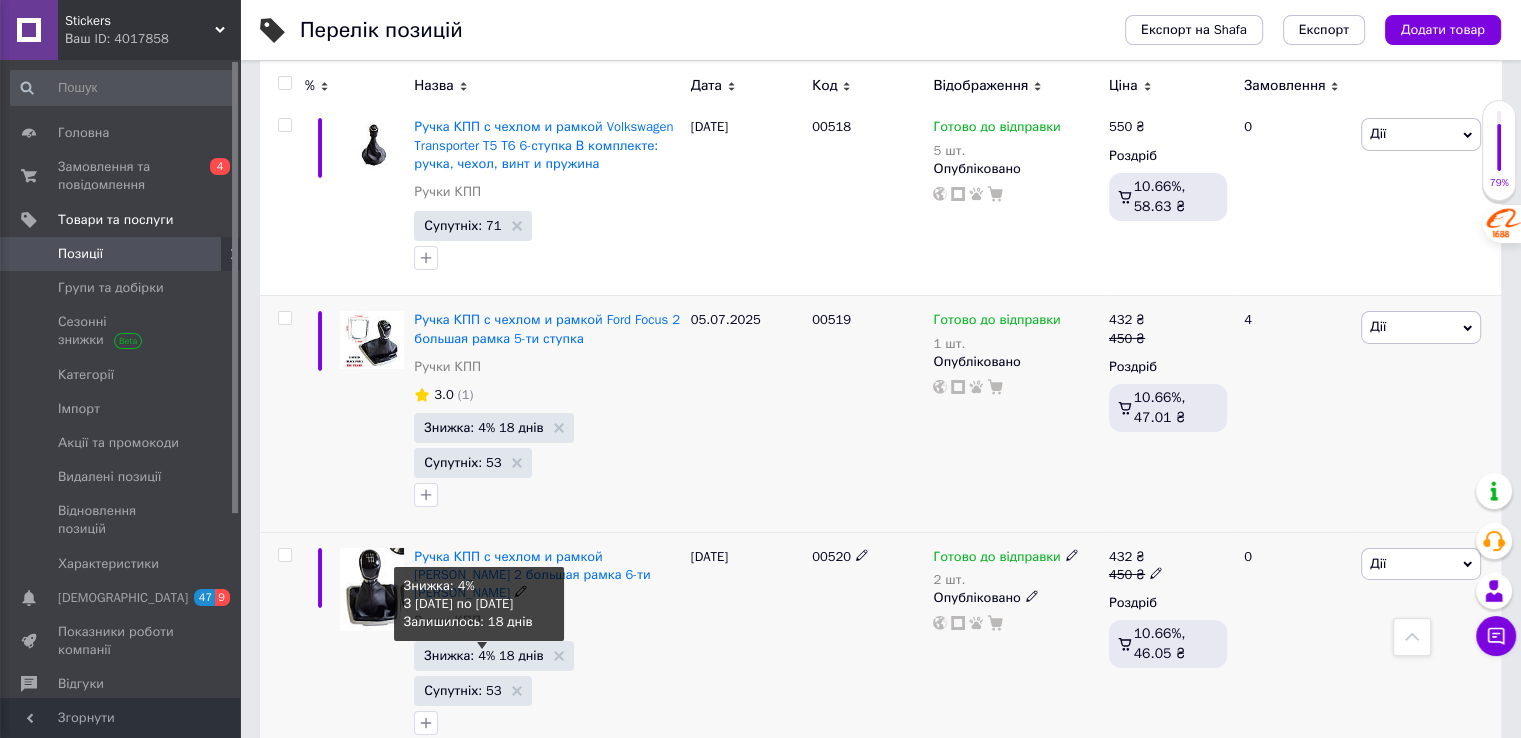 click on "Знижка: 4% 18 днів" at bounding box center (483, 655) 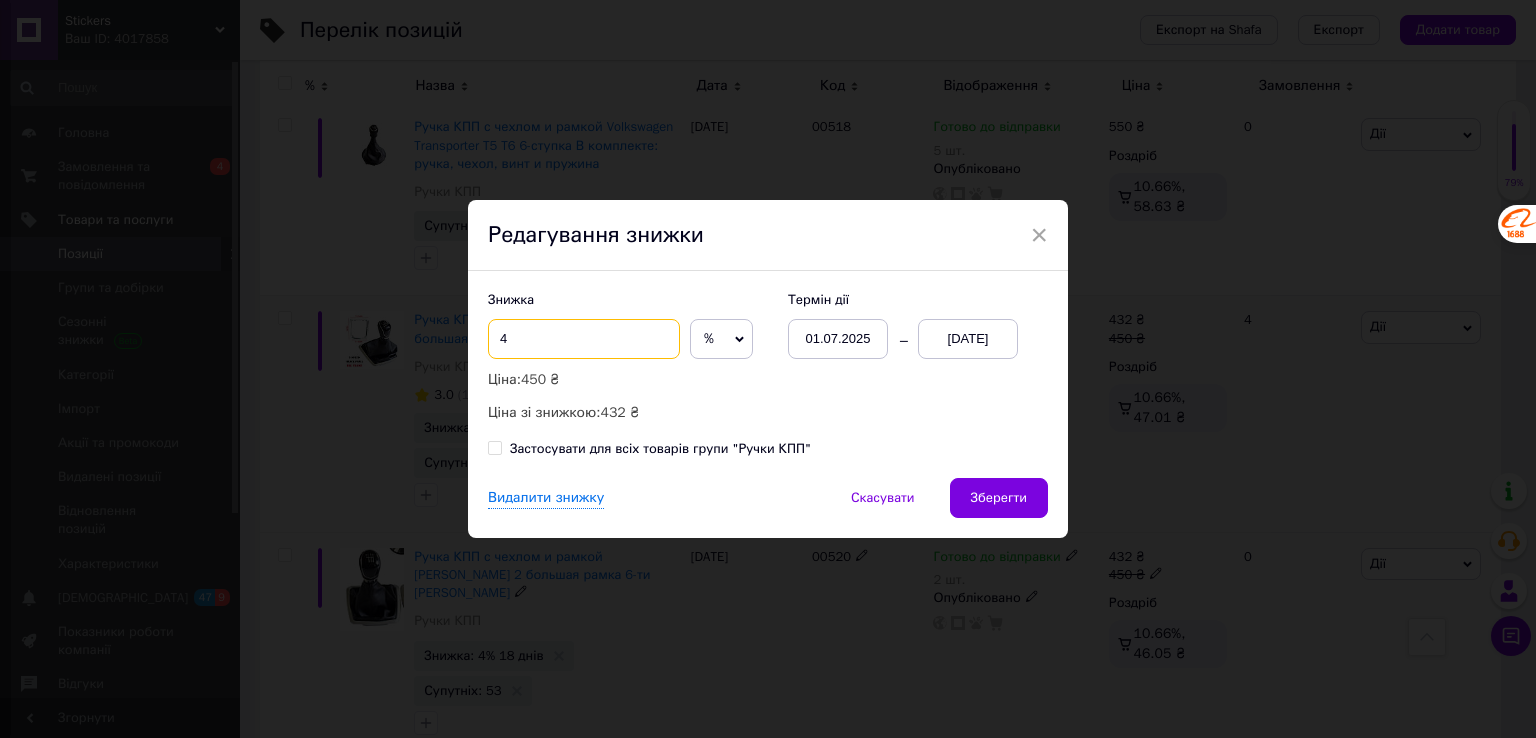 click on "4" at bounding box center (584, 339) 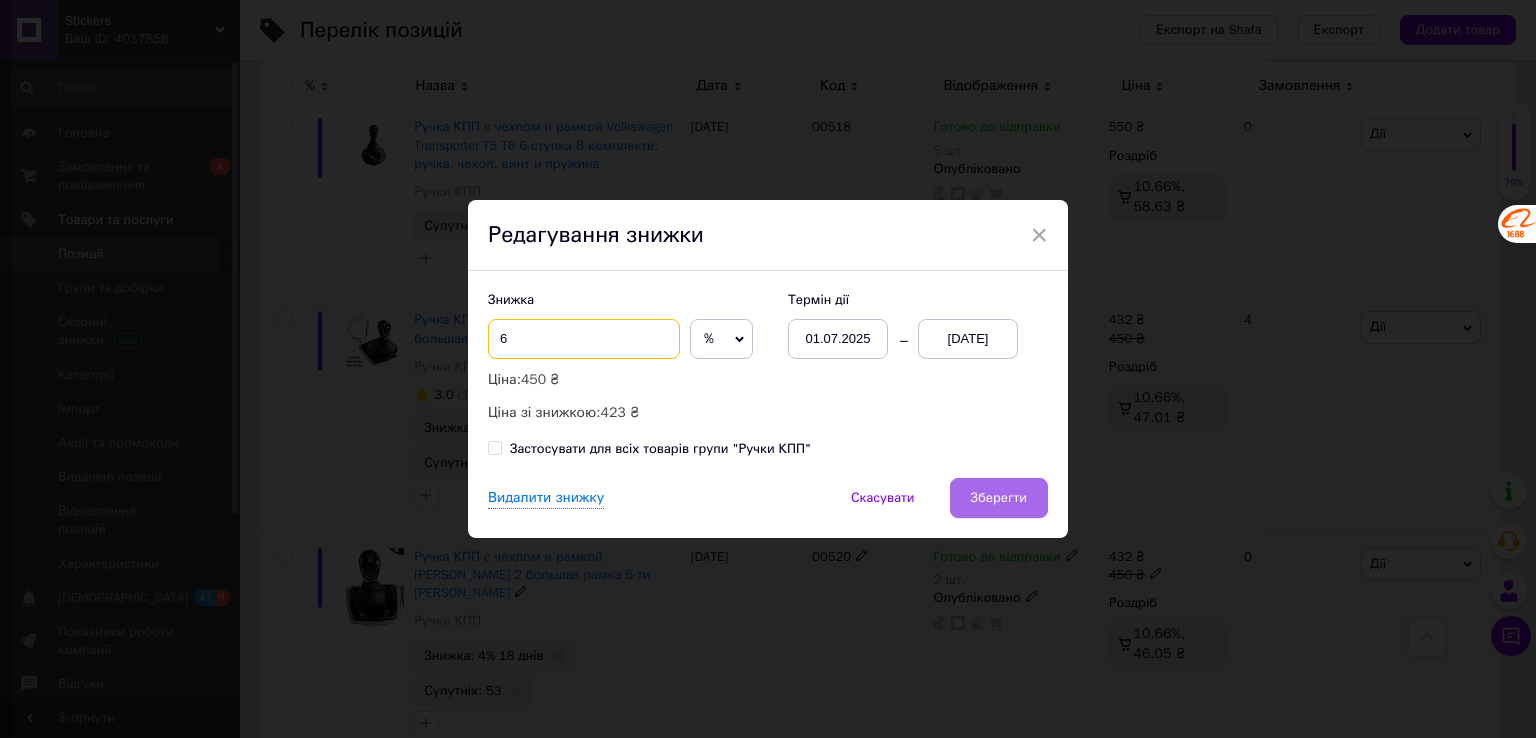 type on "6" 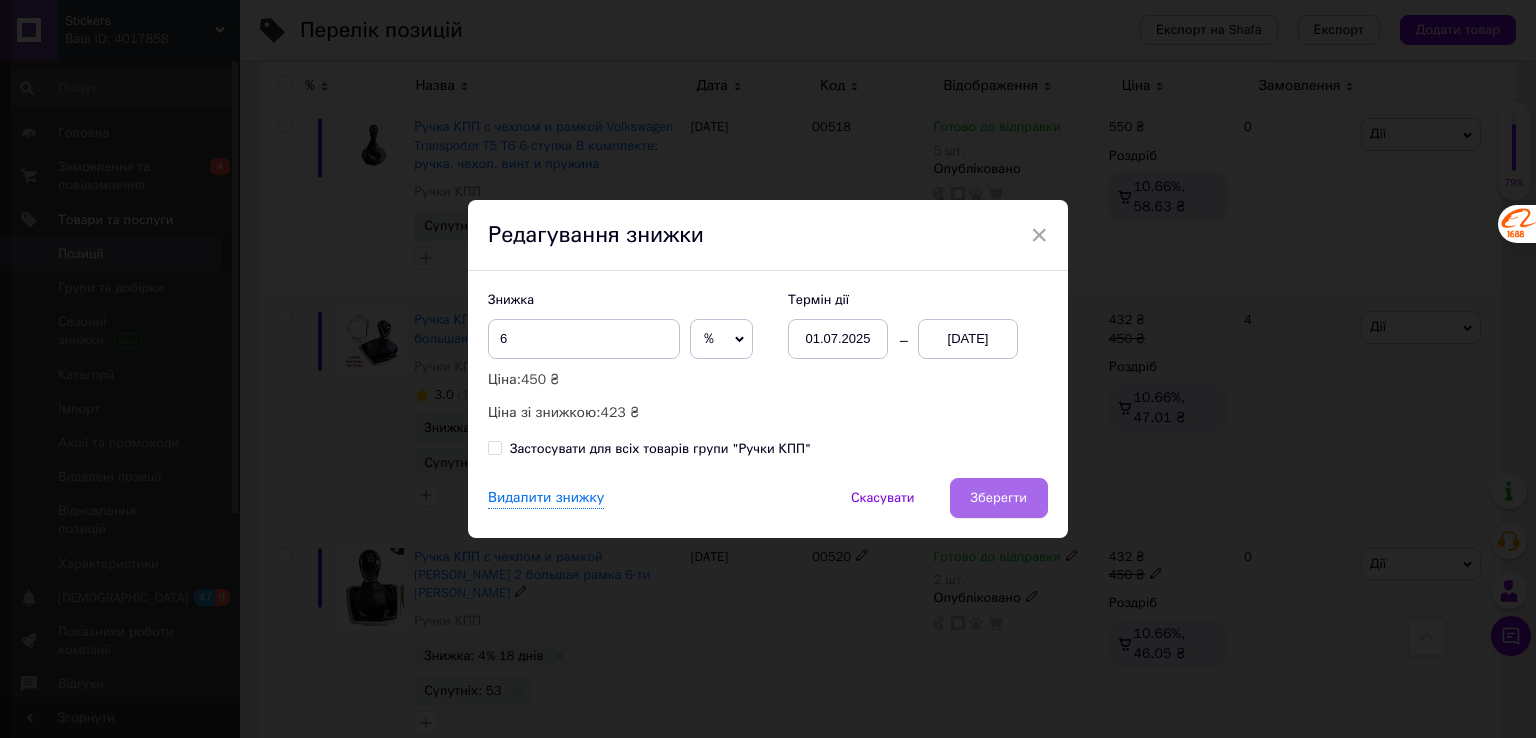 click on "Зберегти" at bounding box center (999, 498) 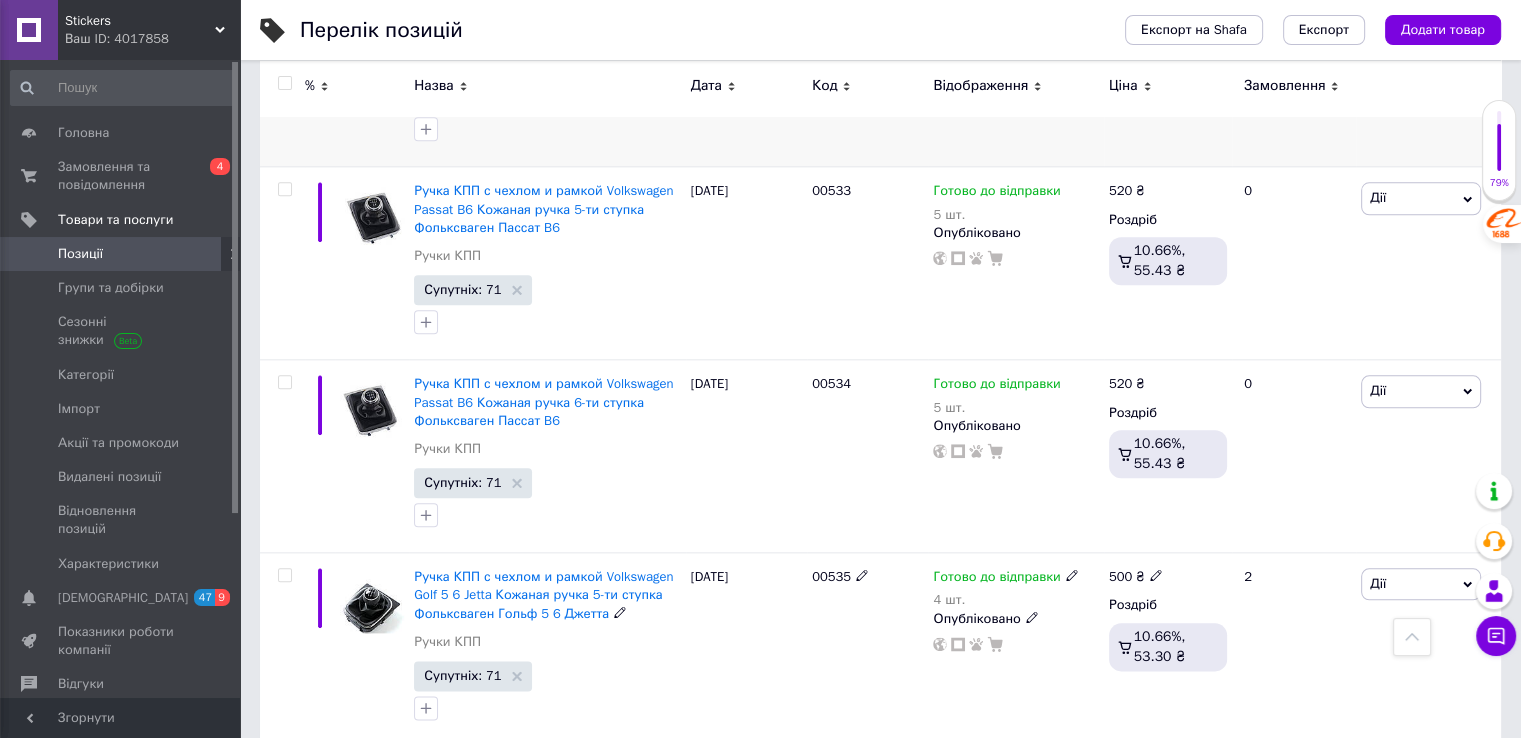 scroll, scrollTop: 17500, scrollLeft: 0, axis: vertical 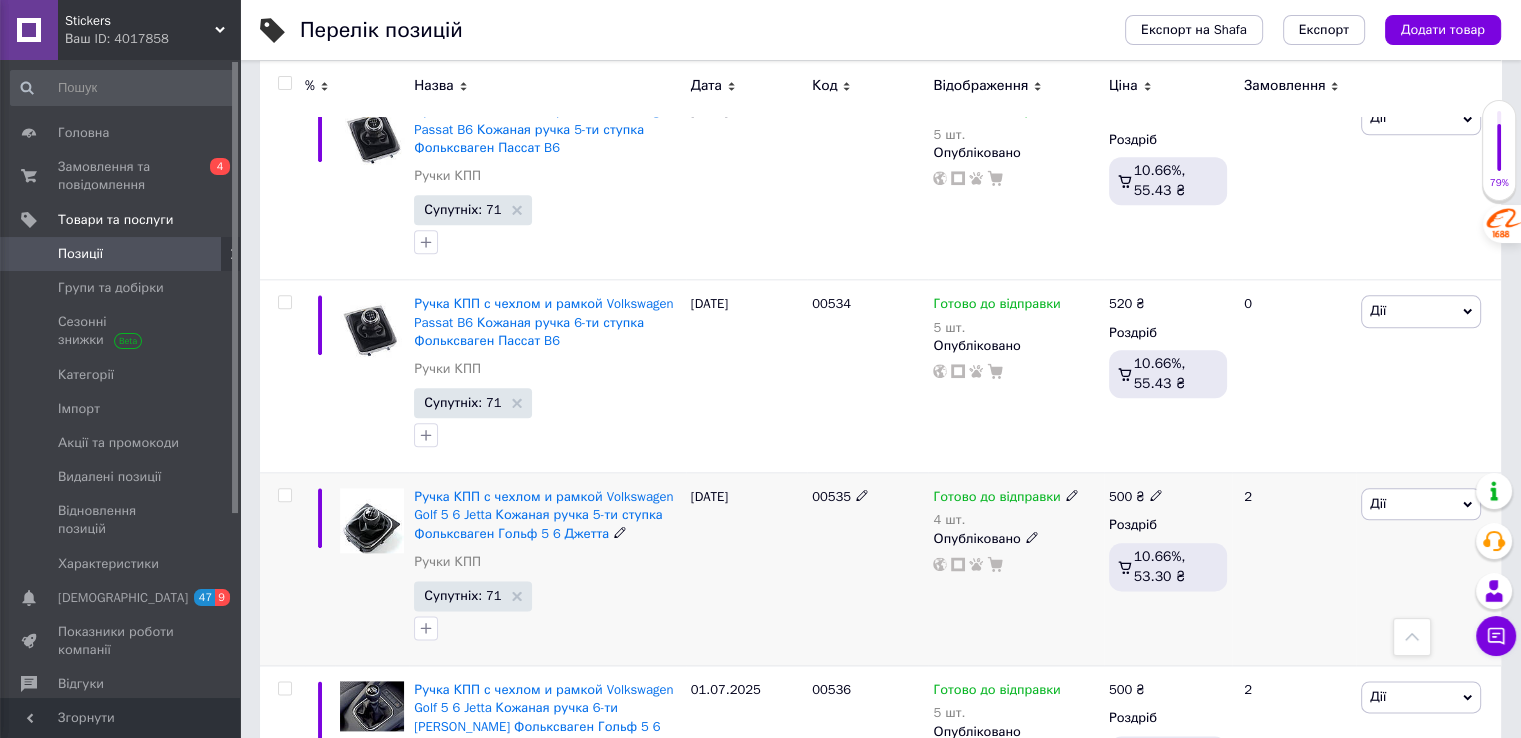 click at bounding box center (284, 495) 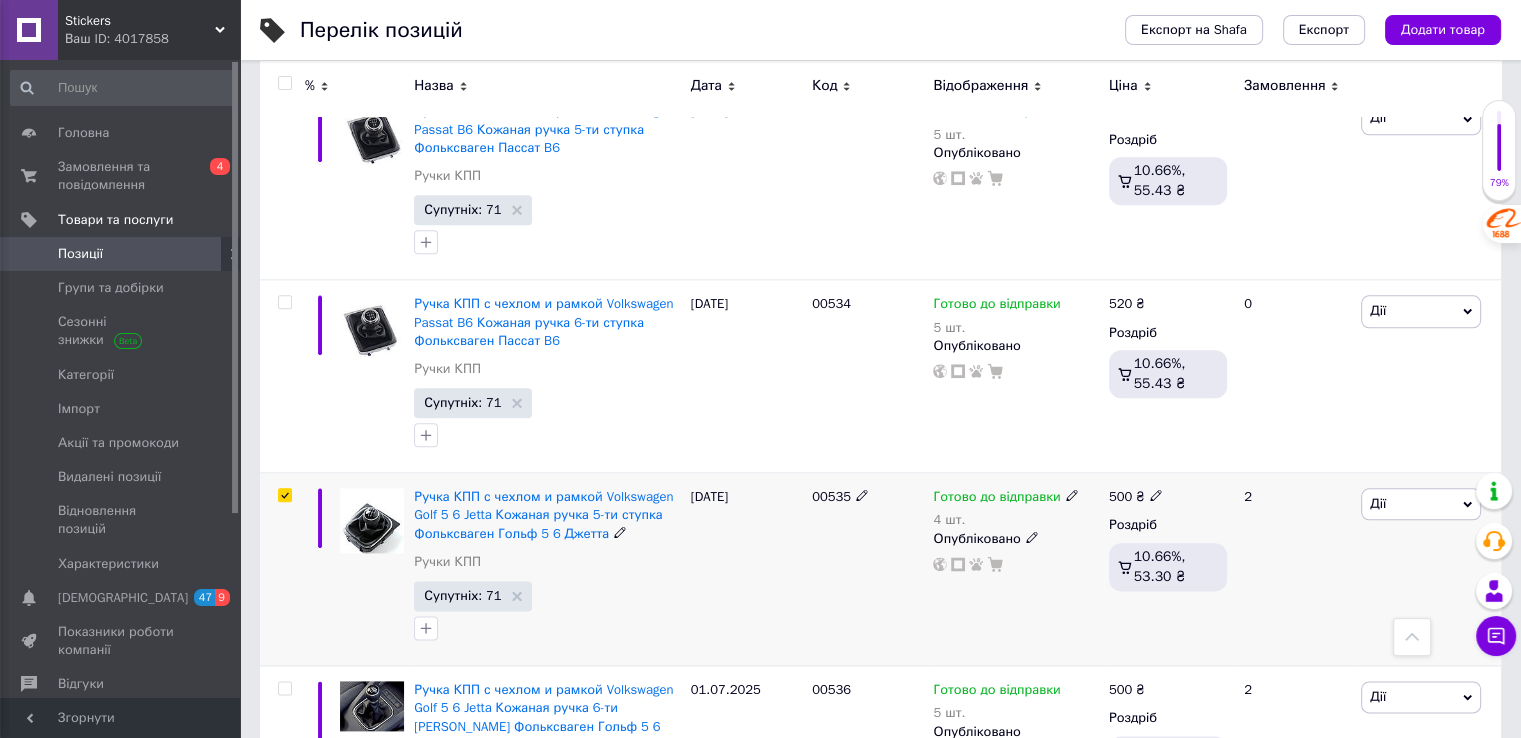 checkbox on "true" 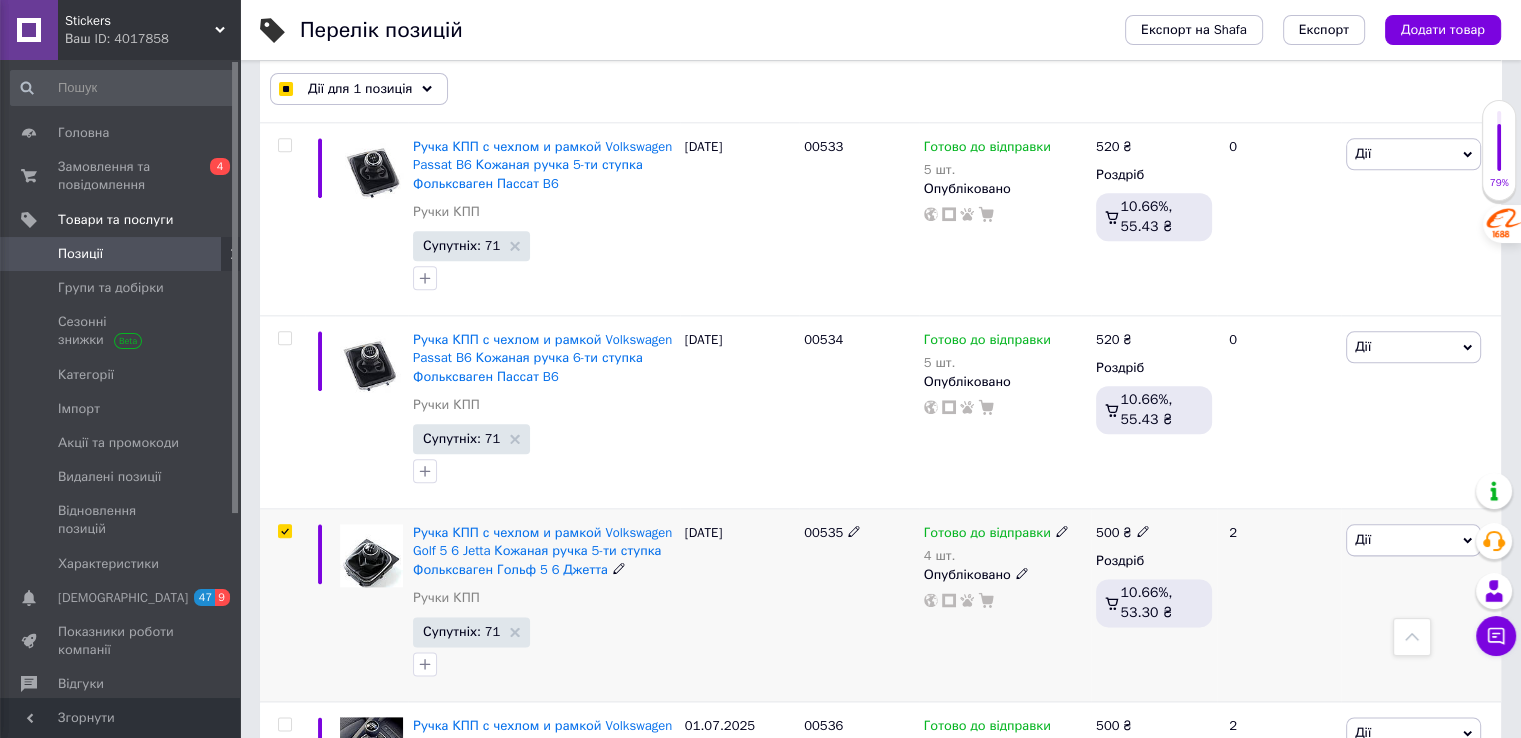 scroll, scrollTop: 17572, scrollLeft: 0, axis: vertical 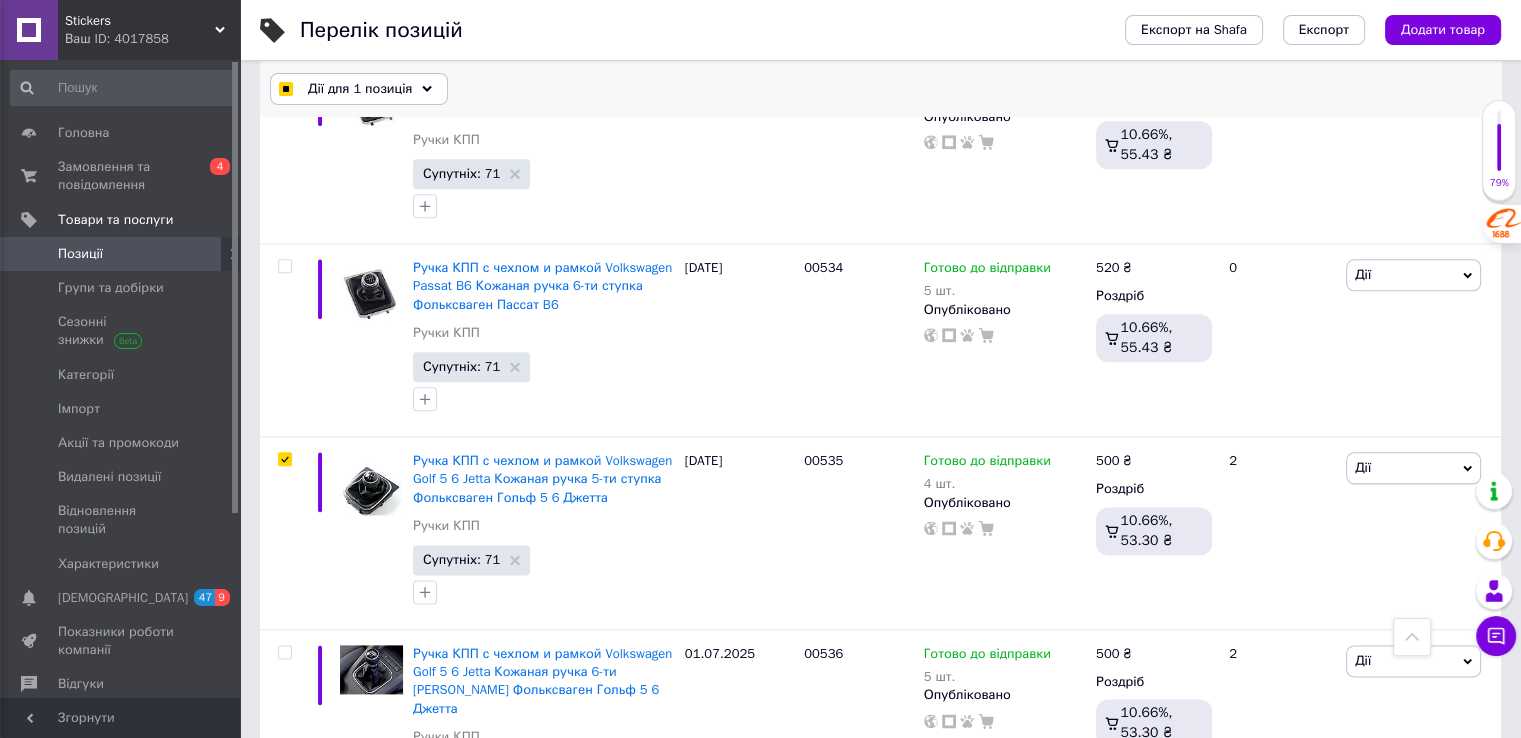 click on "Дії для 1 позиція" at bounding box center (360, 89) 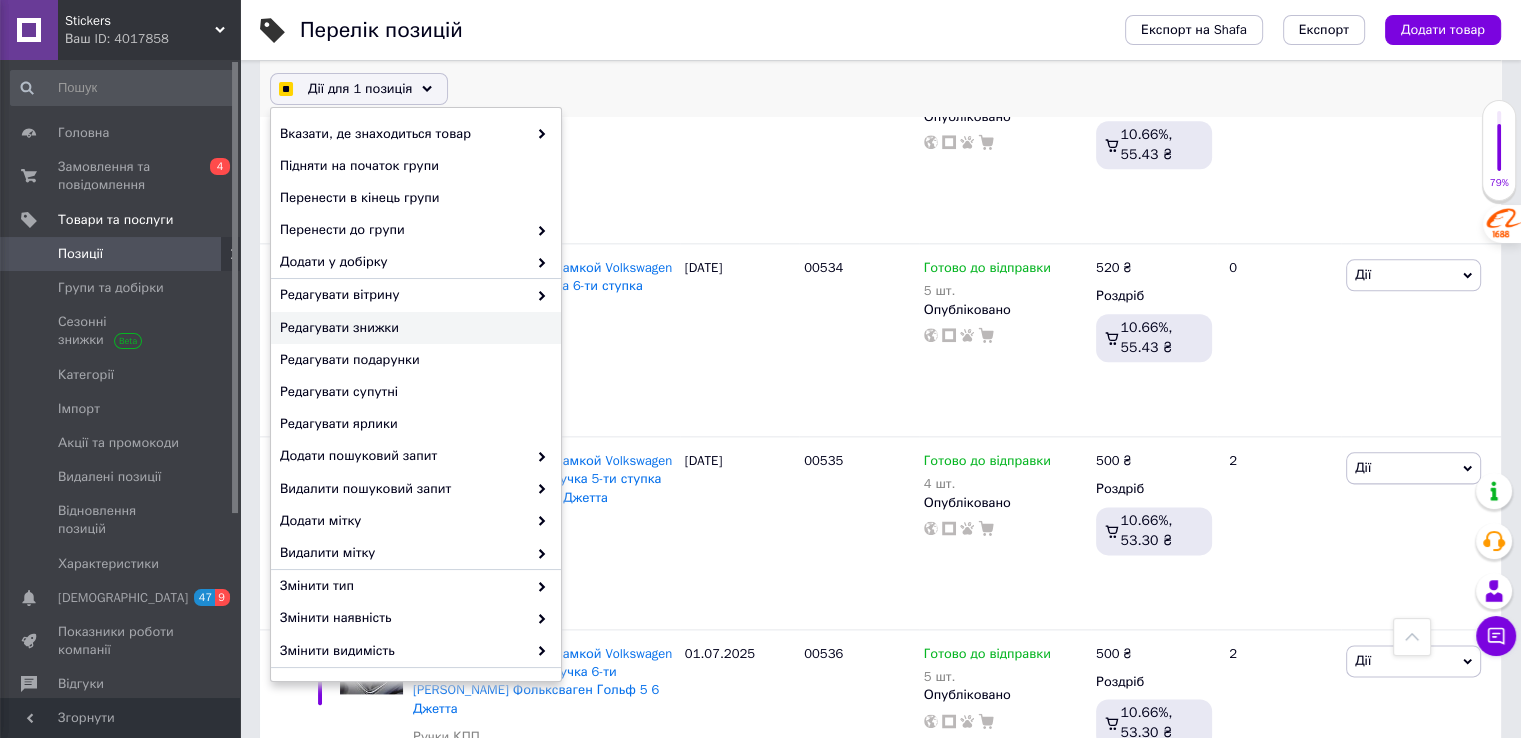 checkbox on "true" 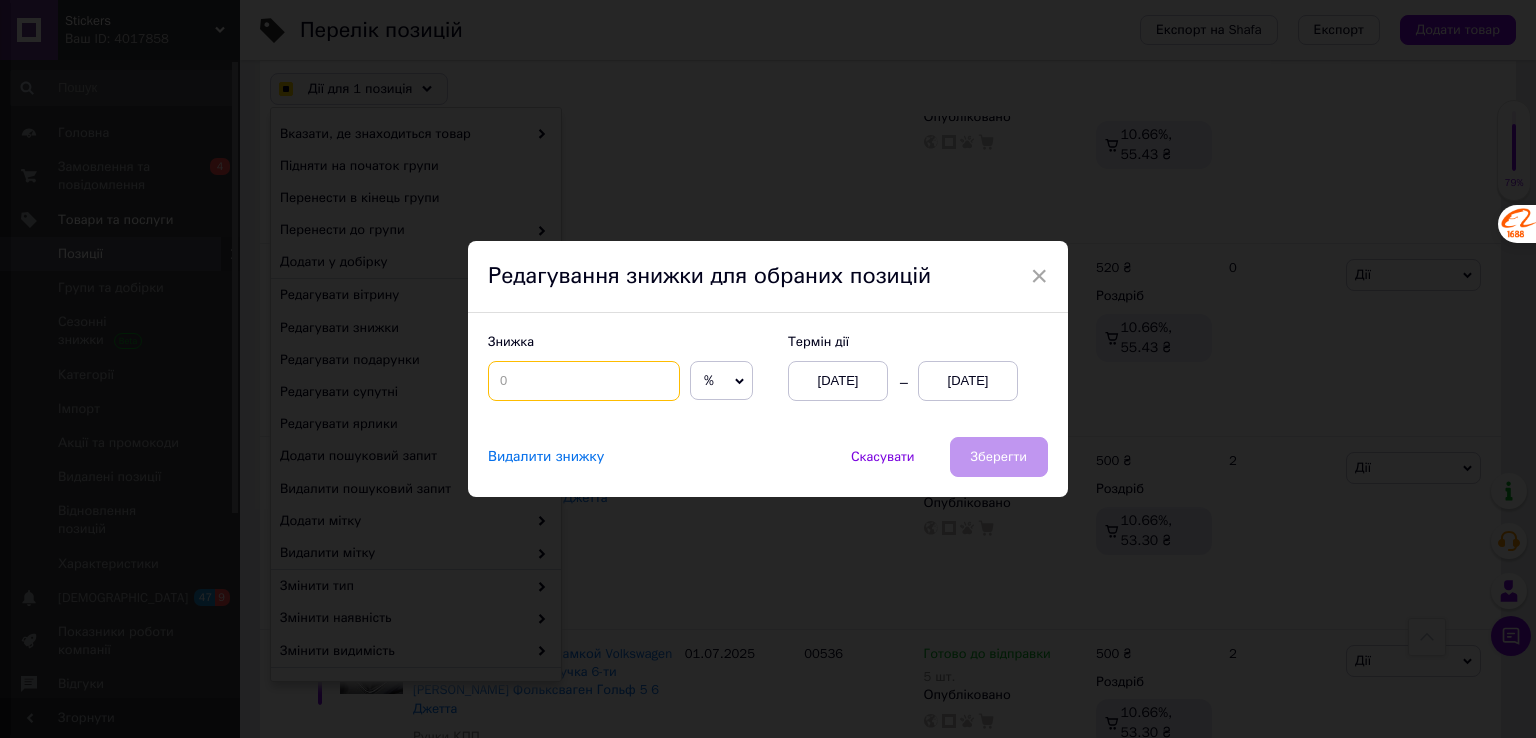 click at bounding box center [584, 381] 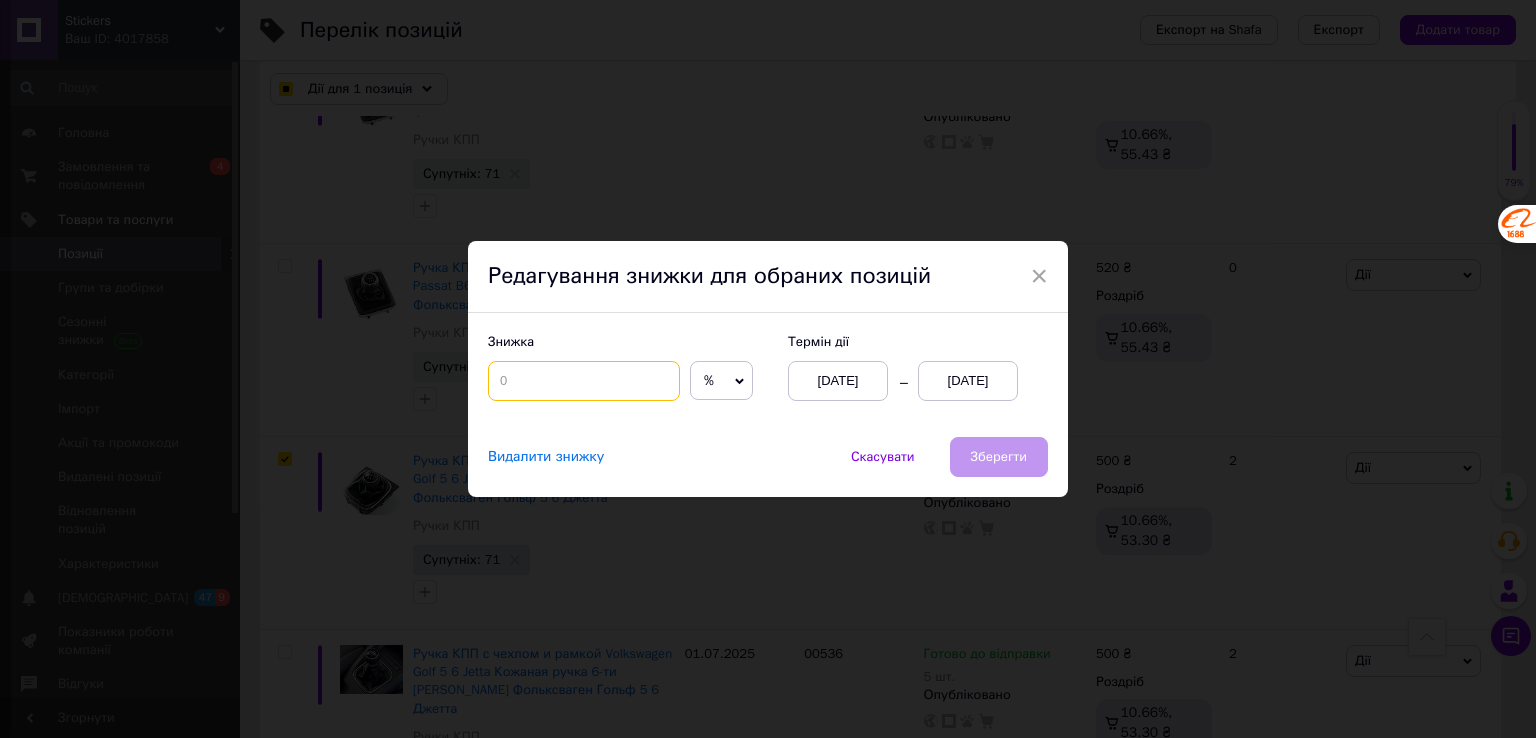 checkbox on "true" 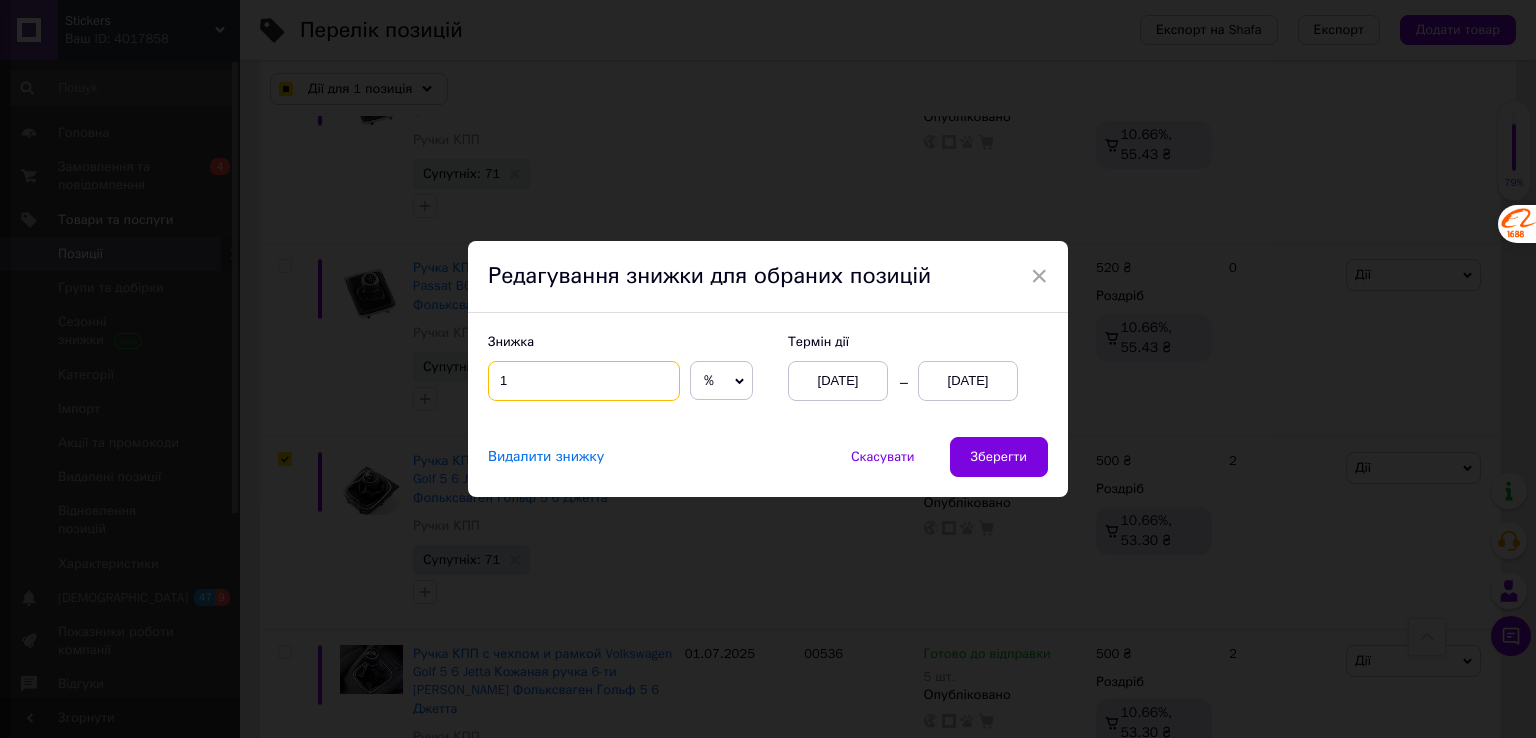 type on "10" 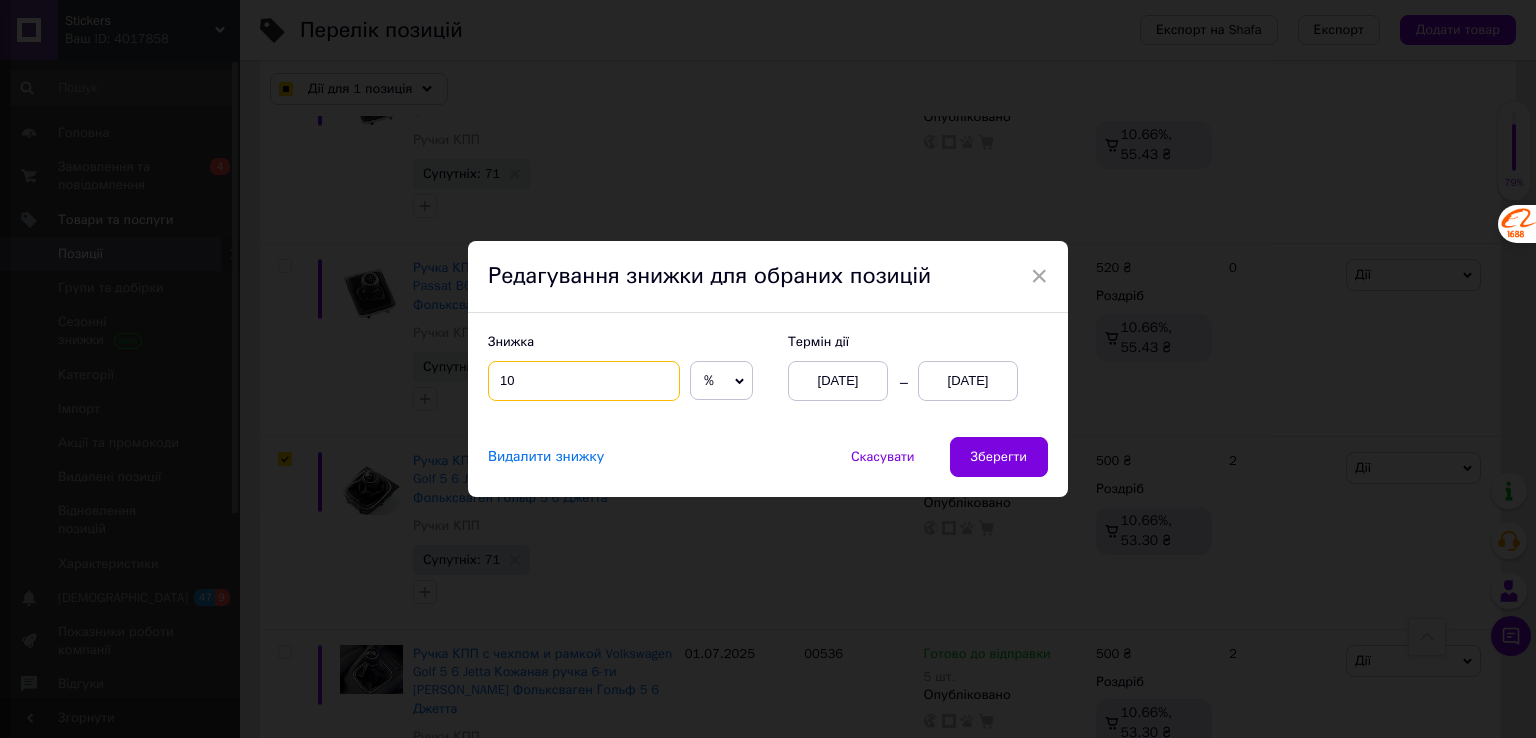 checkbox on "true" 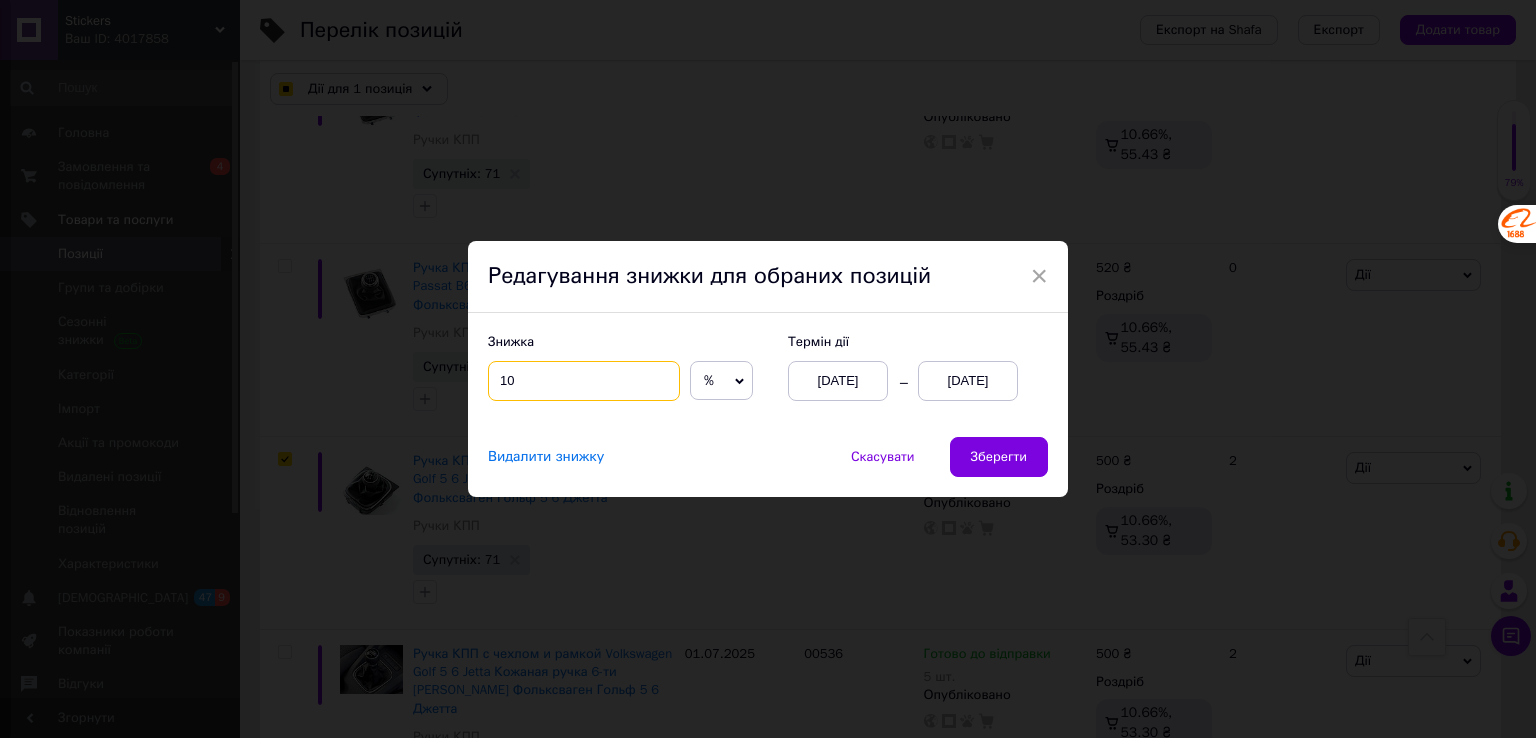 type on "10" 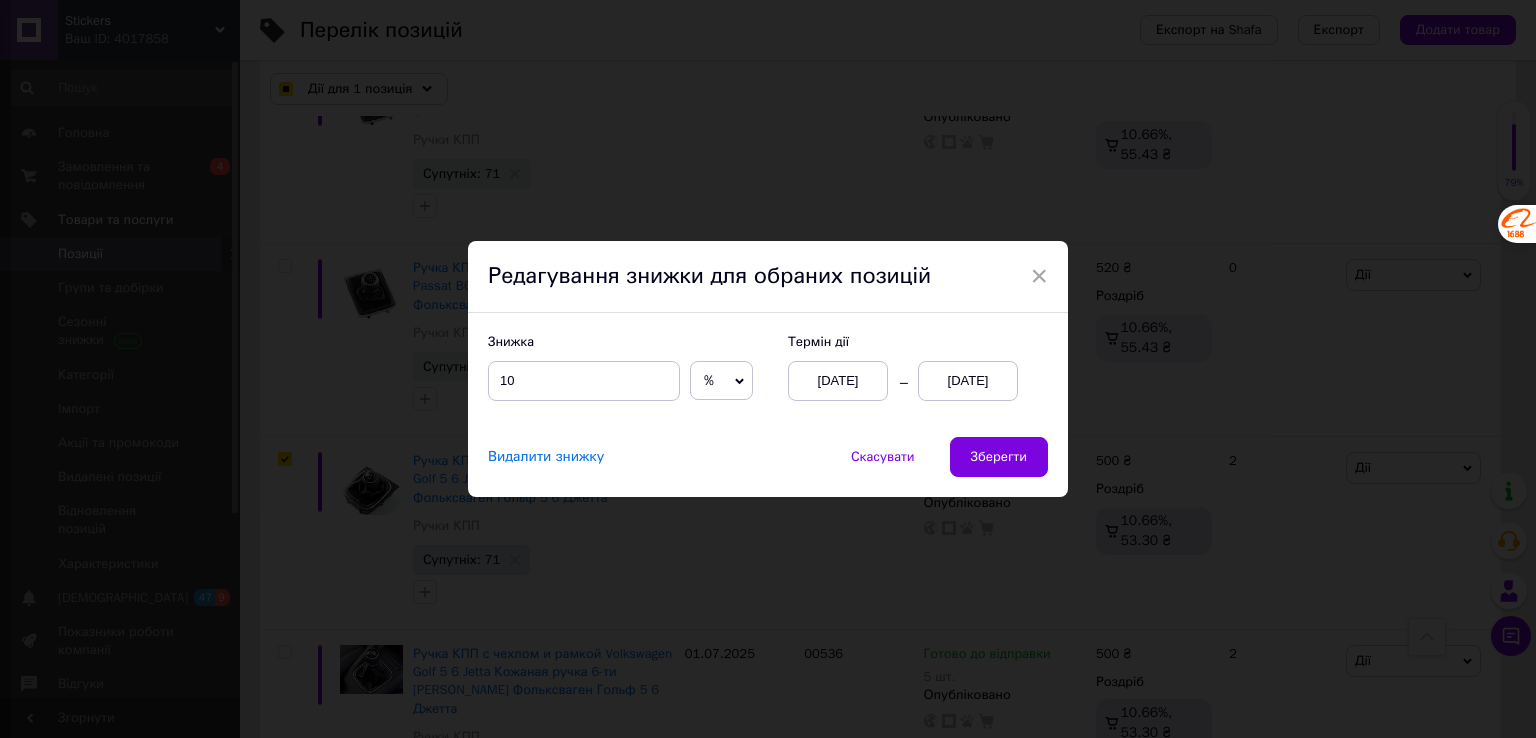 click on "[DATE]" at bounding box center (968, 381) 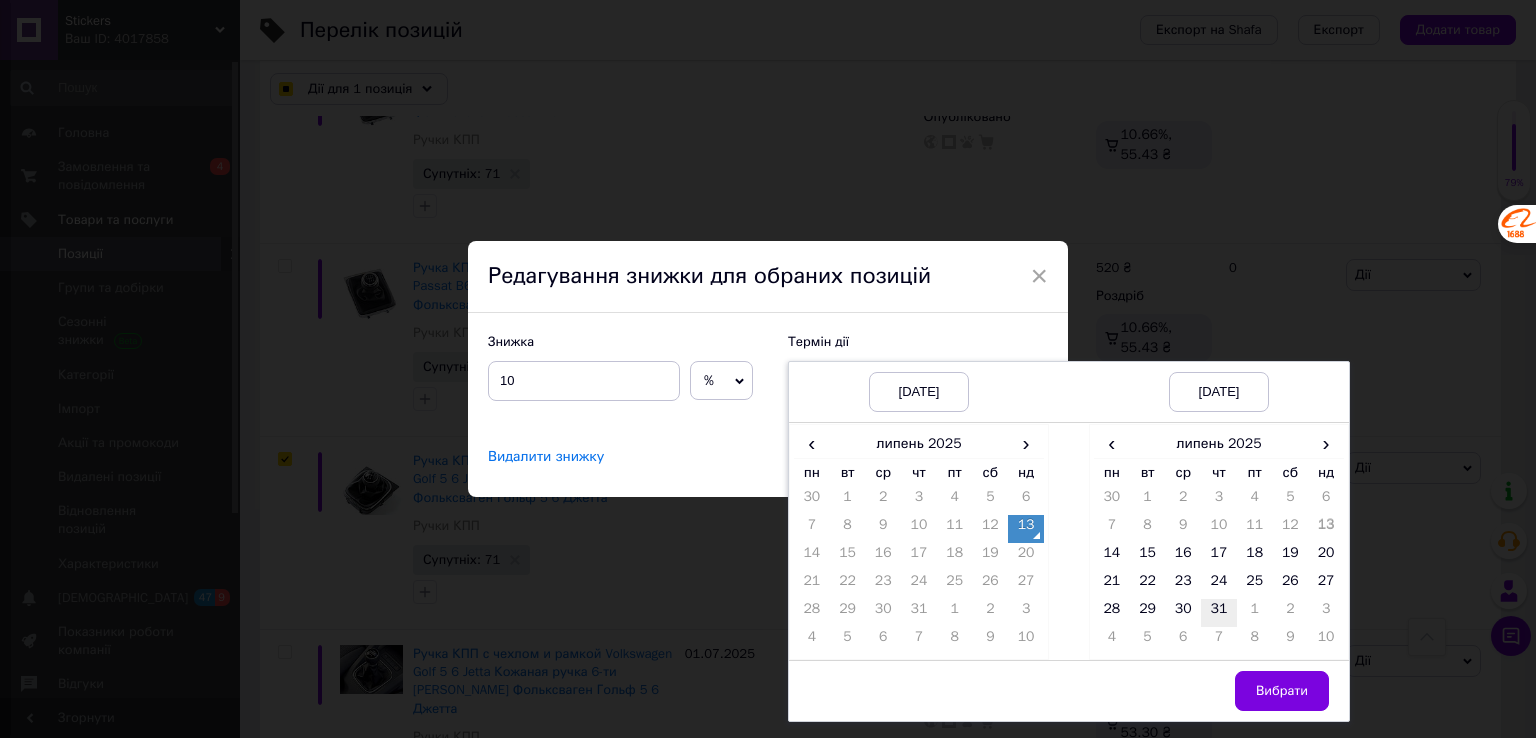 click on "31" at bounding box center [1219, 613] 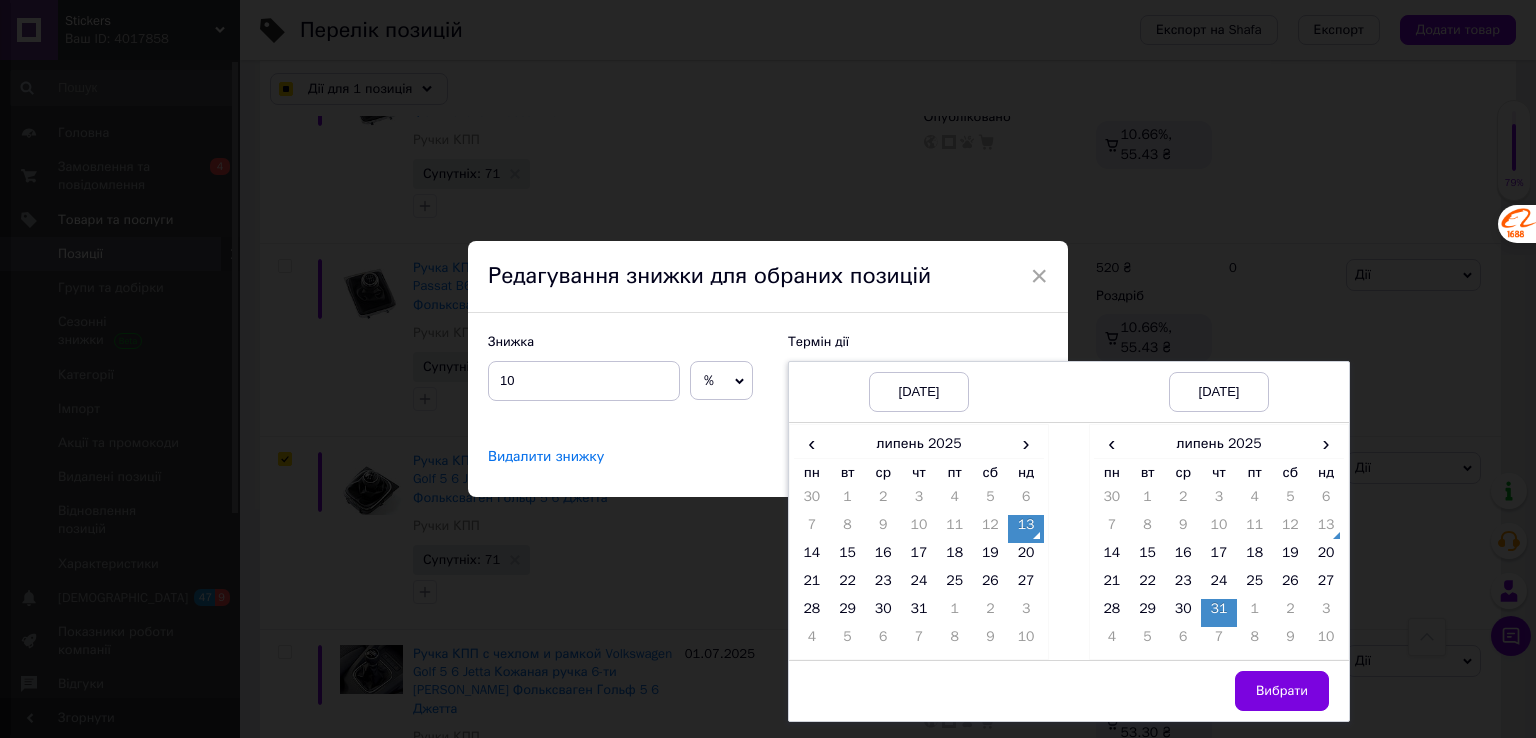 click on "Вибрати" at bounding box center (1282, 691) 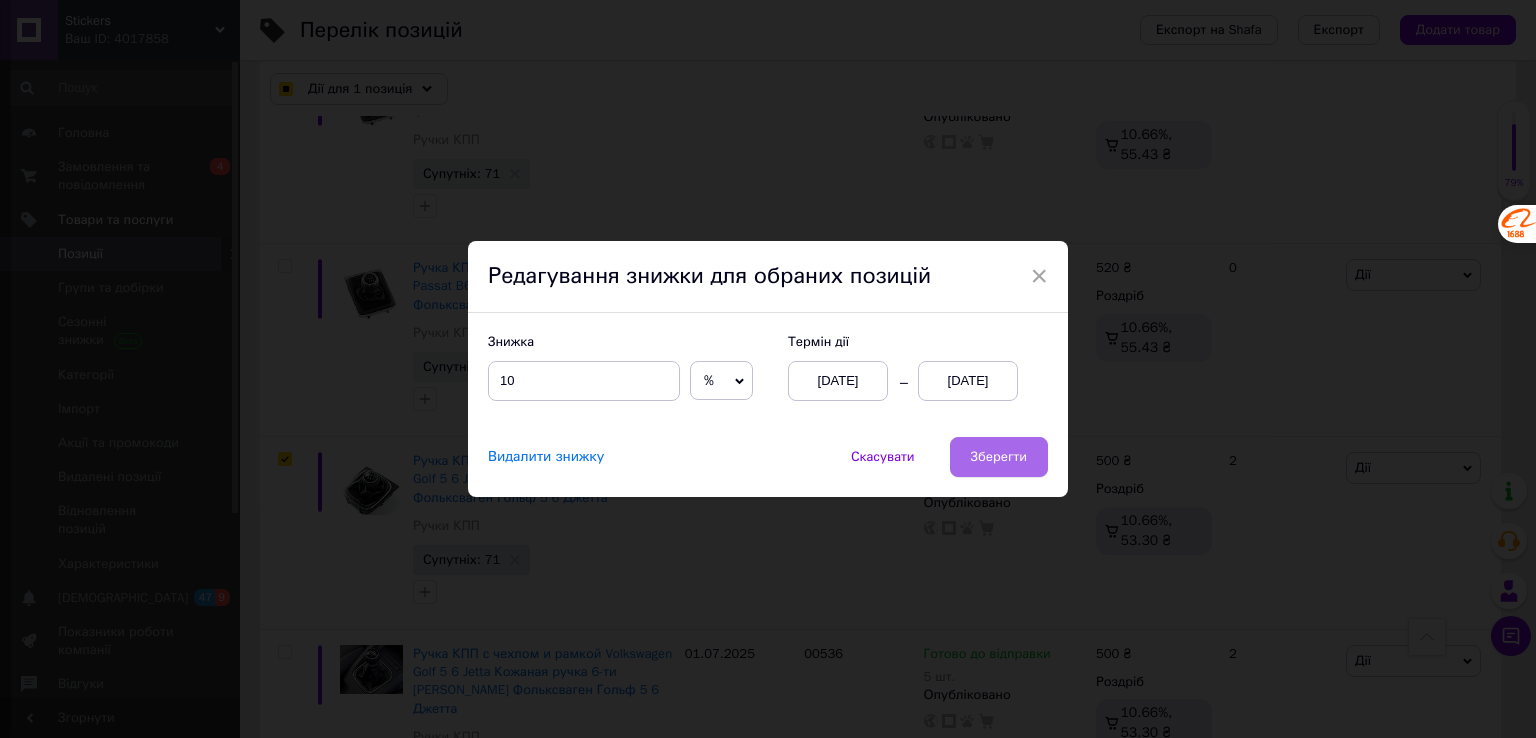 click on "Зберегти" at bounding box center [999, 457] 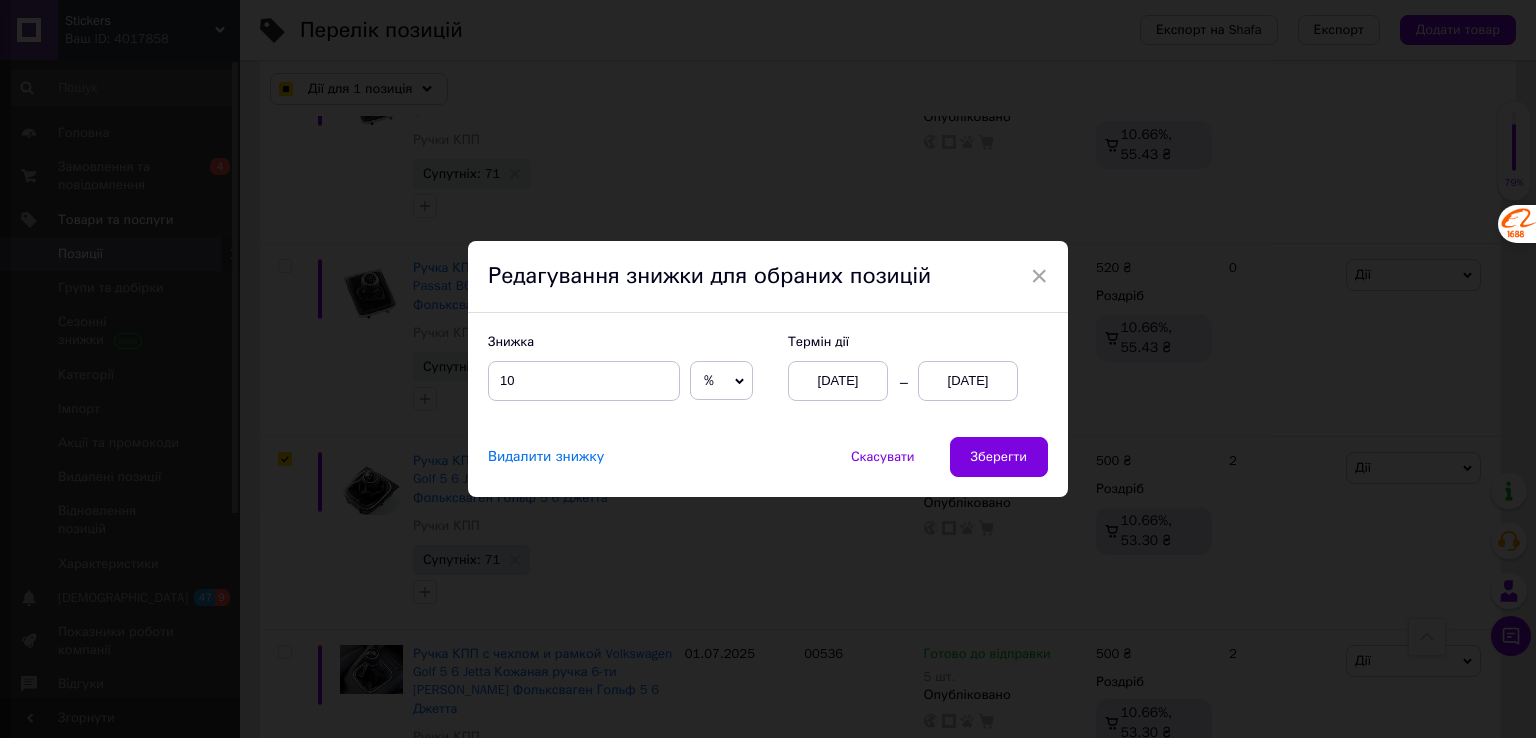 checkbox on "true" 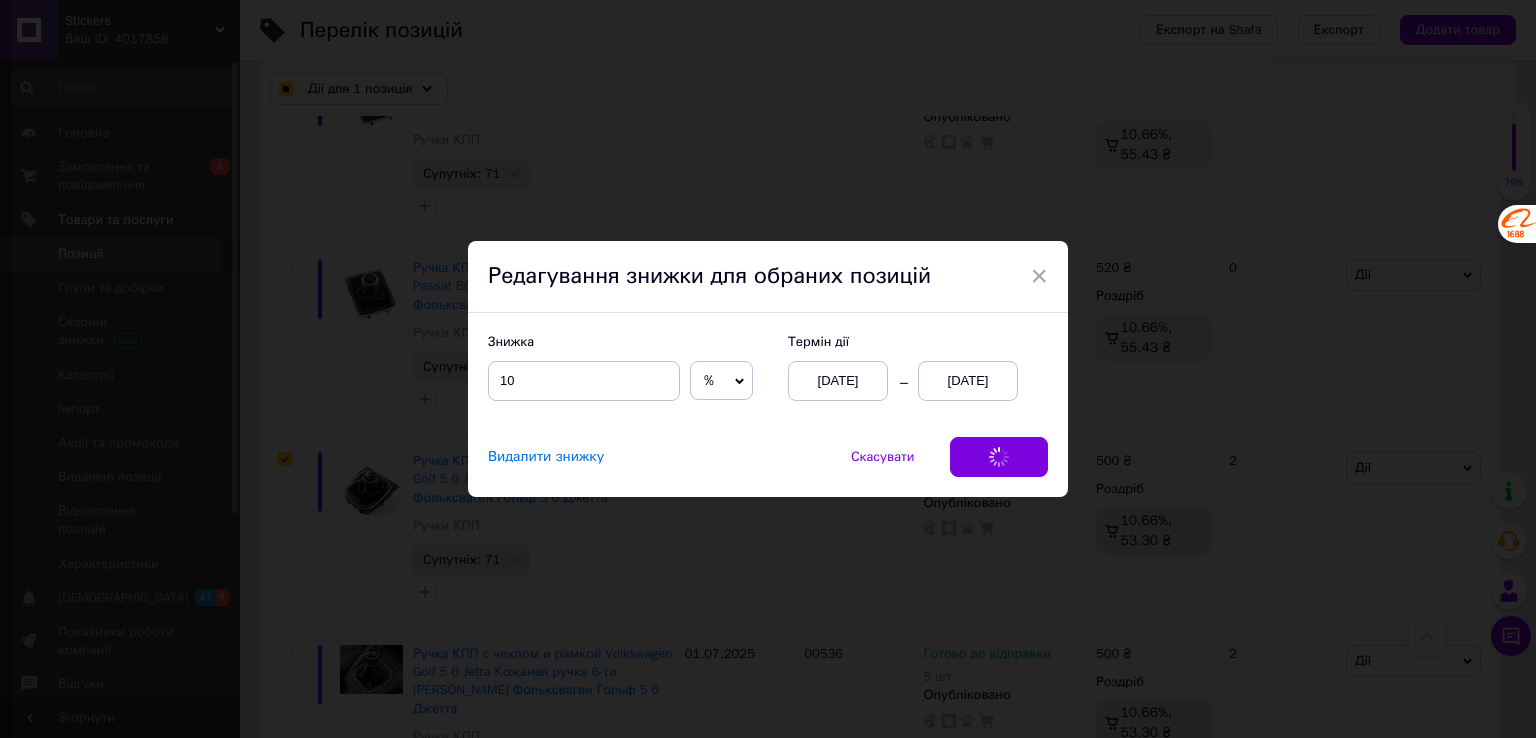 checkbox on "true" 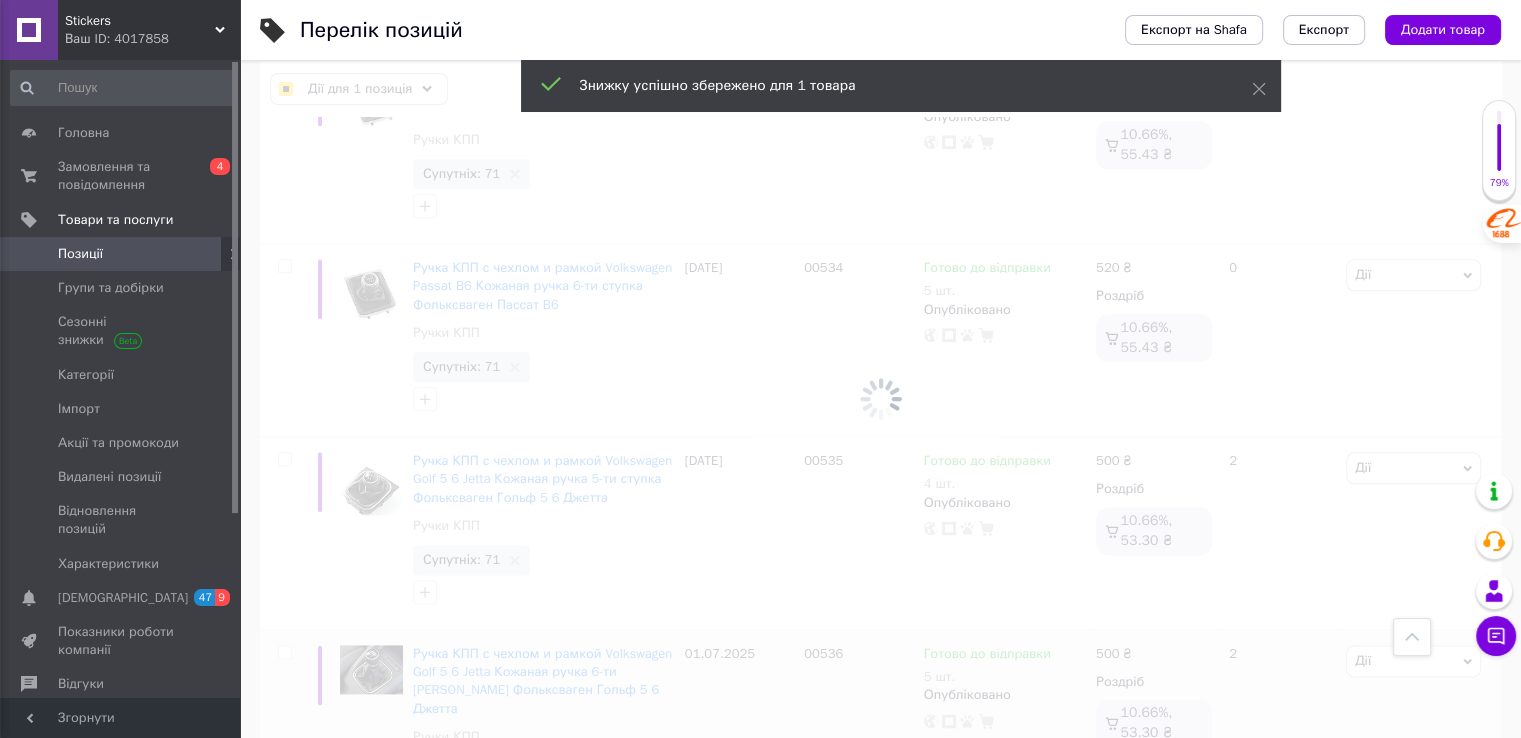 checkbox on "false" 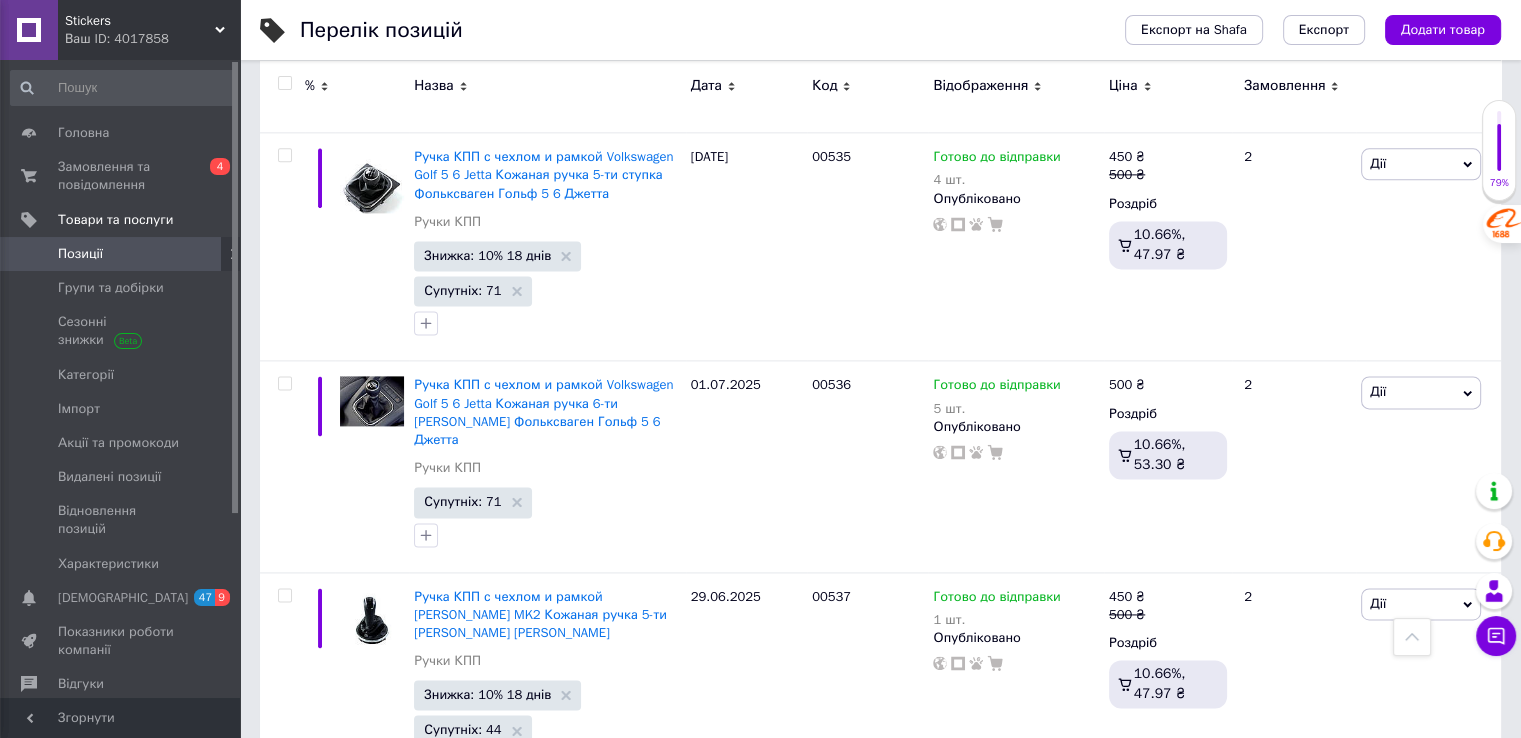 scroll, scrollTop: 18000, scrollLeft: 0, axis: vertical 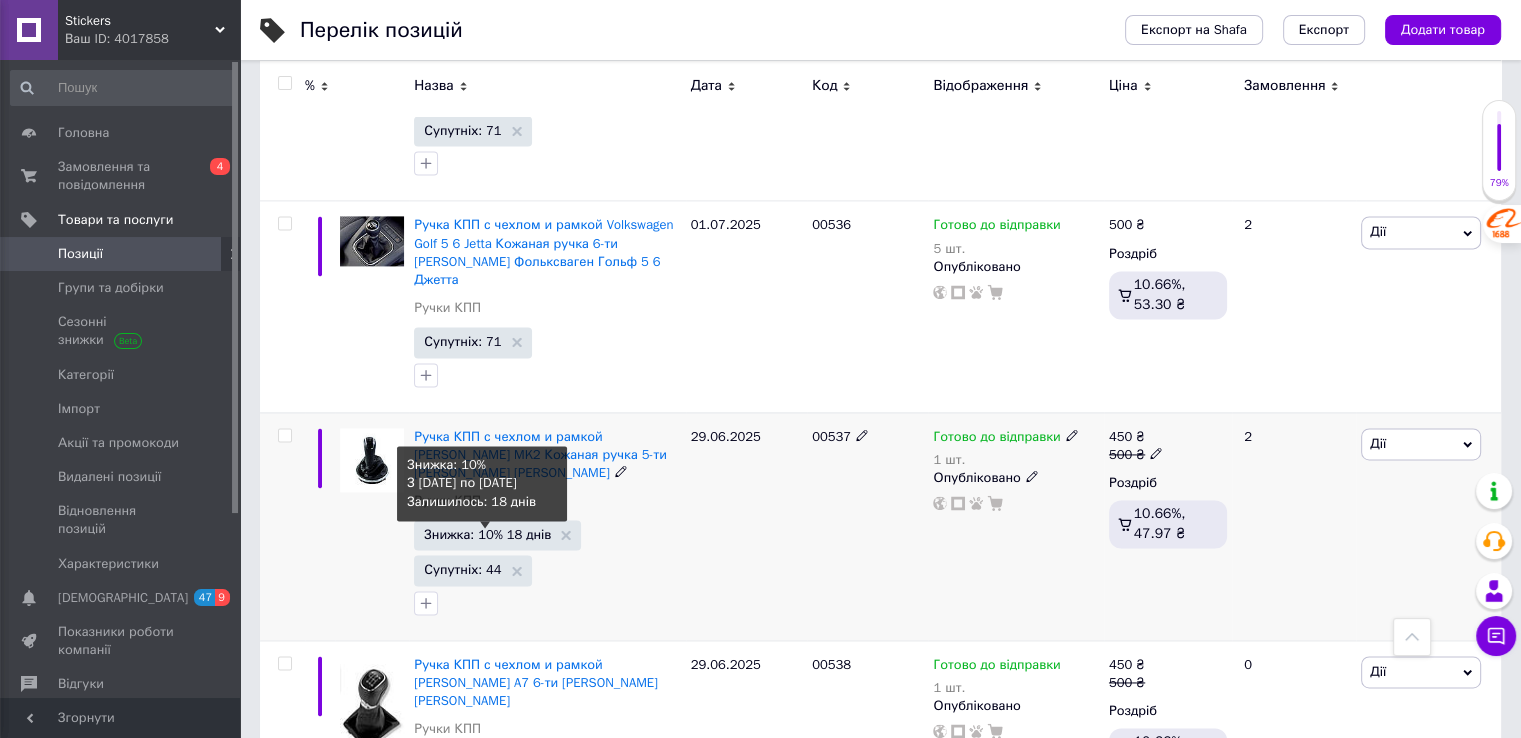 click on "Знижка: 10% 18 днів" at bounding box center (487, 534) 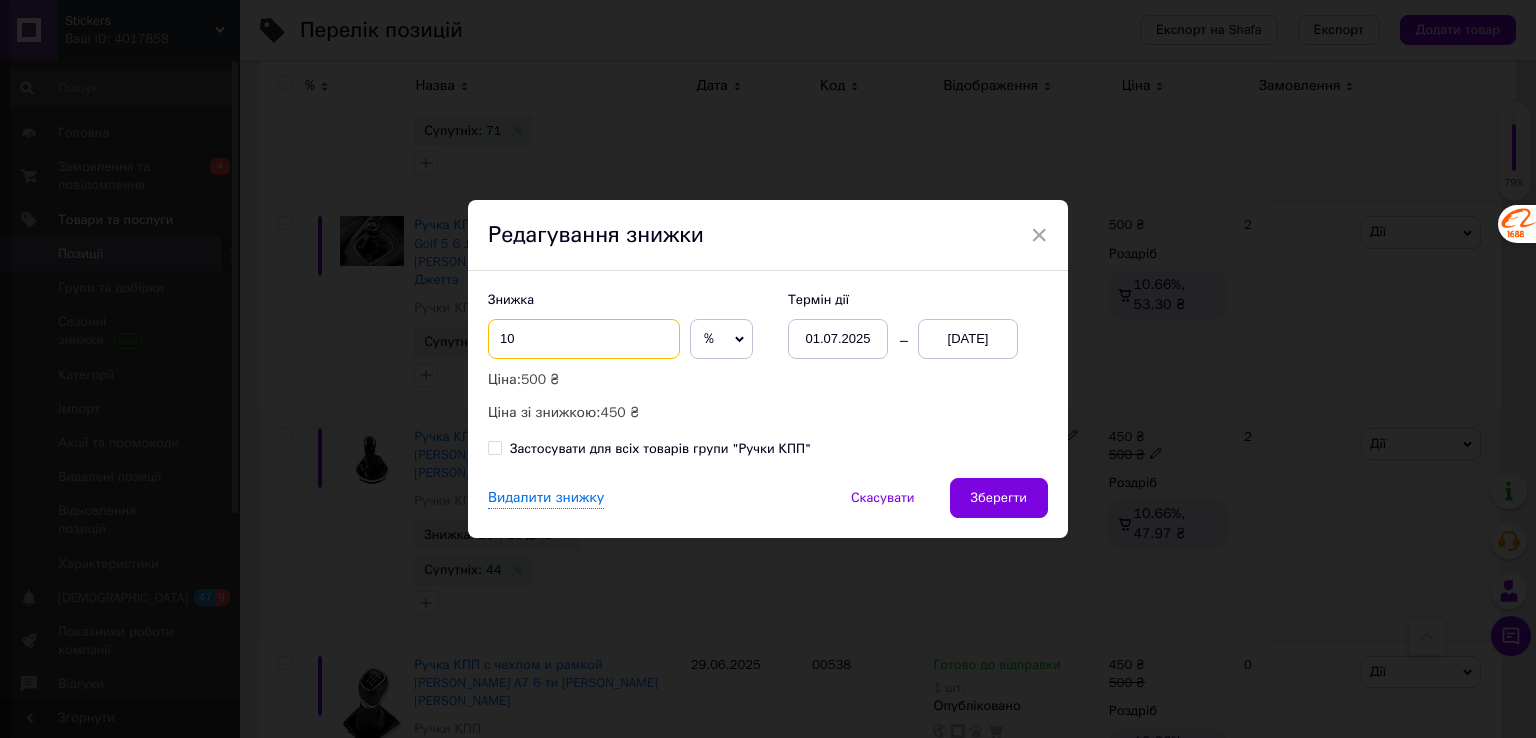 click on "10" at bounding box center [584, 339] 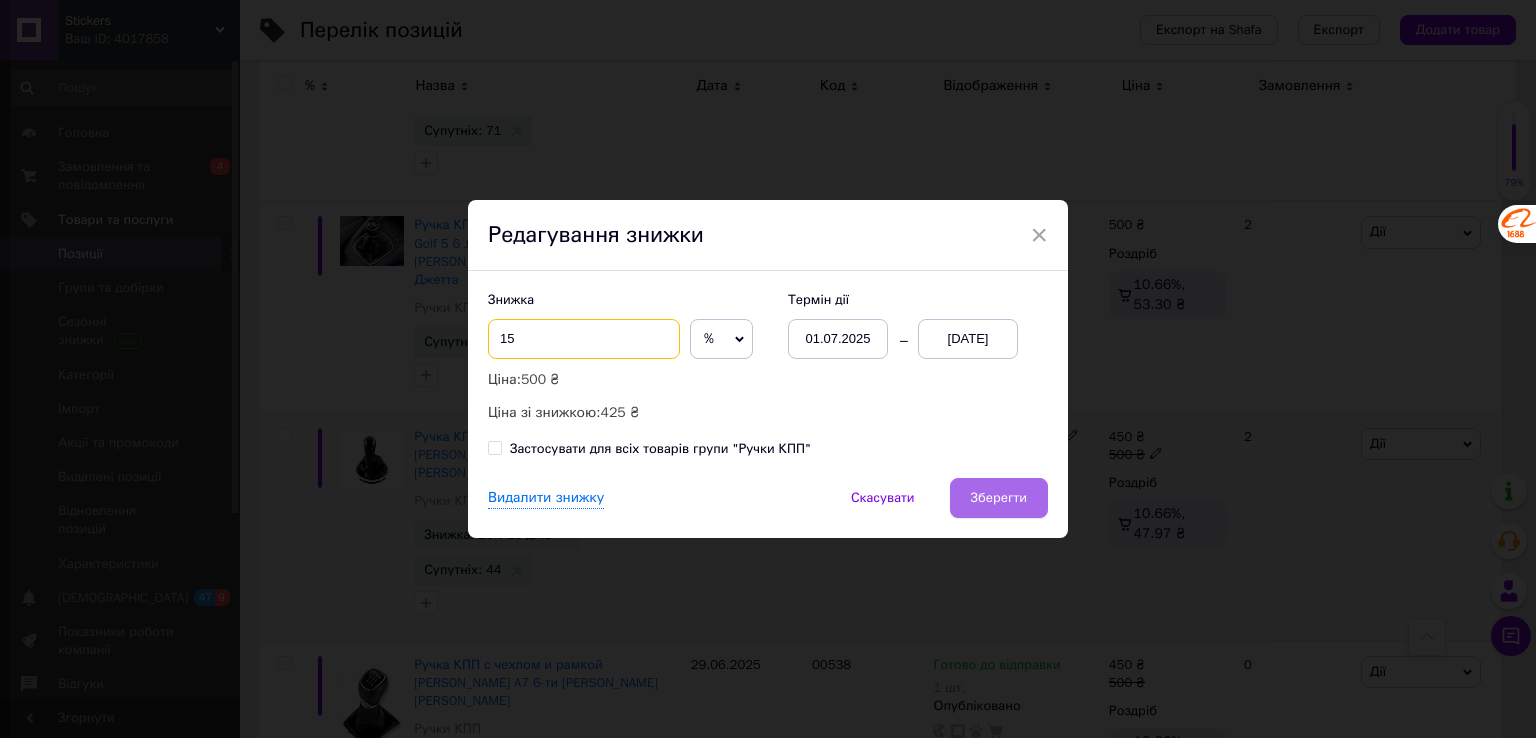 type on "15" 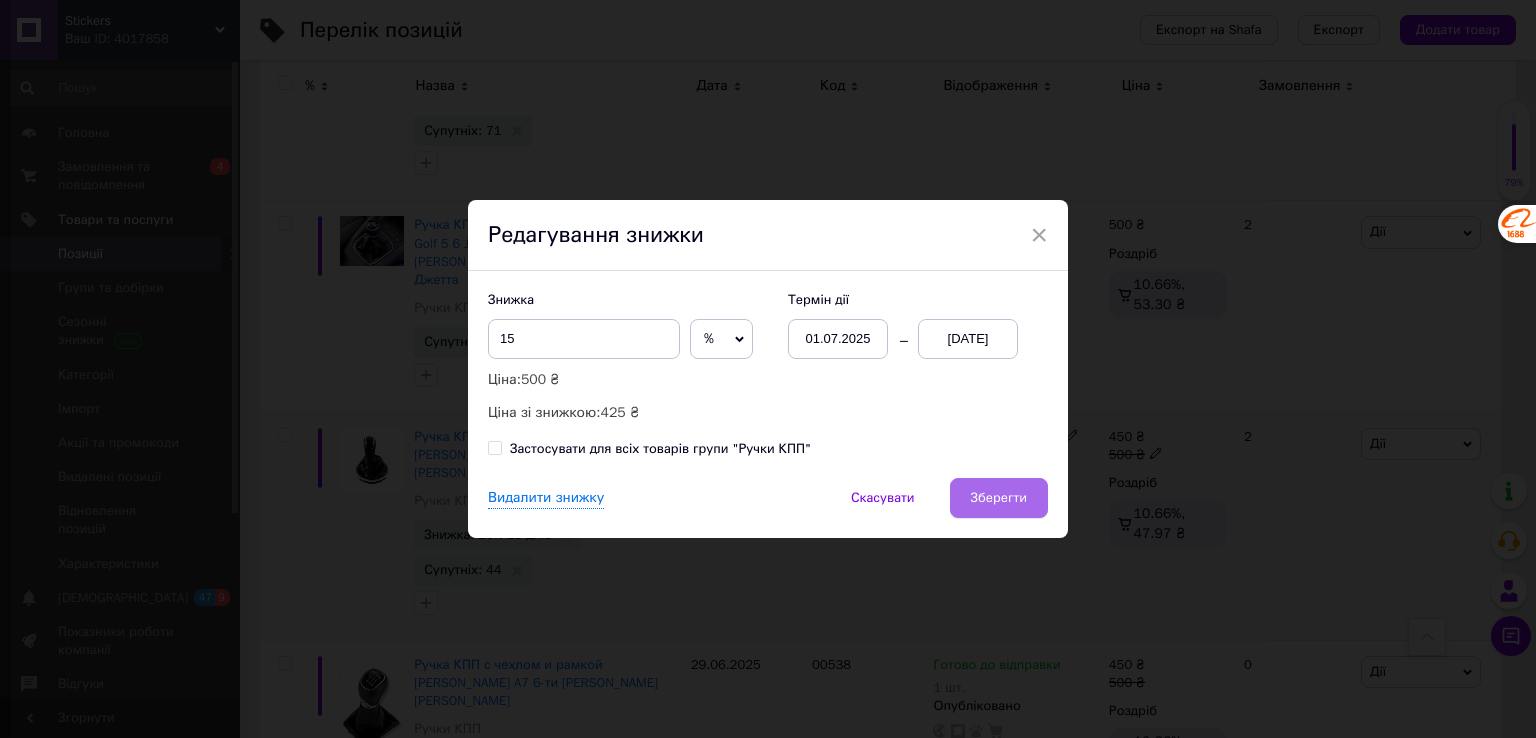 click on "Зберегти" at bounding box center [999, 498] 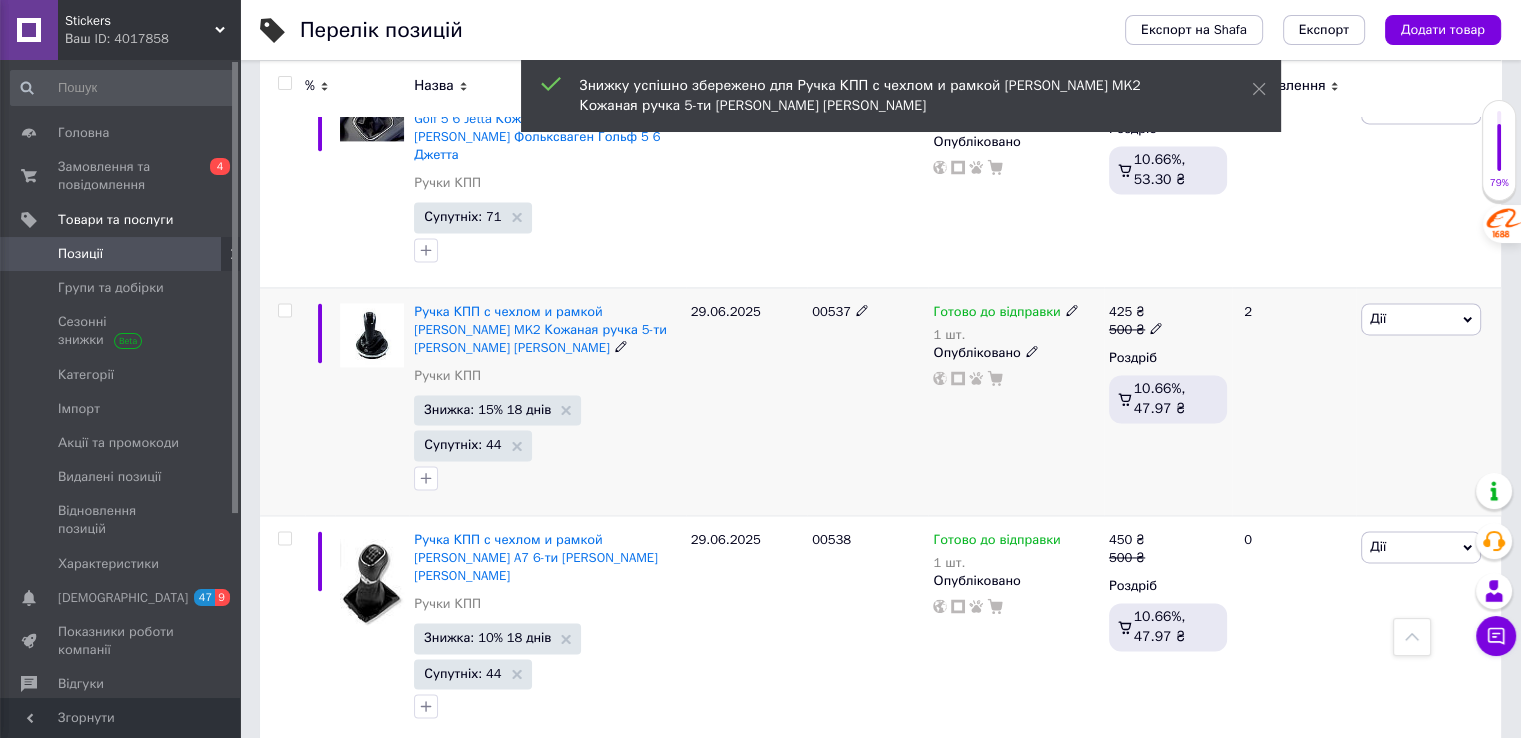 scroll, scrollTop: 18200, scrollLeft: 0, axis: vertical 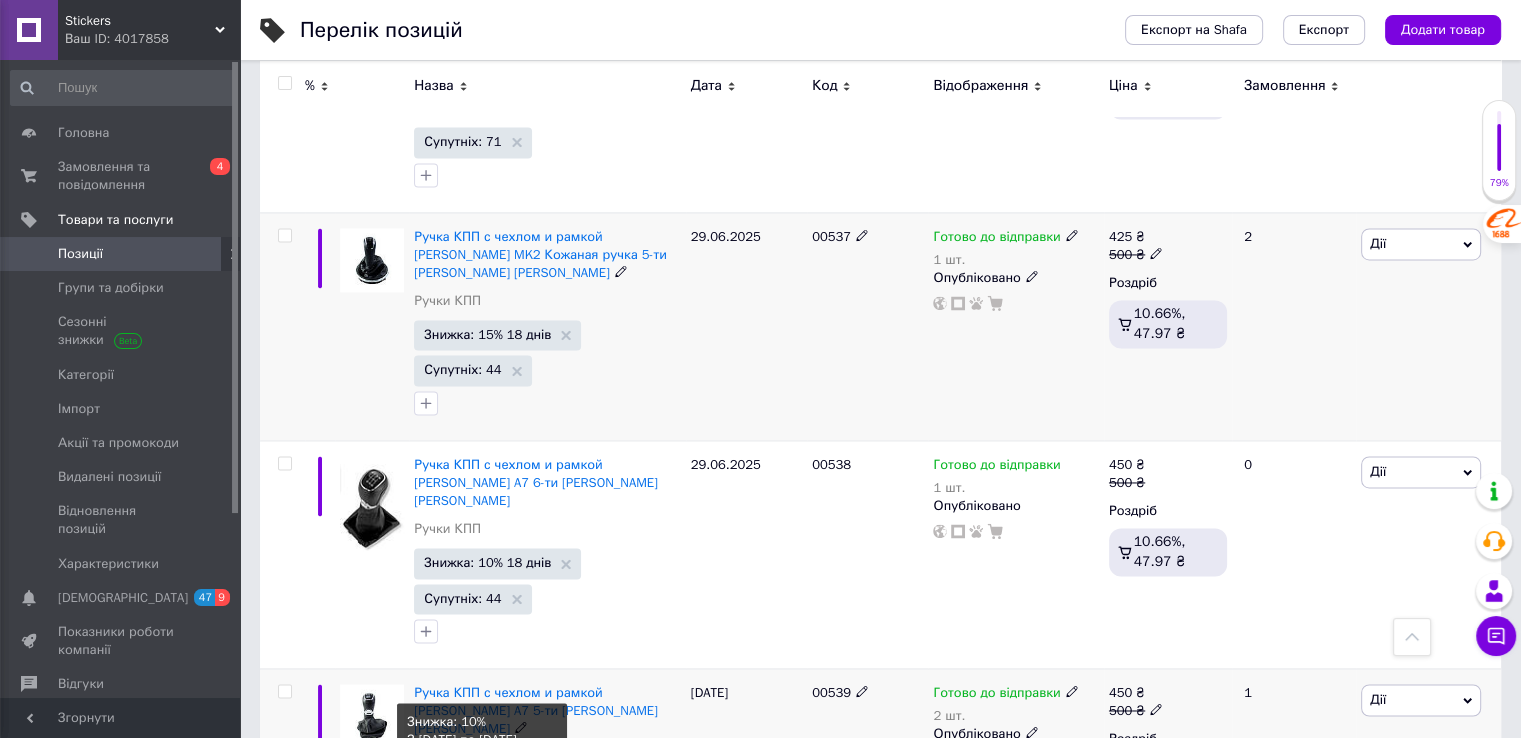 click on "Знижка: 10% 18 днів" at bounding box center [487, 791] 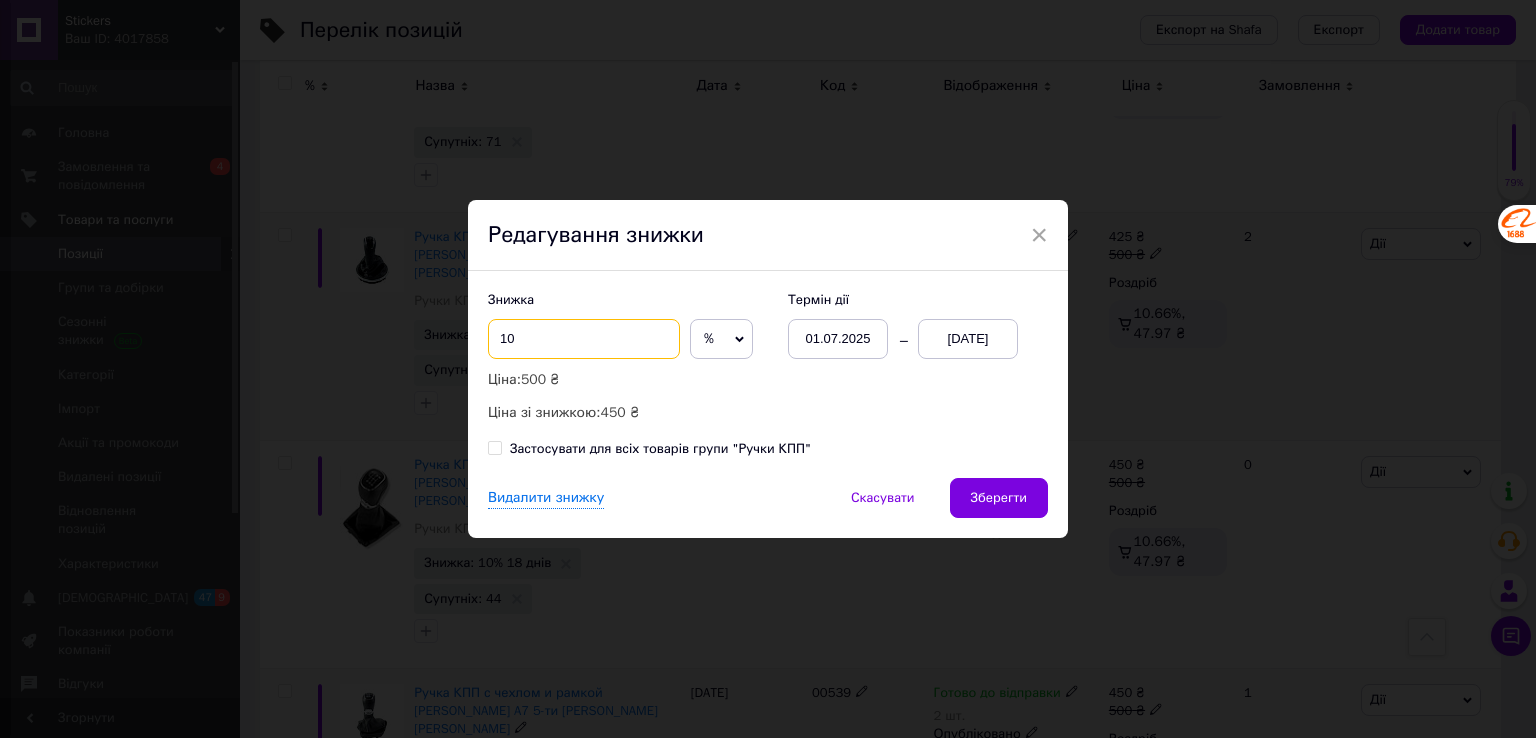 click on "10" at bounding box center (584, 339) 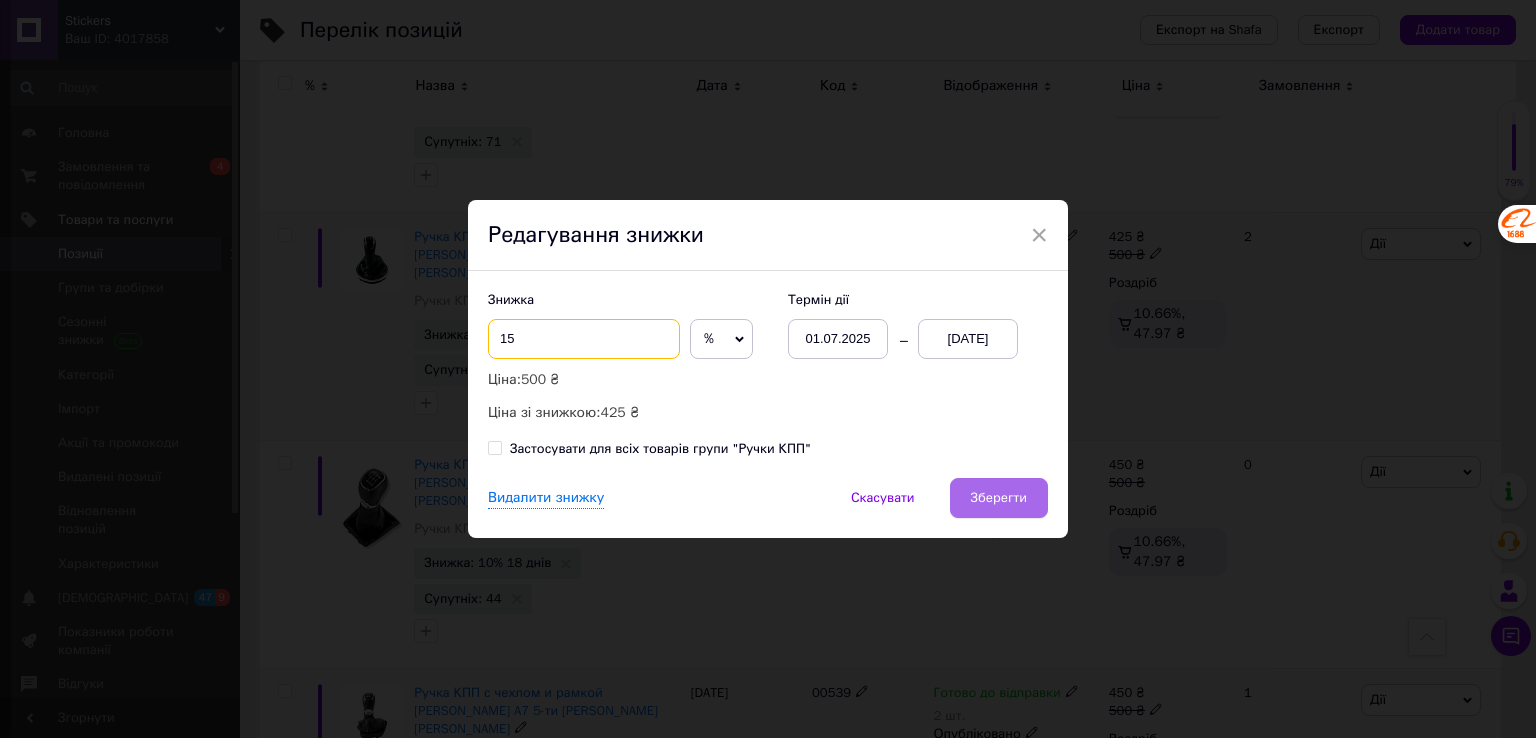type on "15" 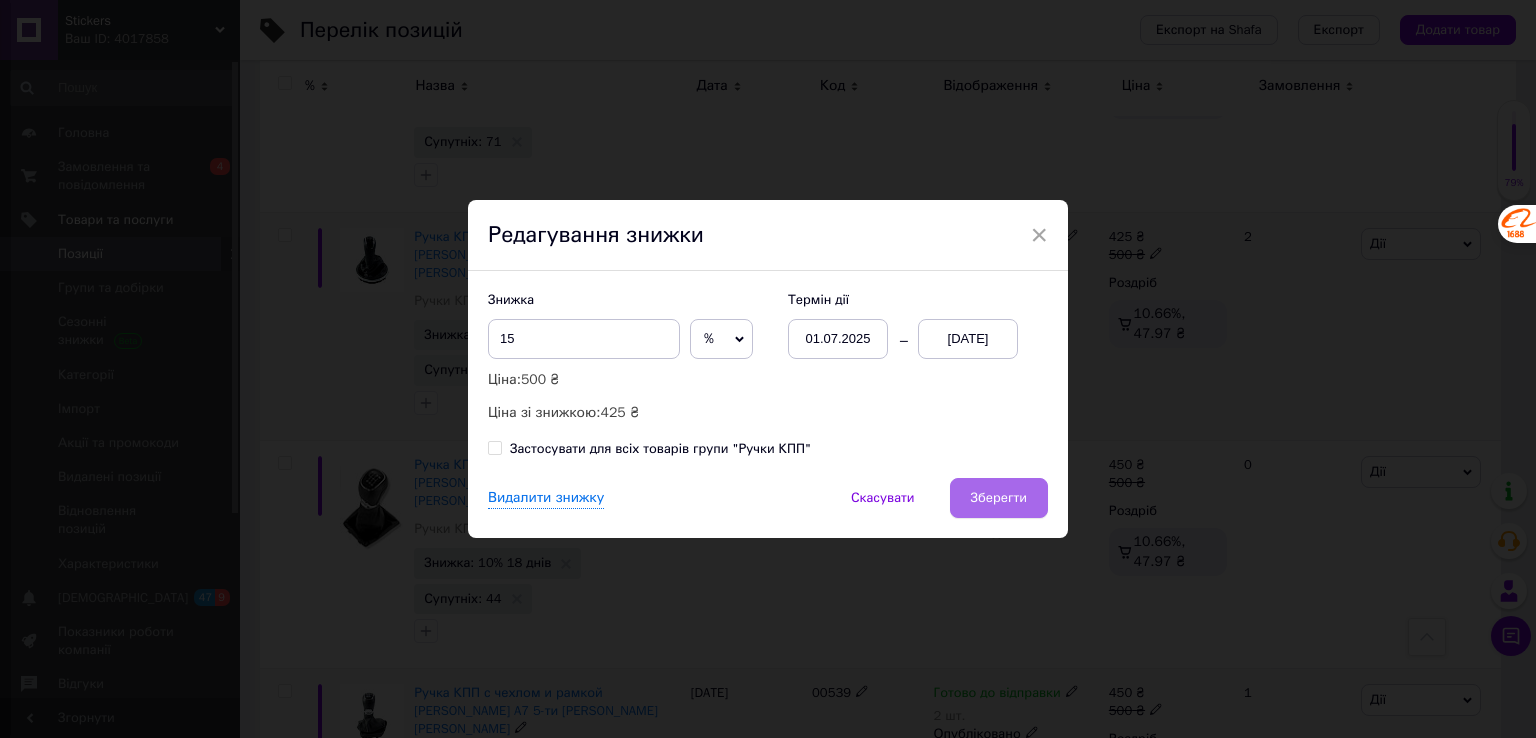 click on "Зберегти" at bounding box center (999, 498) 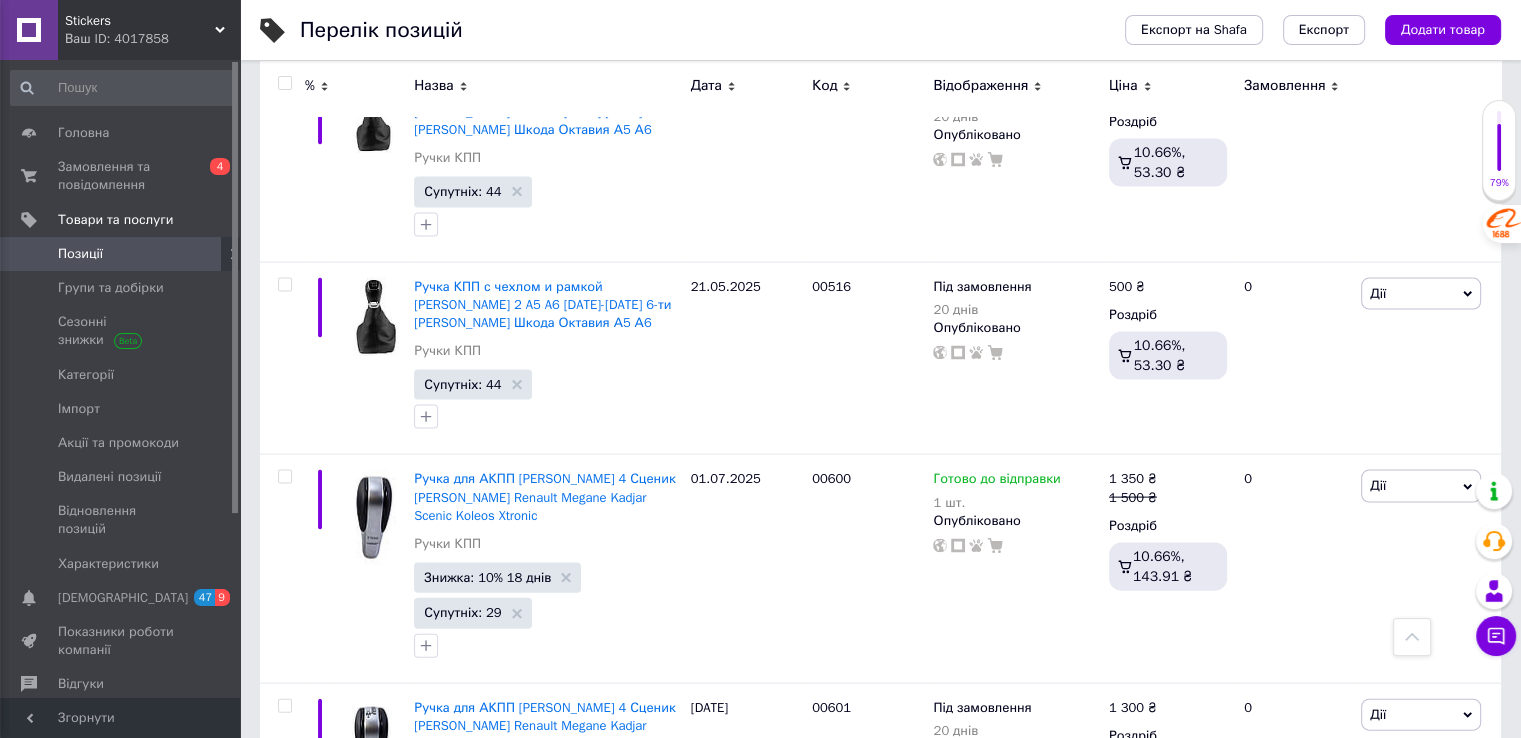 scroll, scrollTop: 19300, scrollLeft: 0, axis: vertical 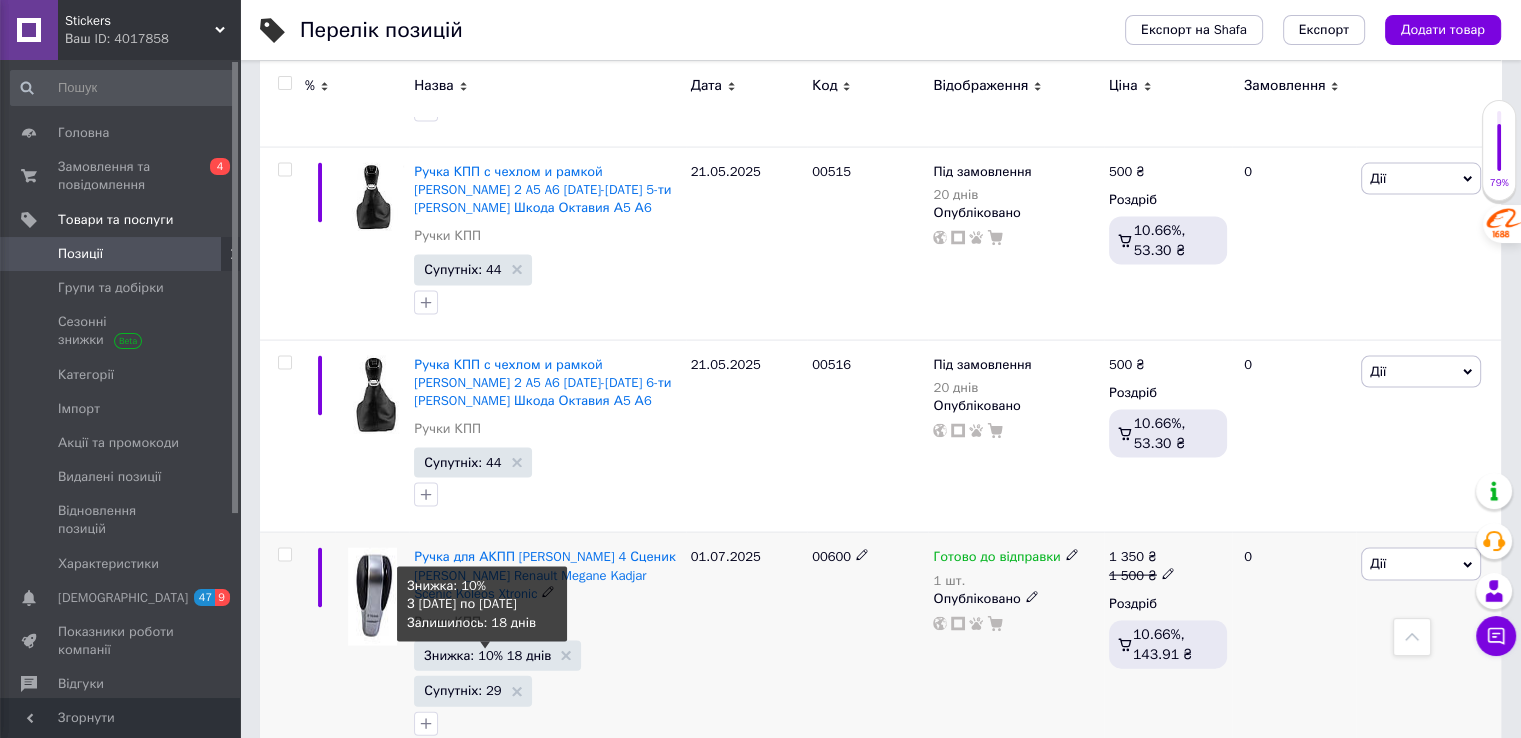 click on "Знижка: 10% 18 днів" at bounding box center [487, 655] 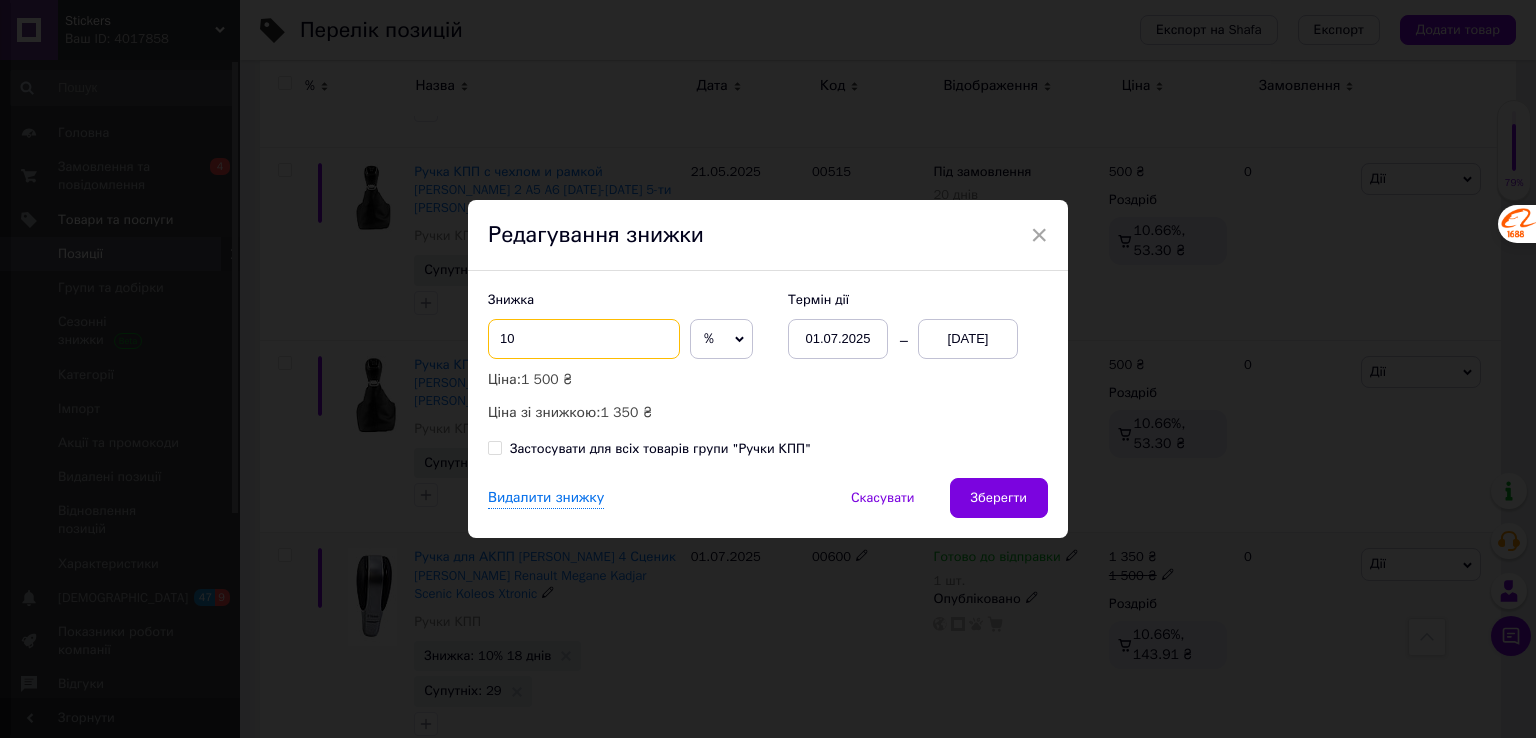 click on "10" at bounding box center [584, 339] 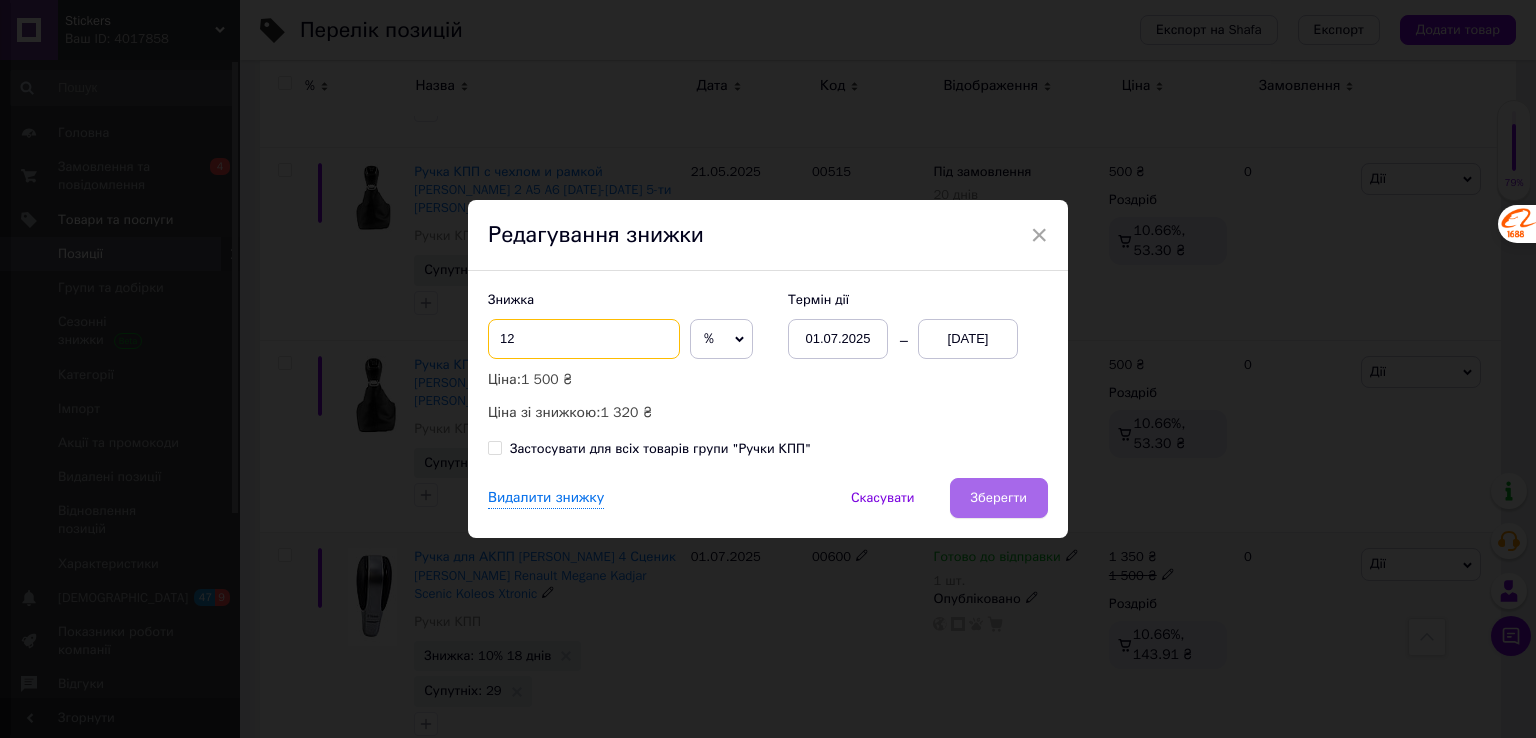 type on "12" 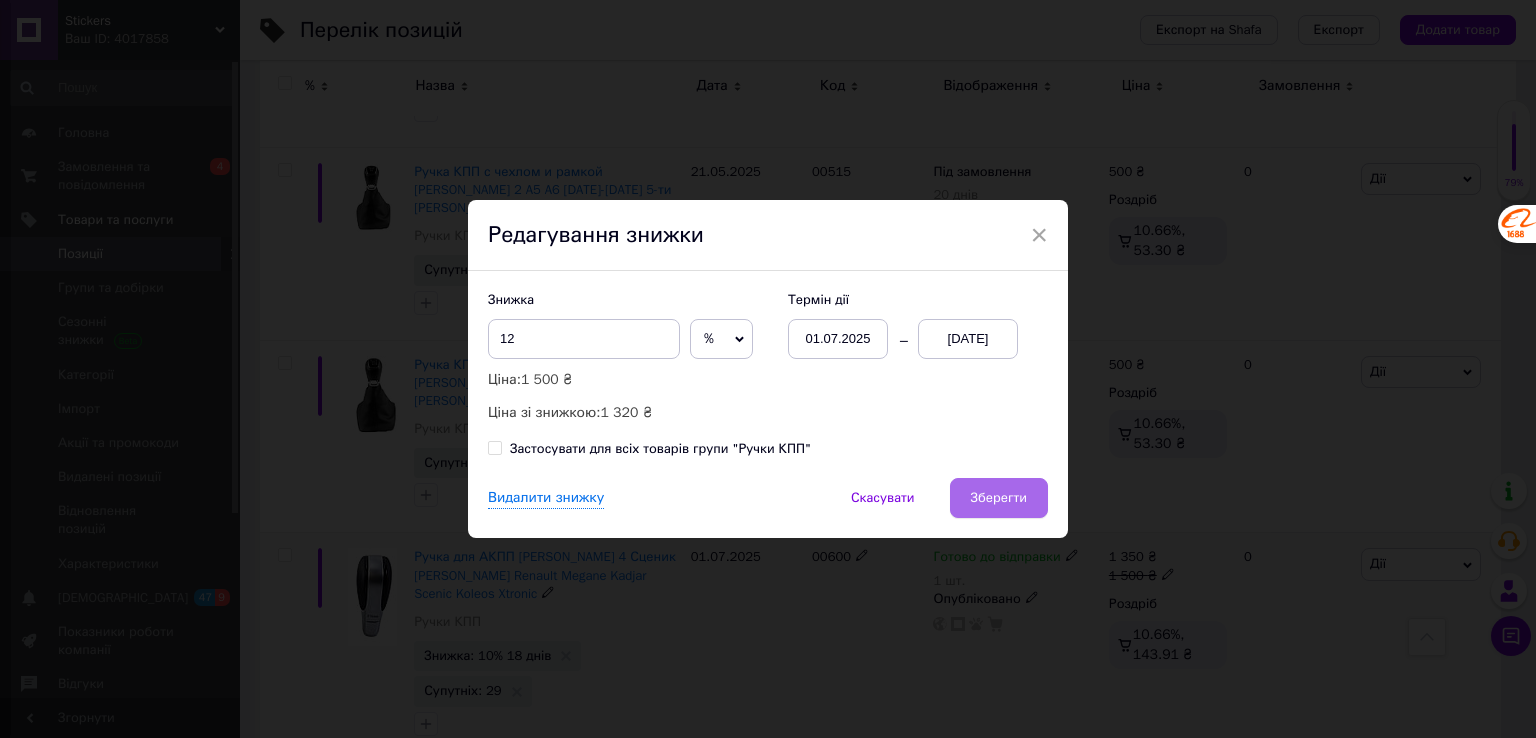 click on "Зберегти" at bounding box center [999, 498] 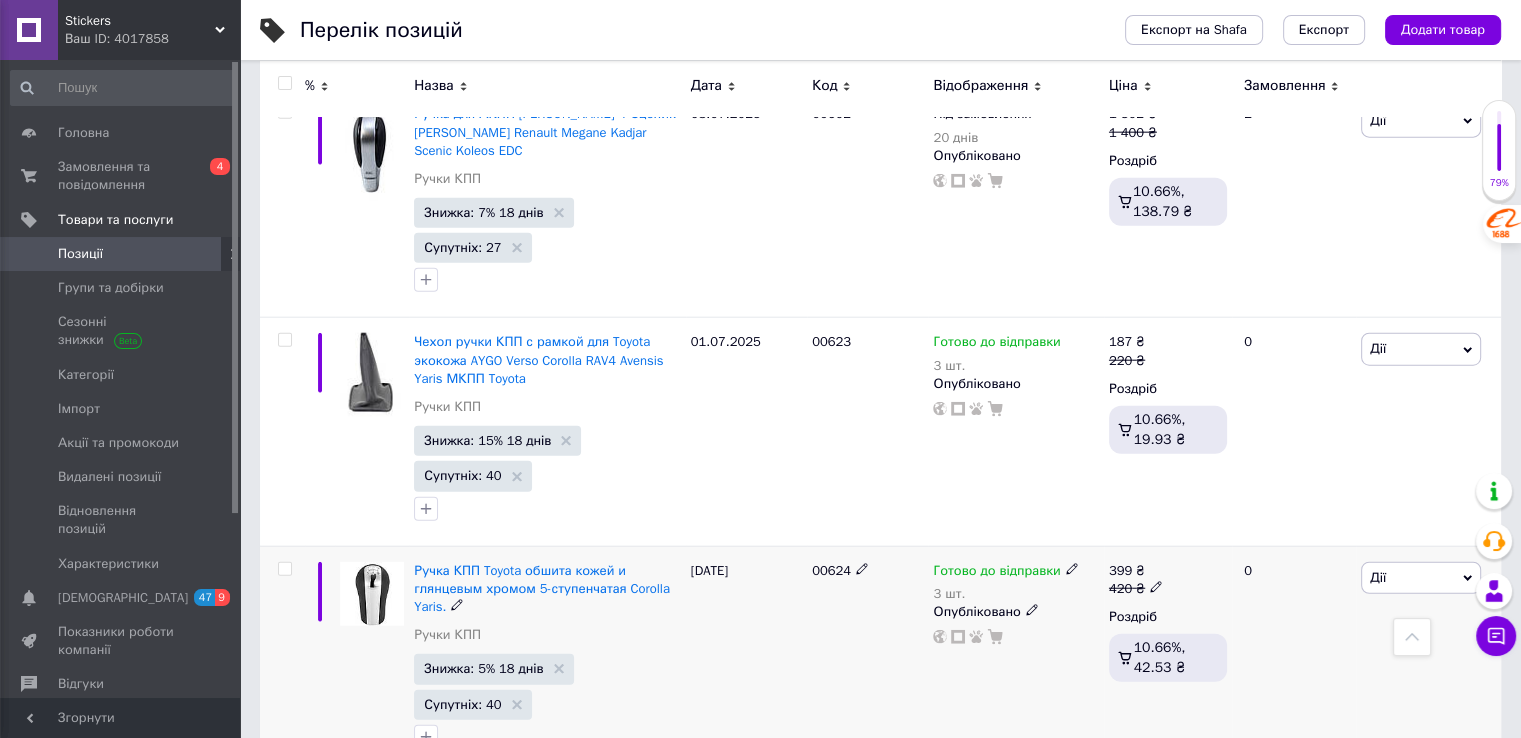 scroll, scrollTop: 20134, scrollLeft: 0, axis: vertical 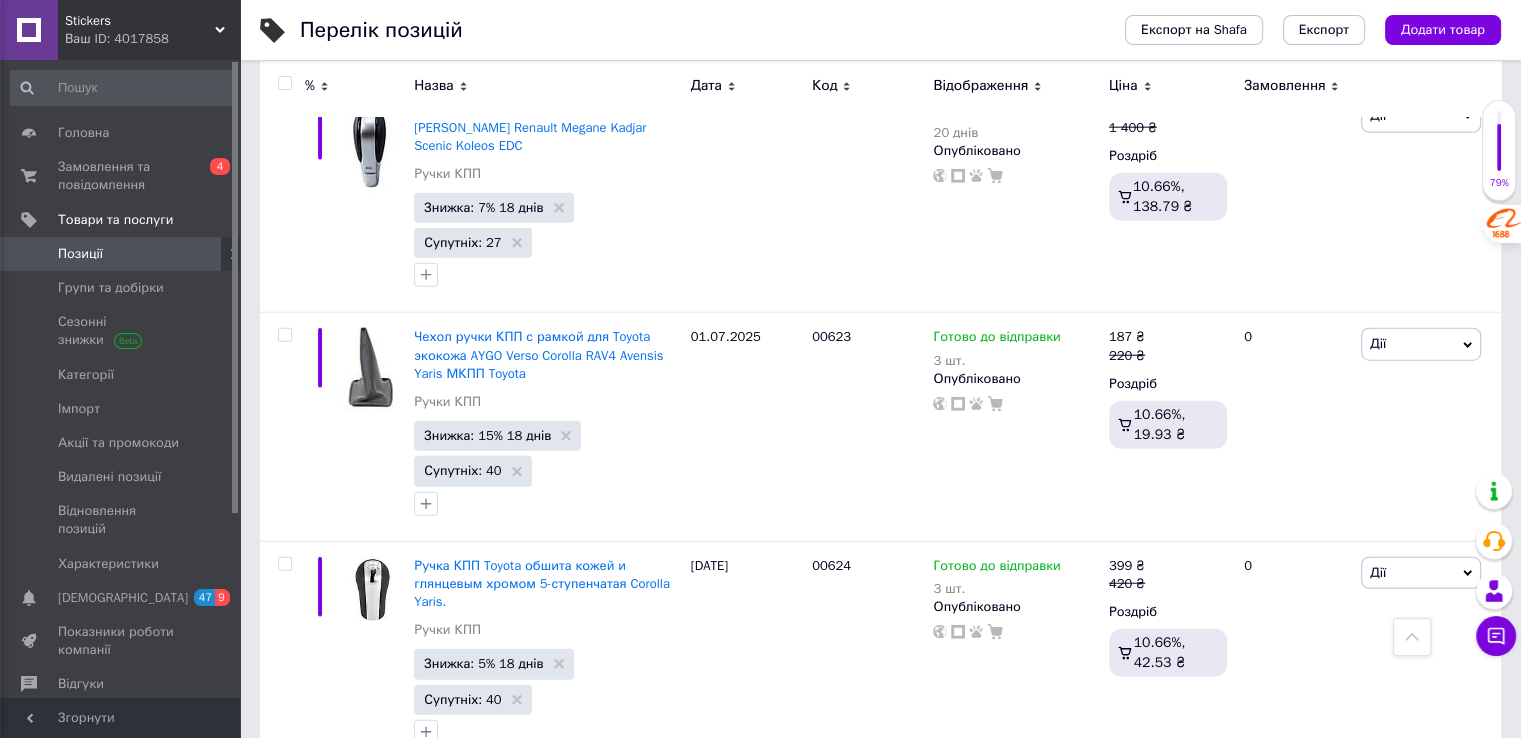 click on "2" at bounding box center [327, 1038] 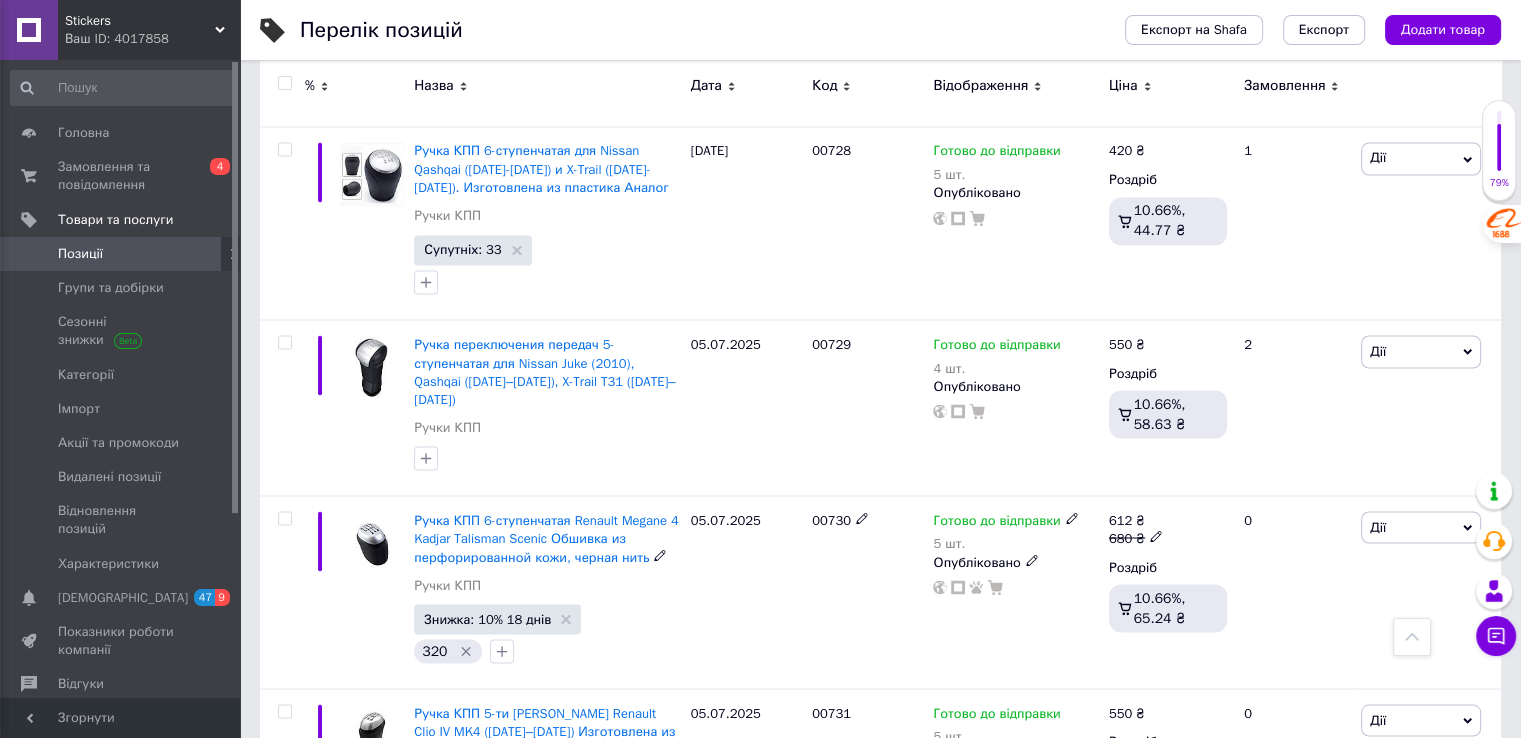 scroll, scrollTop: 3776, scrollLeft: 0, axis: vertical 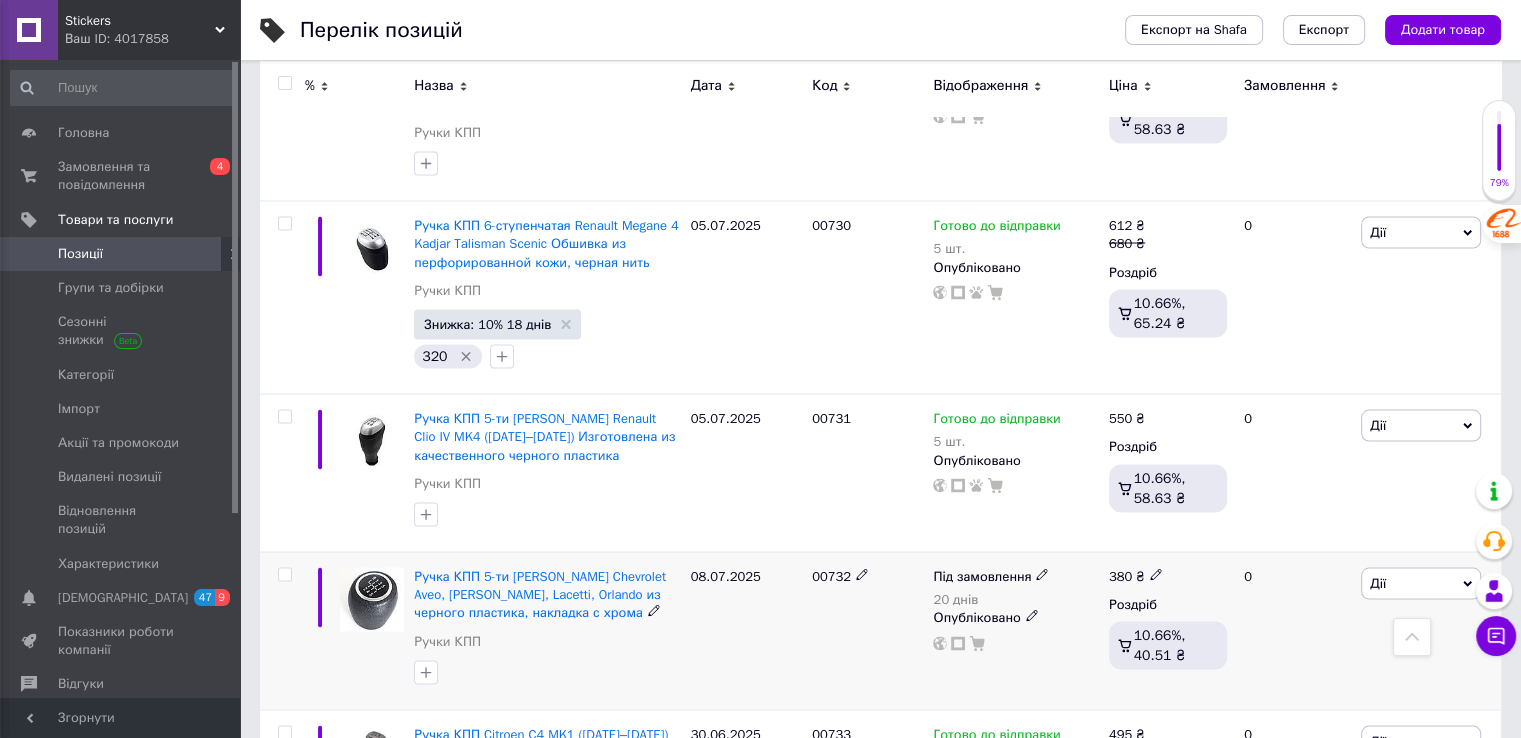 click 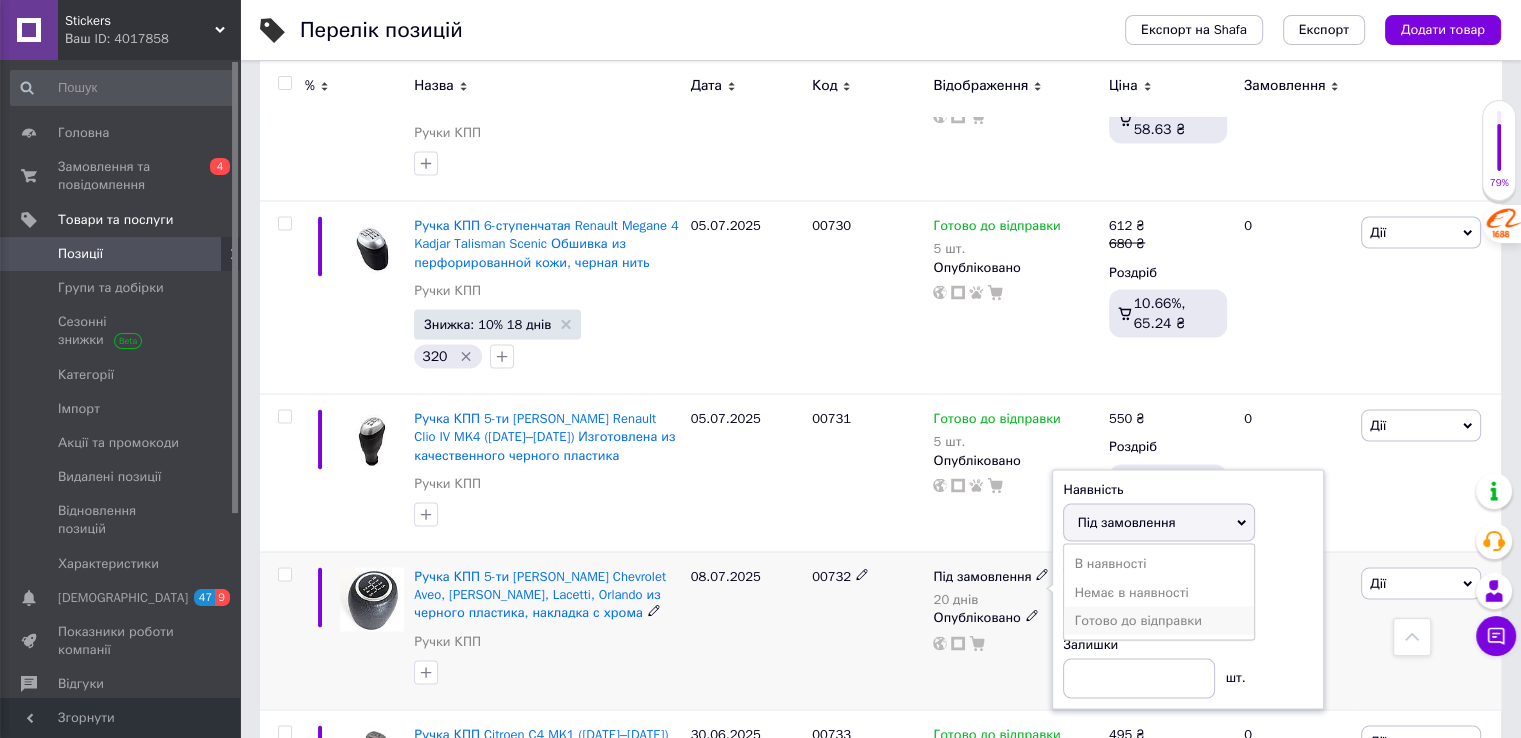 click on "Готово до відправки" at bounding box center [1159, 620] 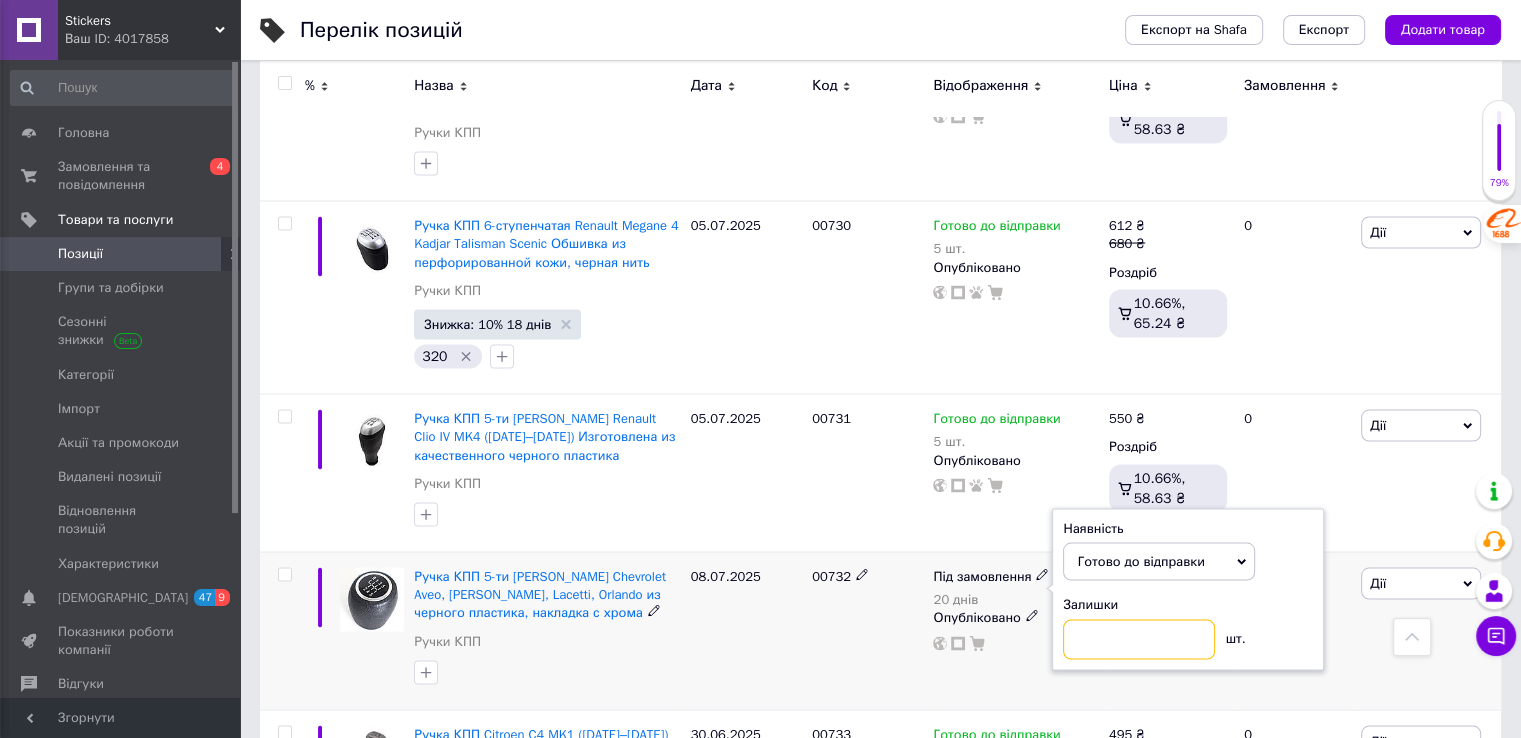 click at bounding box center [1139, 639] 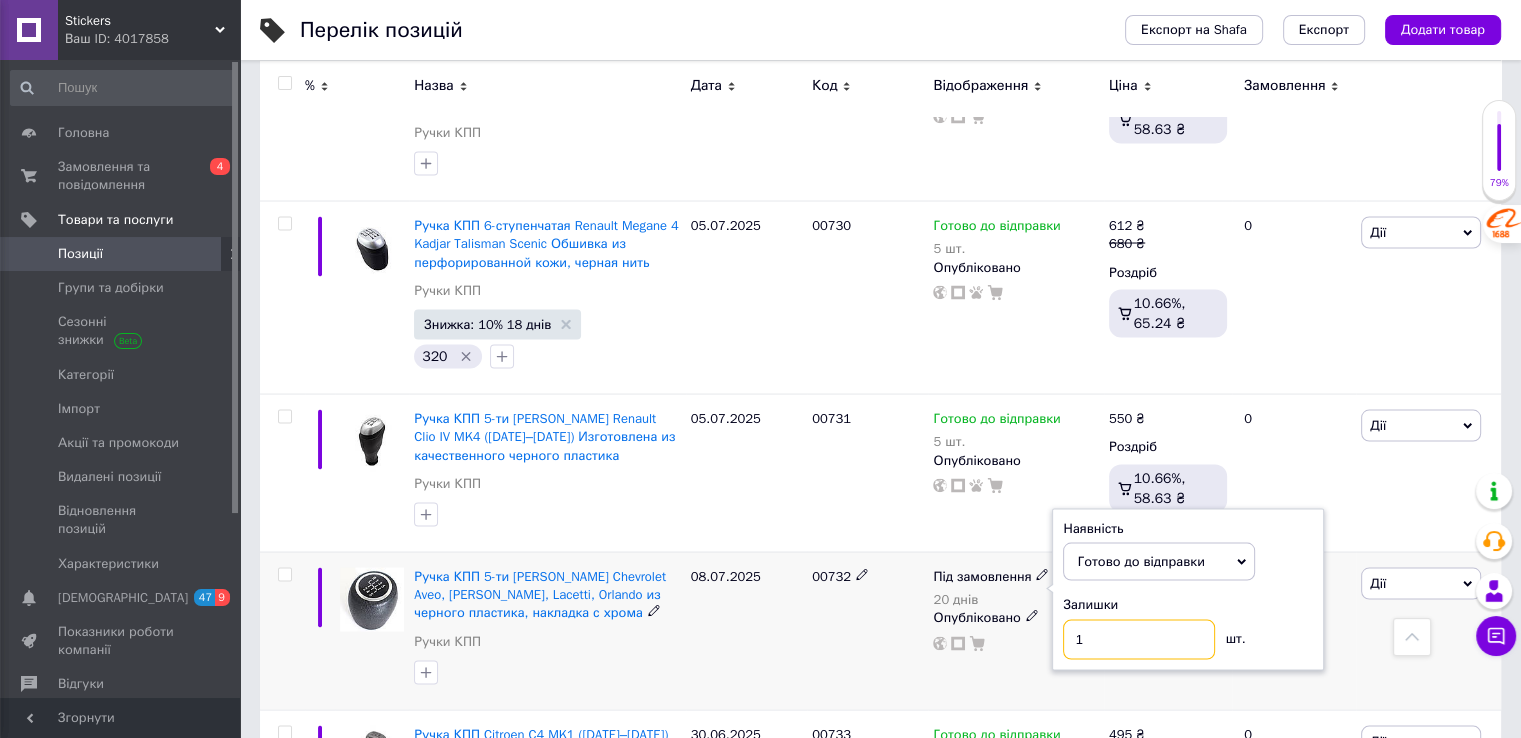 type on "1" 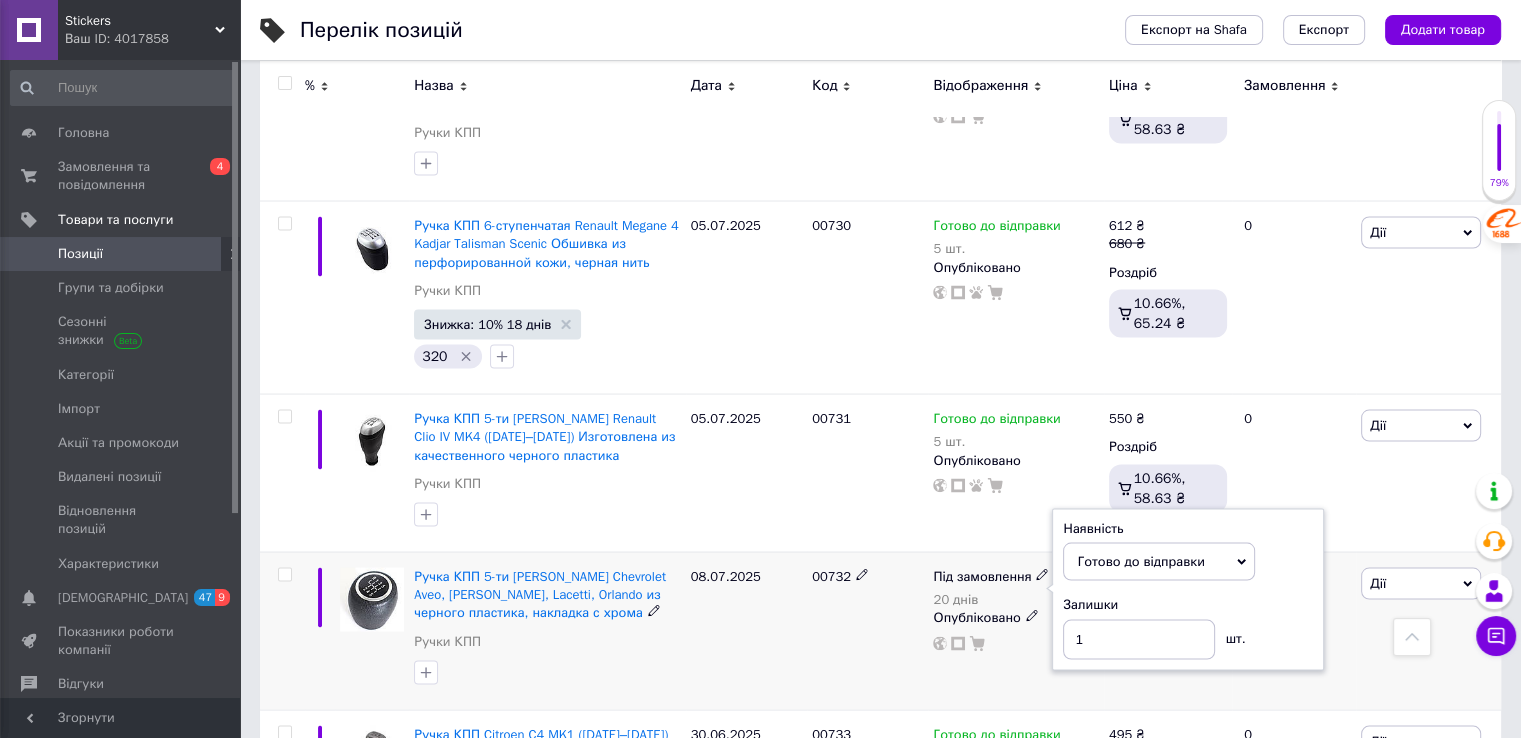 click on "Під замовлення 20 днів Наявність [PERSON_NAME] до відправки В наявності Немає в наявності Під замовлення Залишки 1 шт. Опубліковано" at bounding box center [1015, 630] 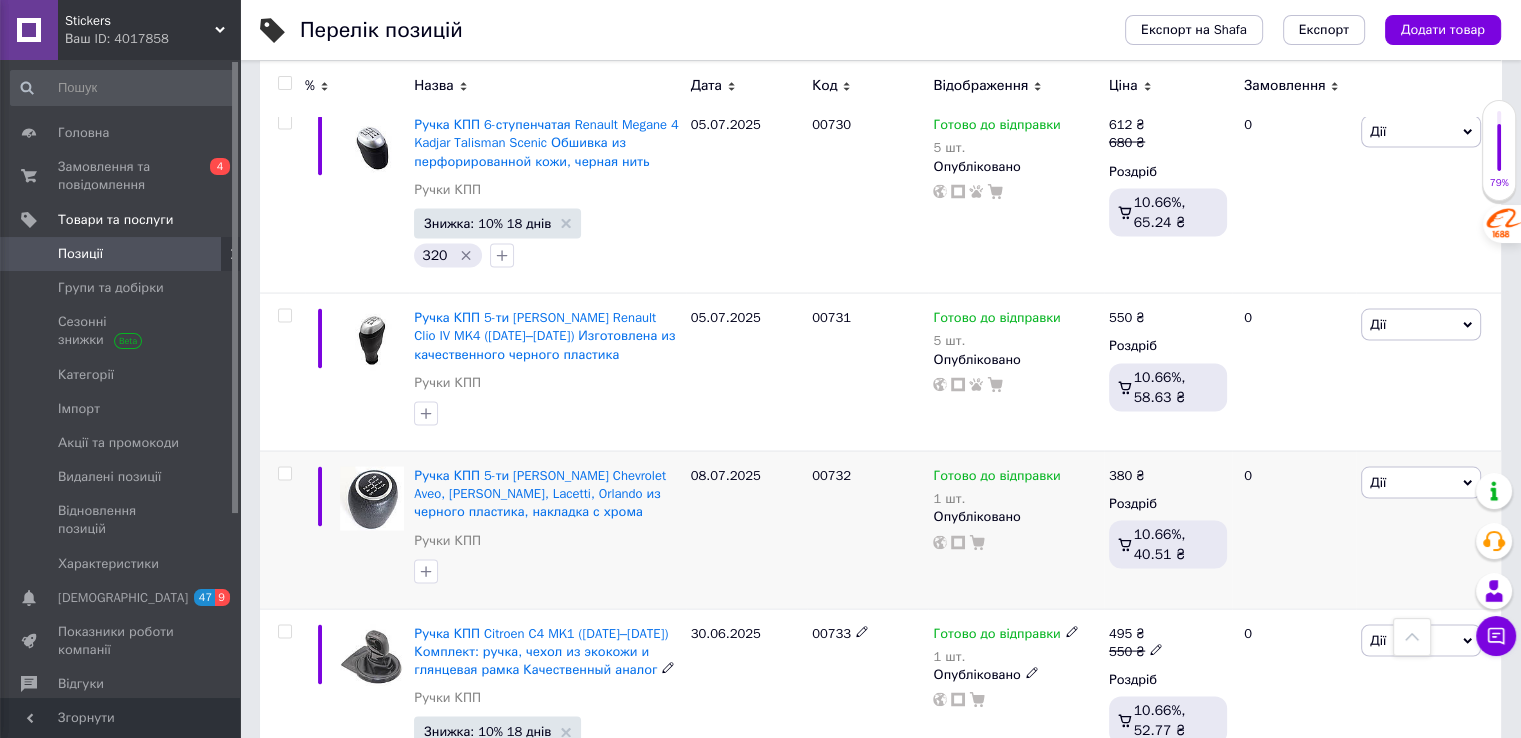 scroll, scrollTop: 3976, scrollLeft: 0, axis: vertical 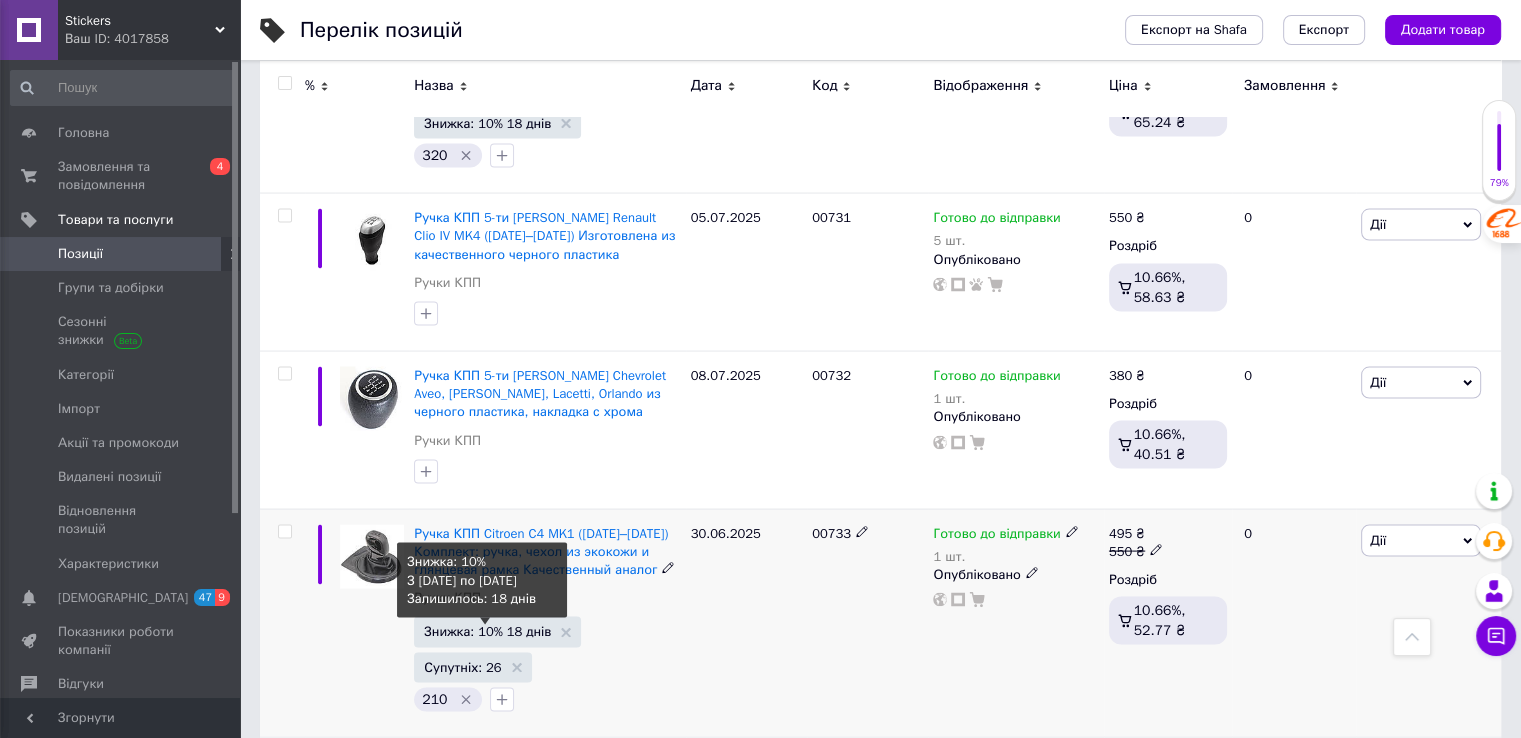 click on "Знижка: 10% 18 днів" at bounding box center (487, 631) 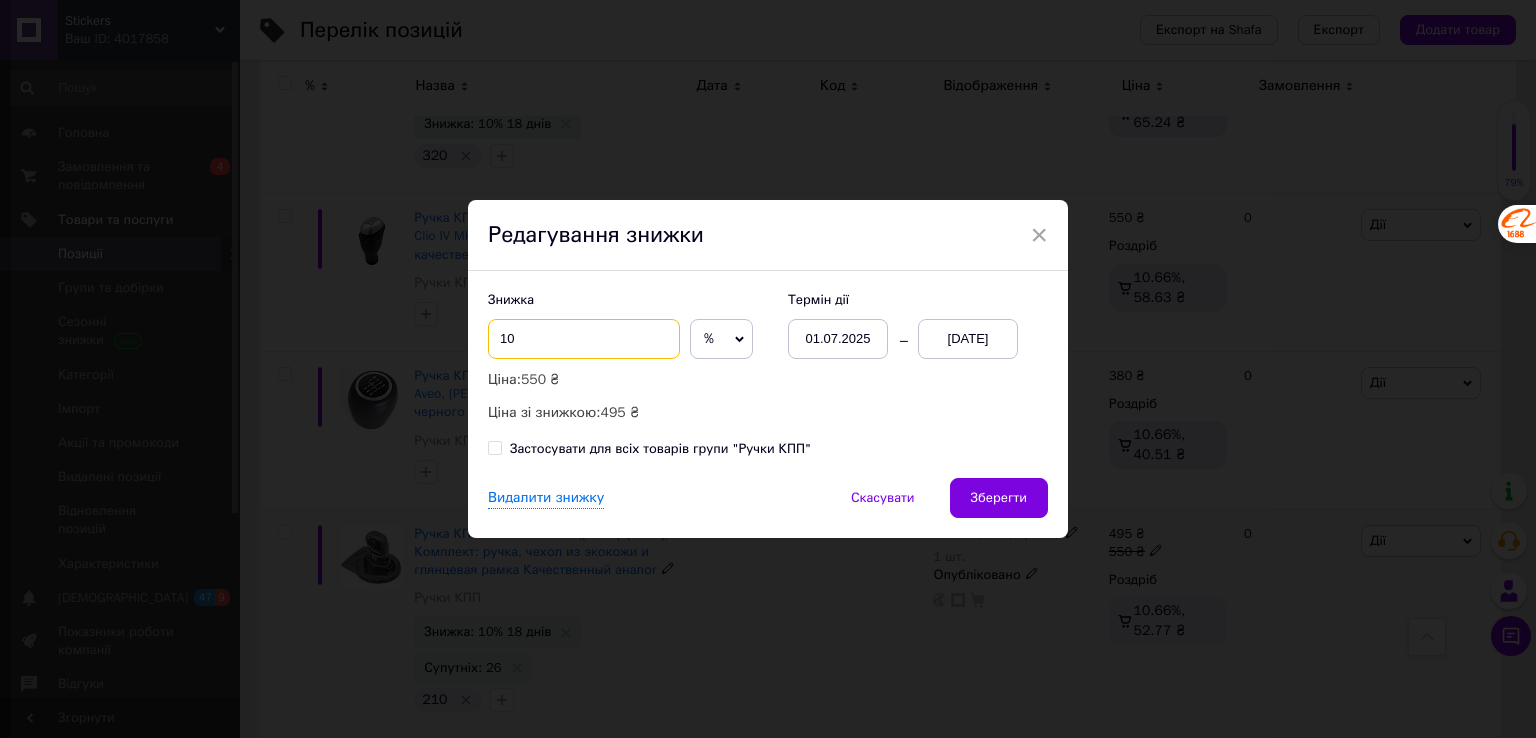 click on "10" at bounding box center (584, 339) 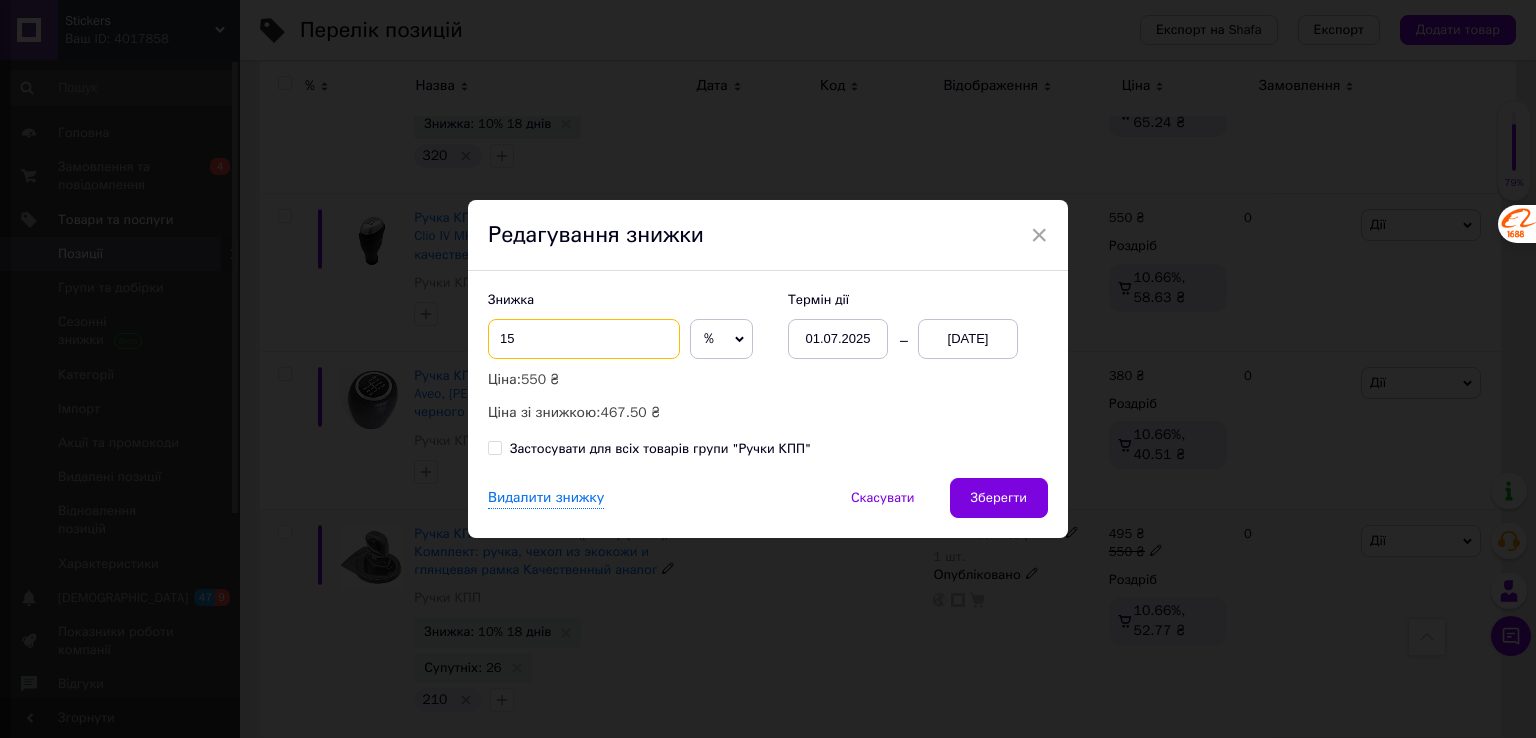 type on "1" 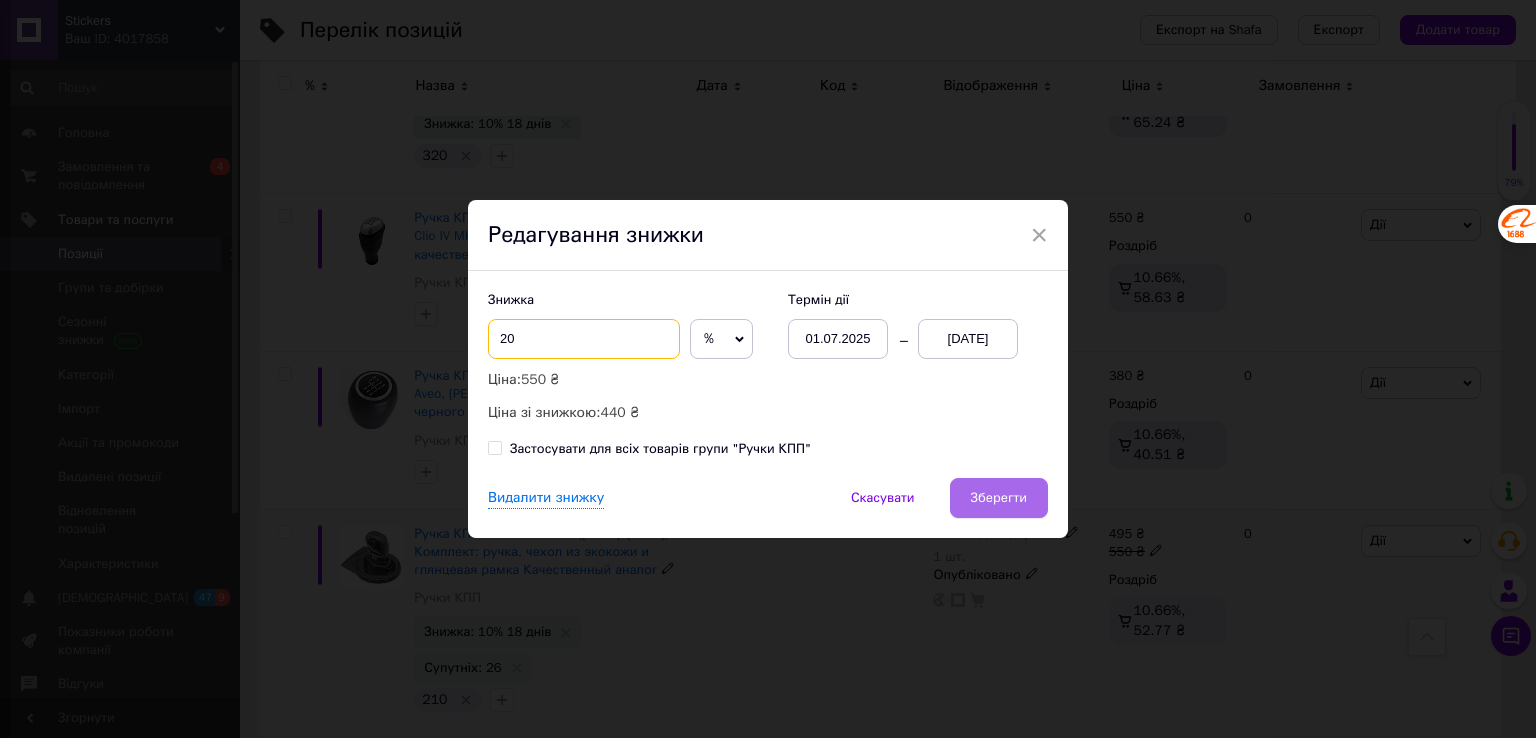 type on "20" 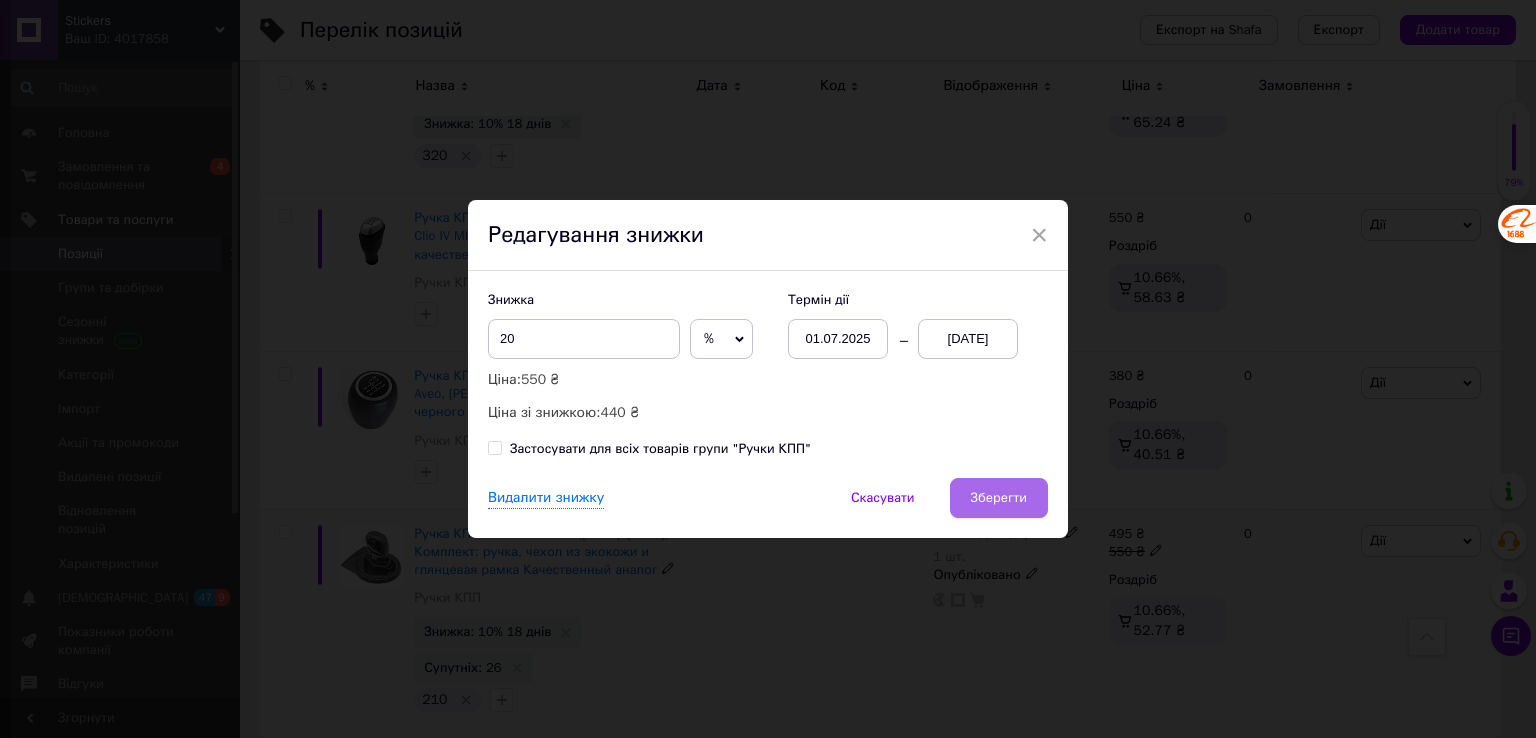click on "Зберегти" at bounding box center [999, 498] 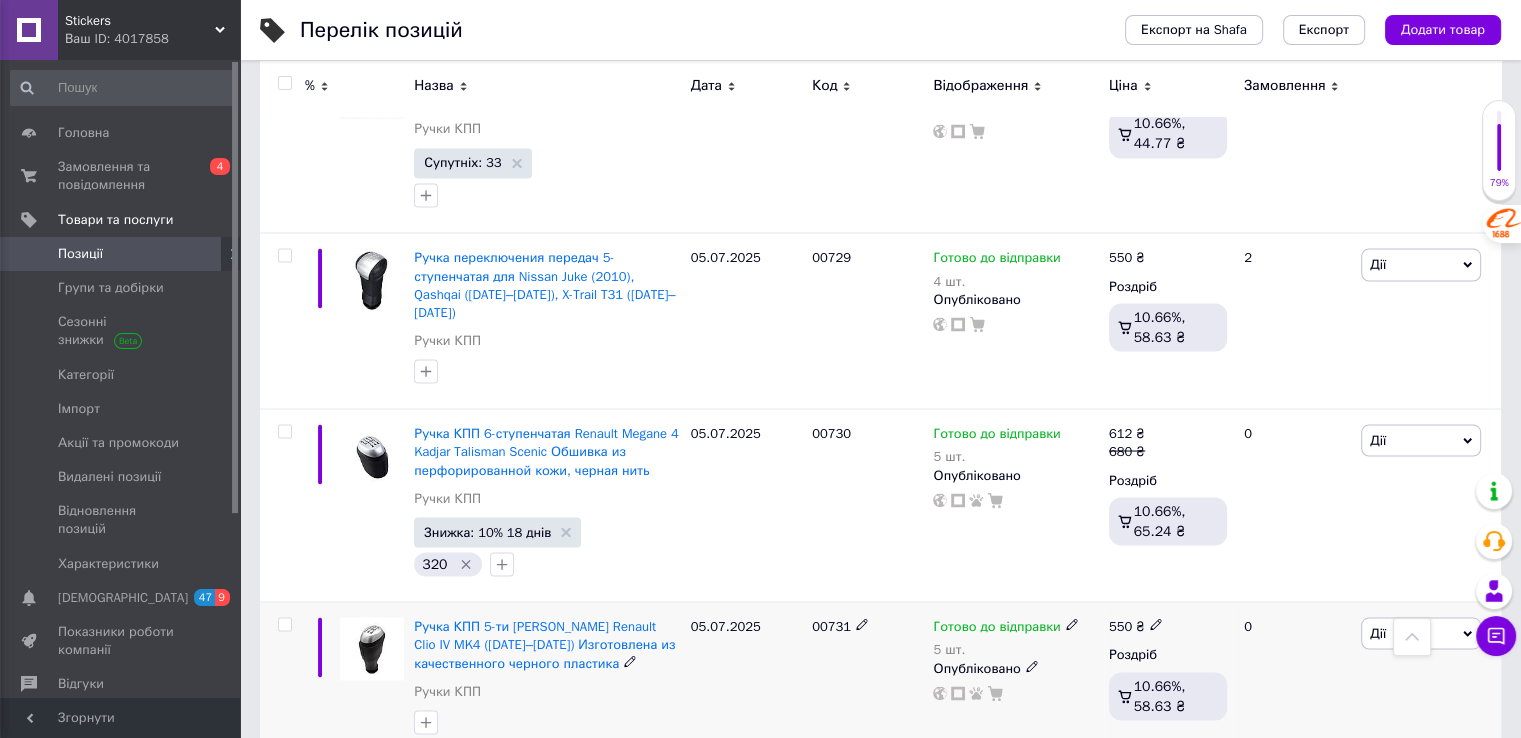 scroll, scrollTop: 3476, scrollLeft: 0, axis: vertical 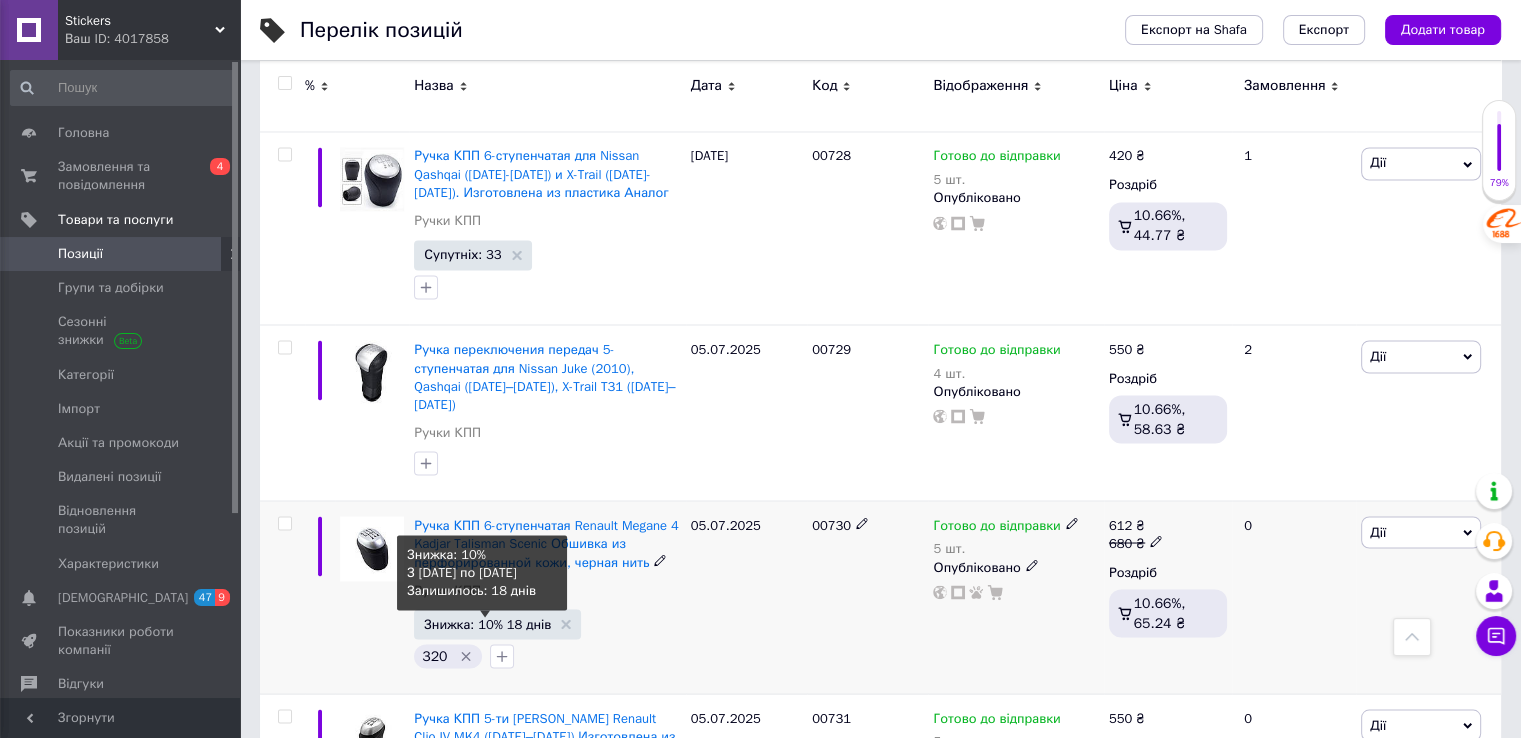 click on "Знижка: 10% 18 днів" at bounding box center (487, 623) 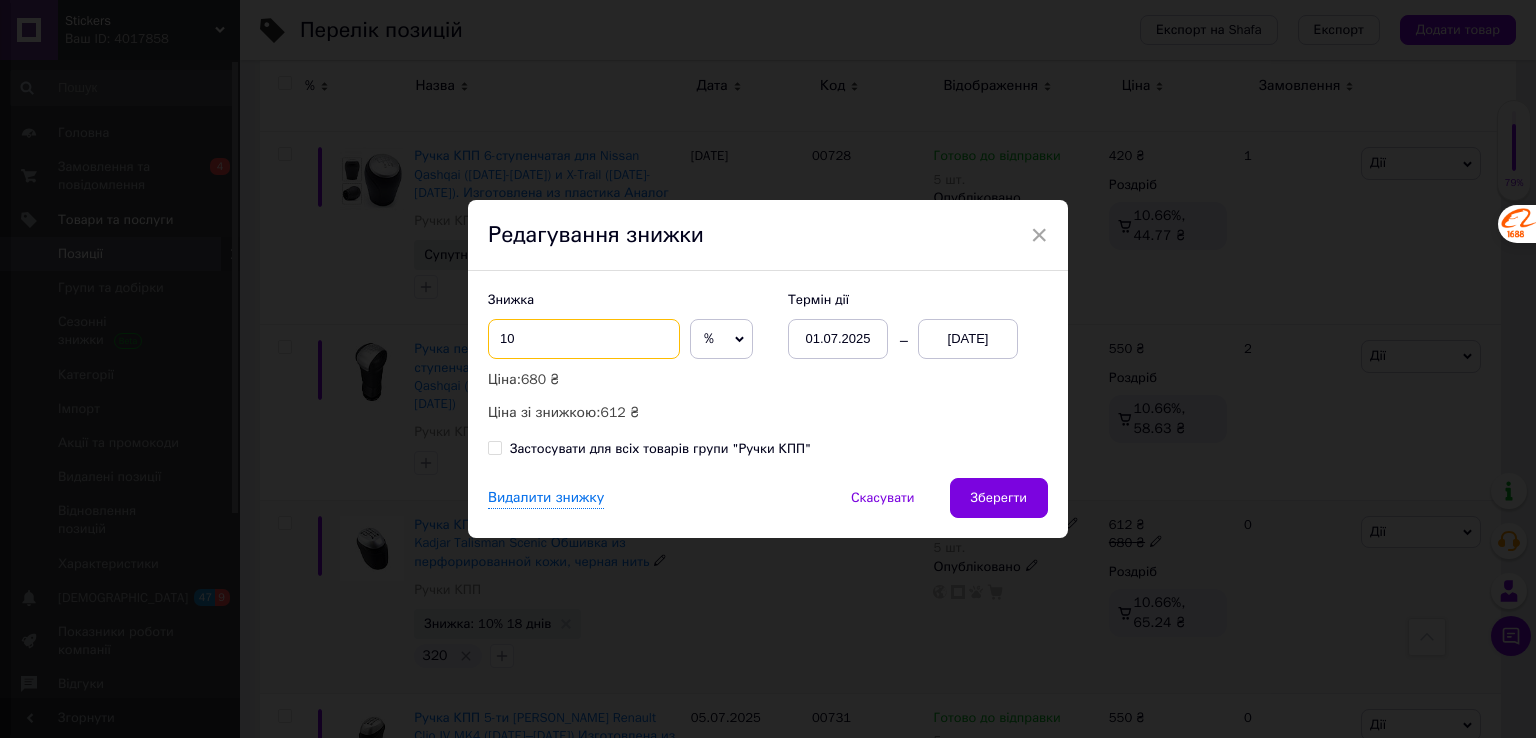 click on "10" at bounding box center (584, 339) 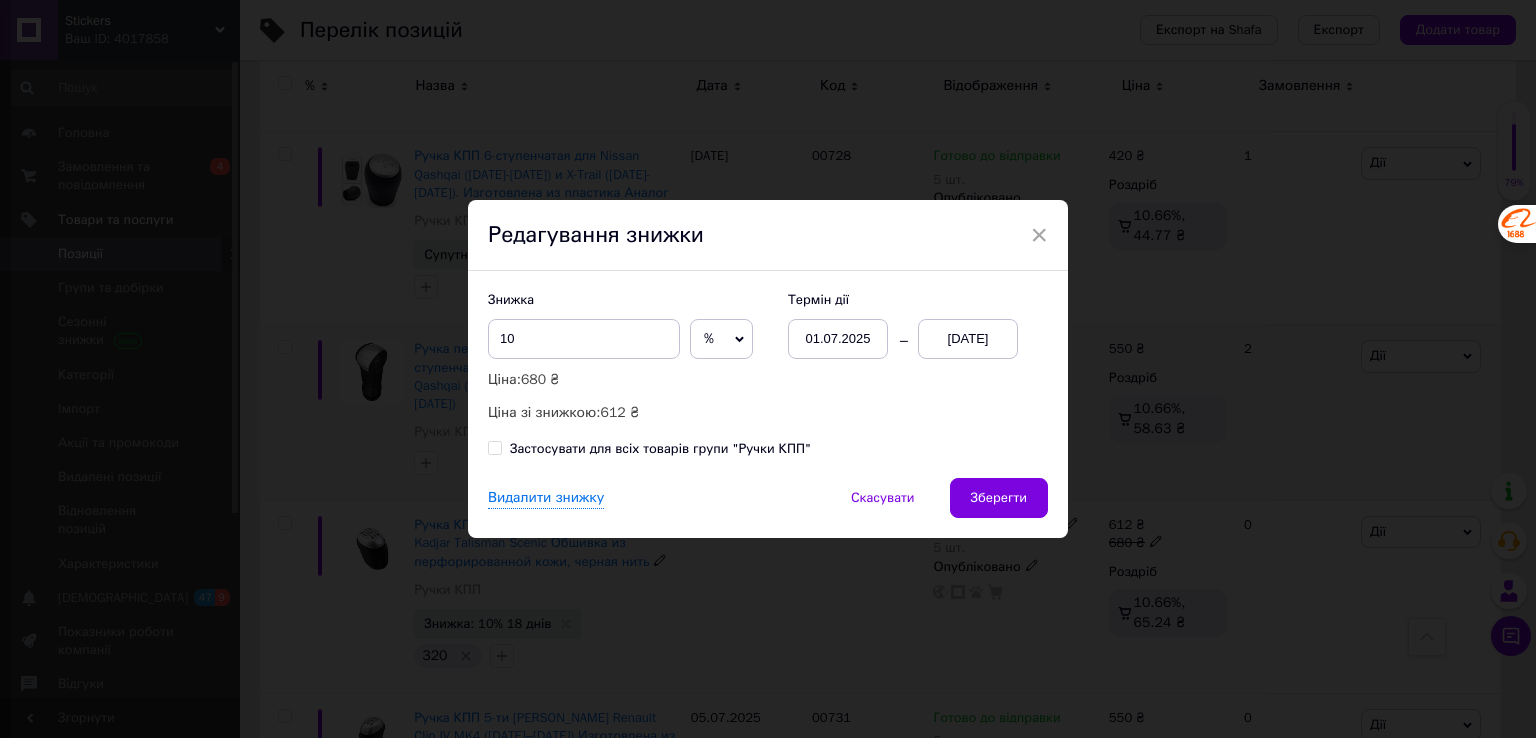 click on "×" at bounding box center (1039, 235) 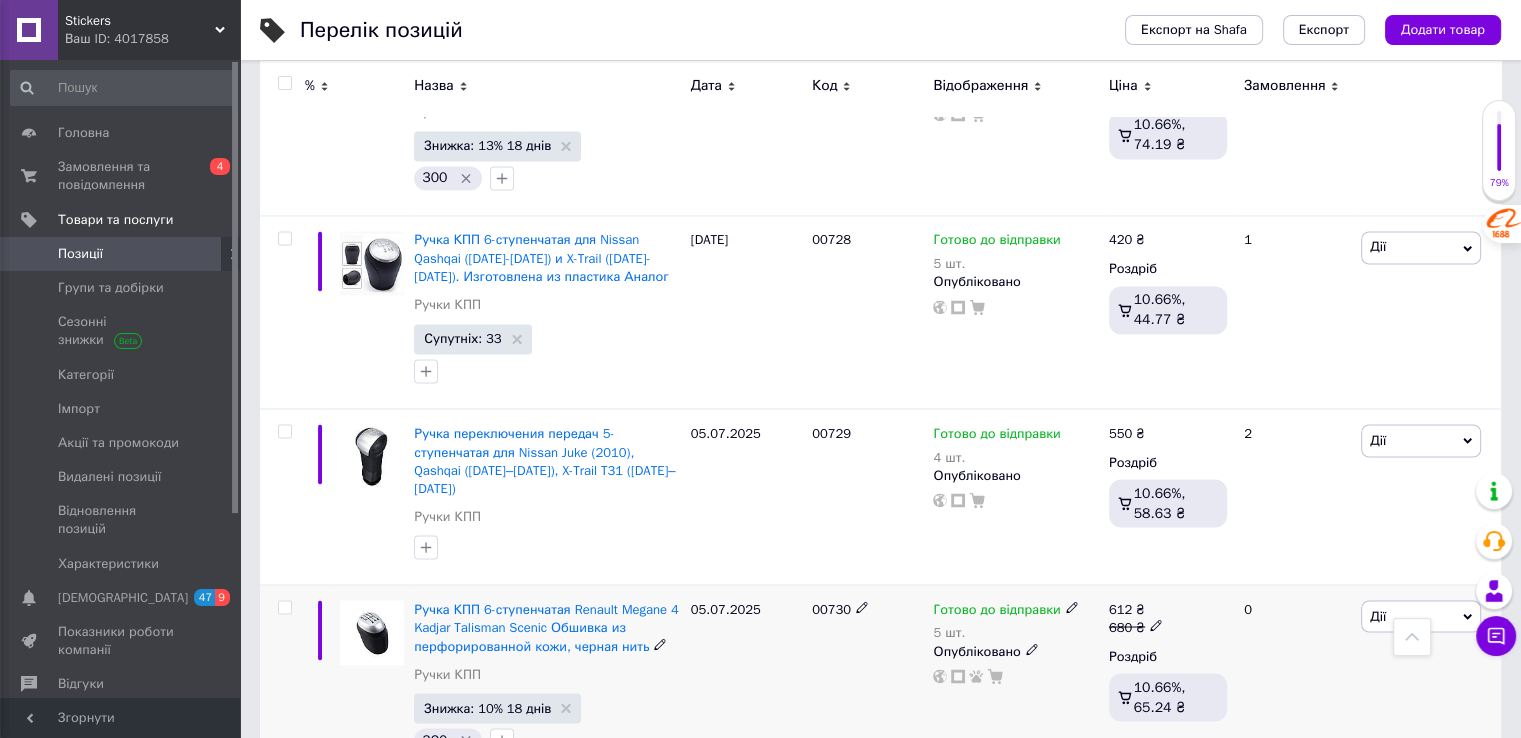scroll, scrollTop: 3276, scrollLeft: 0, axis: vertical 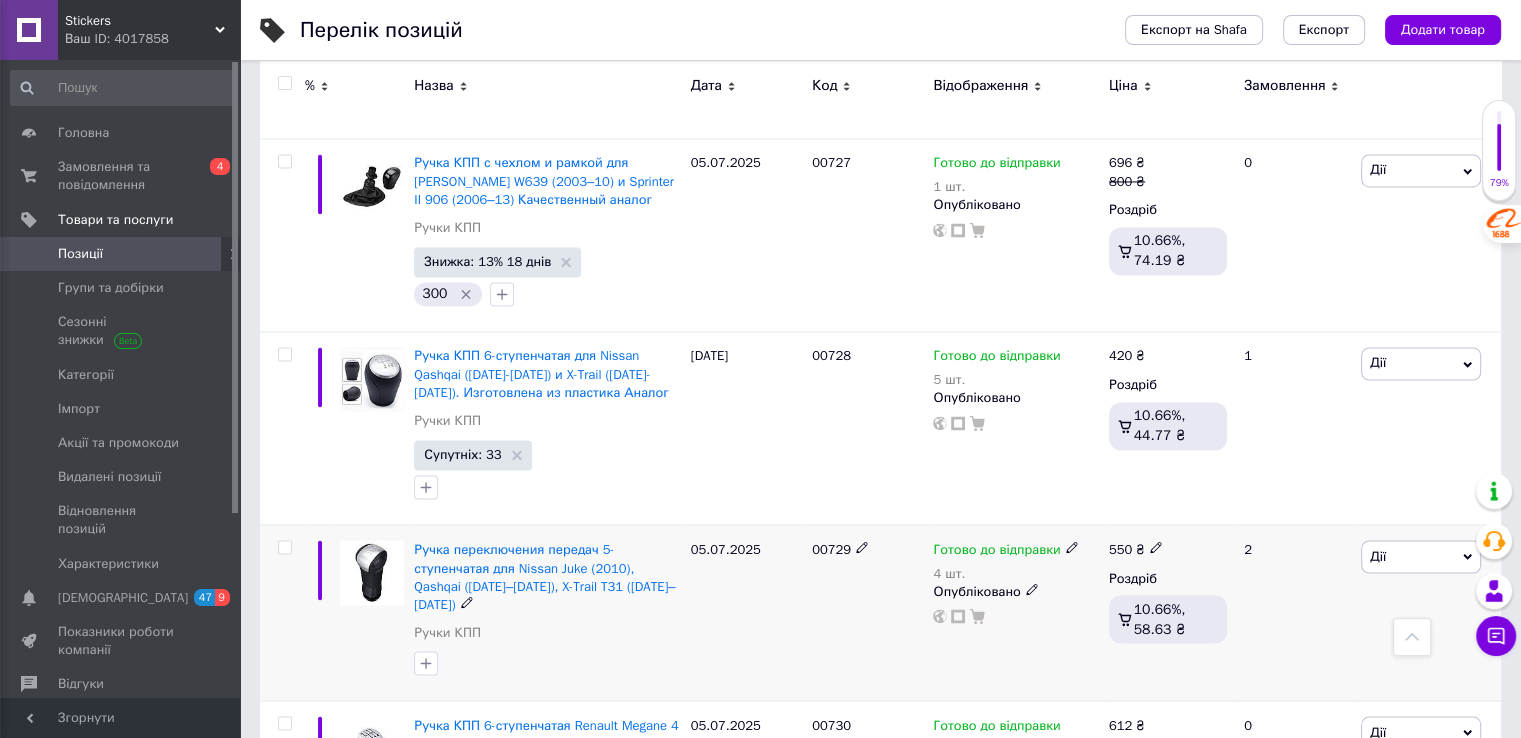 click at bounding box center (284, 547) 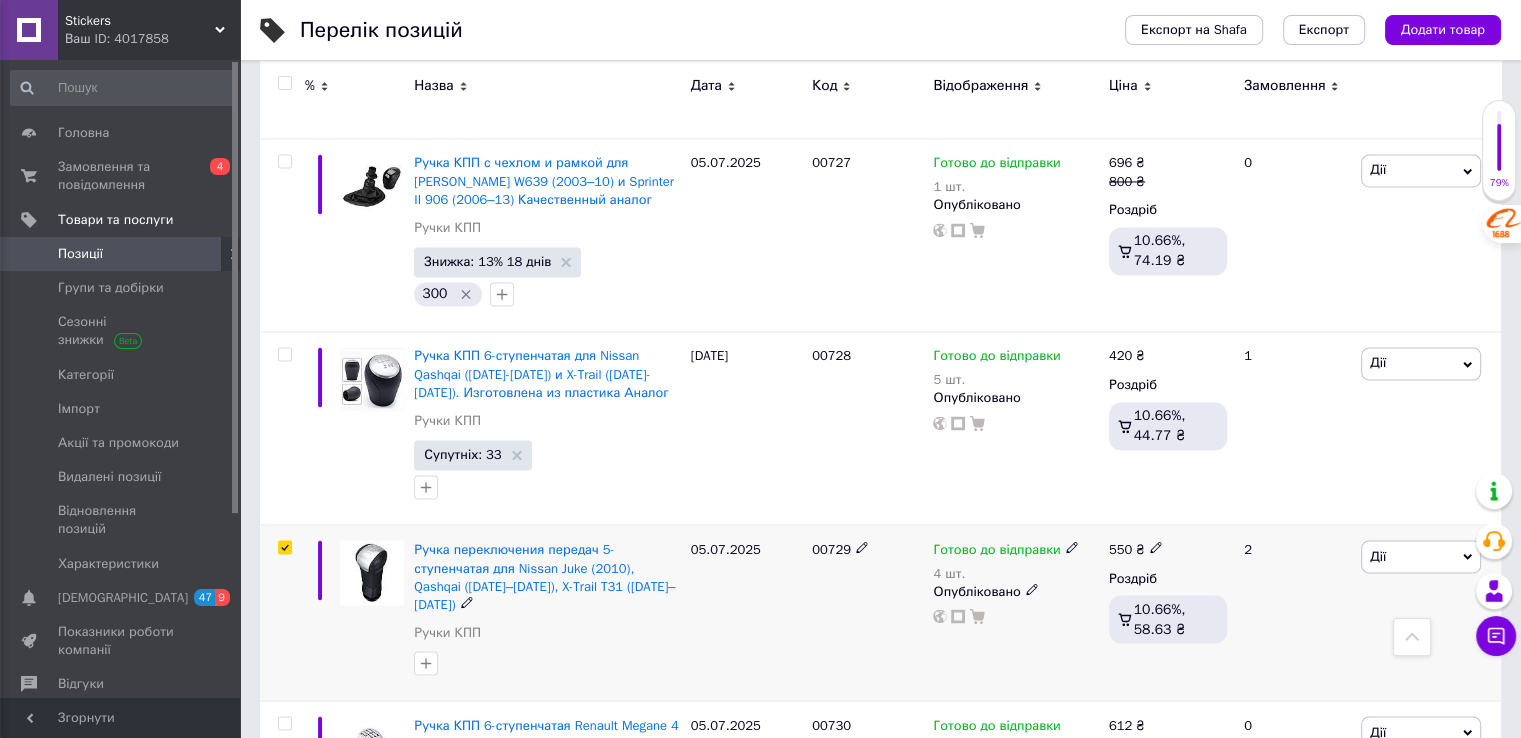 checkbox on "true" 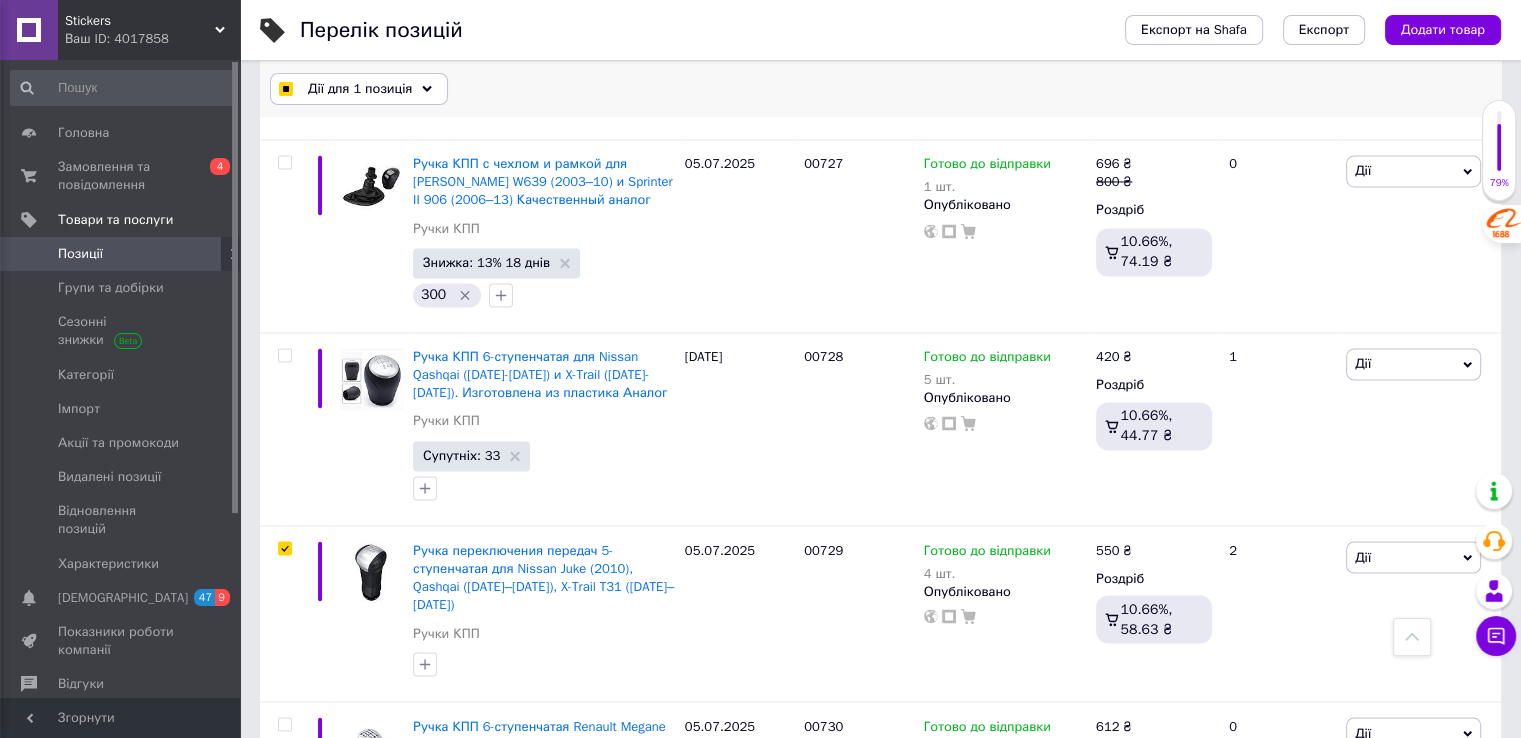 click on "Дії для 1 позиція Вибрати усі 130 позицій Вибрані всі 130 позицій Скасувати обрані Вказати, де знаходиться товар Підняти на початок групи Перенести в кінець групи Перенести до групи Додати у добірку Редагувати вітрину Редагувати знижки Редагувати подарунки Редагувати супутні Редагувати ярлики Додати пошуковий запит Видалити пошуковий запит Додати мітку Видалити мітку Змінити тип Змінити наявність Змінити видимість Додати до замовлення Додати в кампанію Каталог ProSale Експорт груп та позицій Видалити" at bounding box center (880, 89) 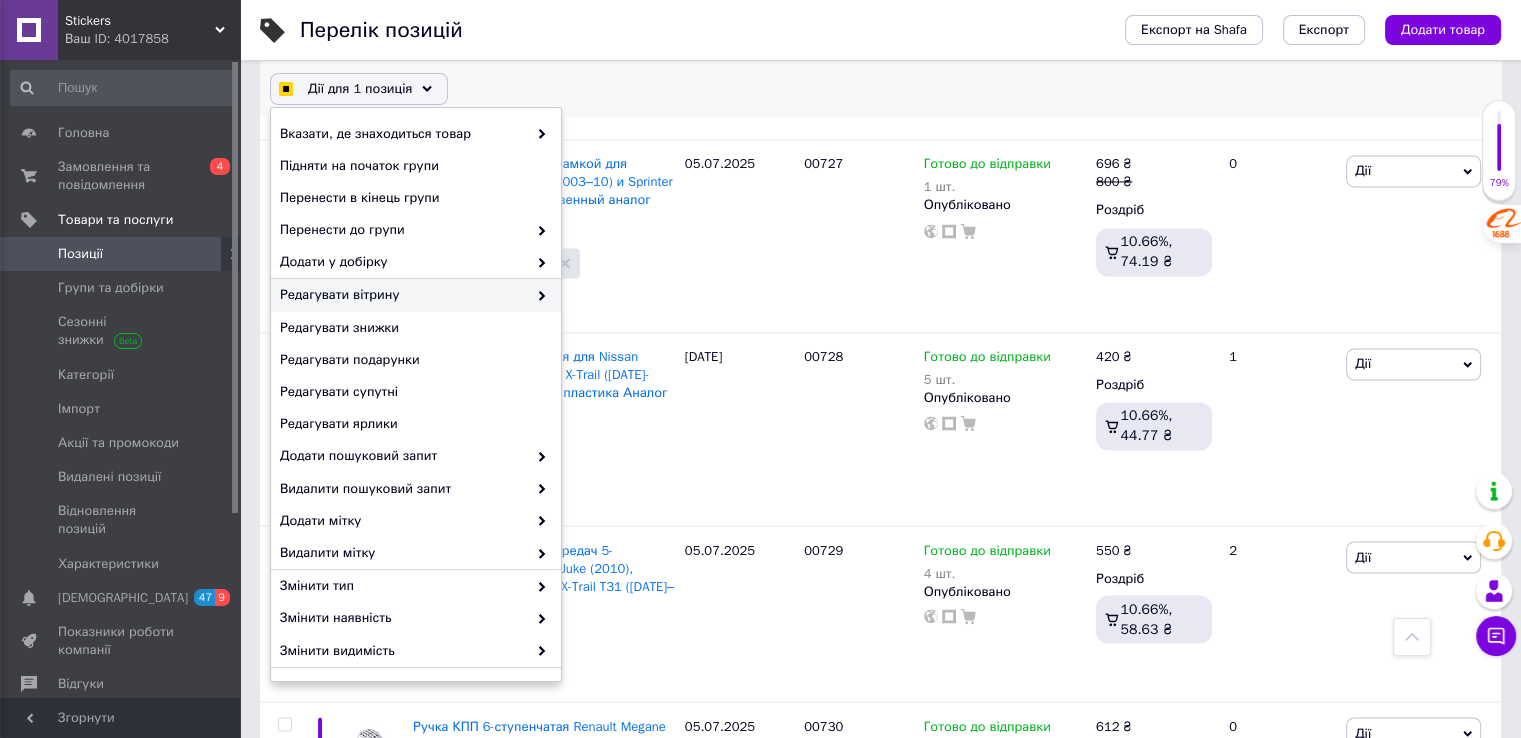 checkbox on "true" 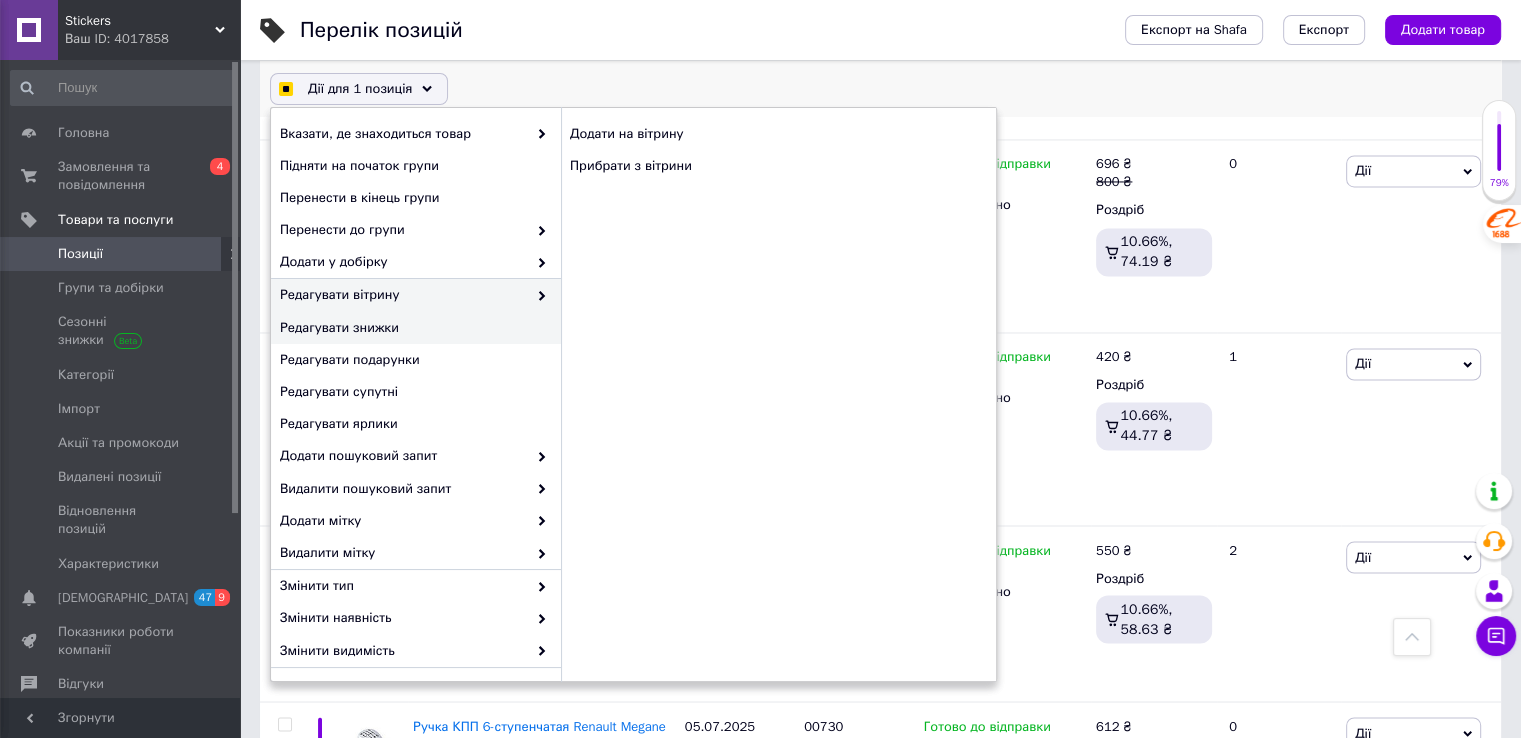 click on "Редагувати знижки" at bounding box center [413, 328] 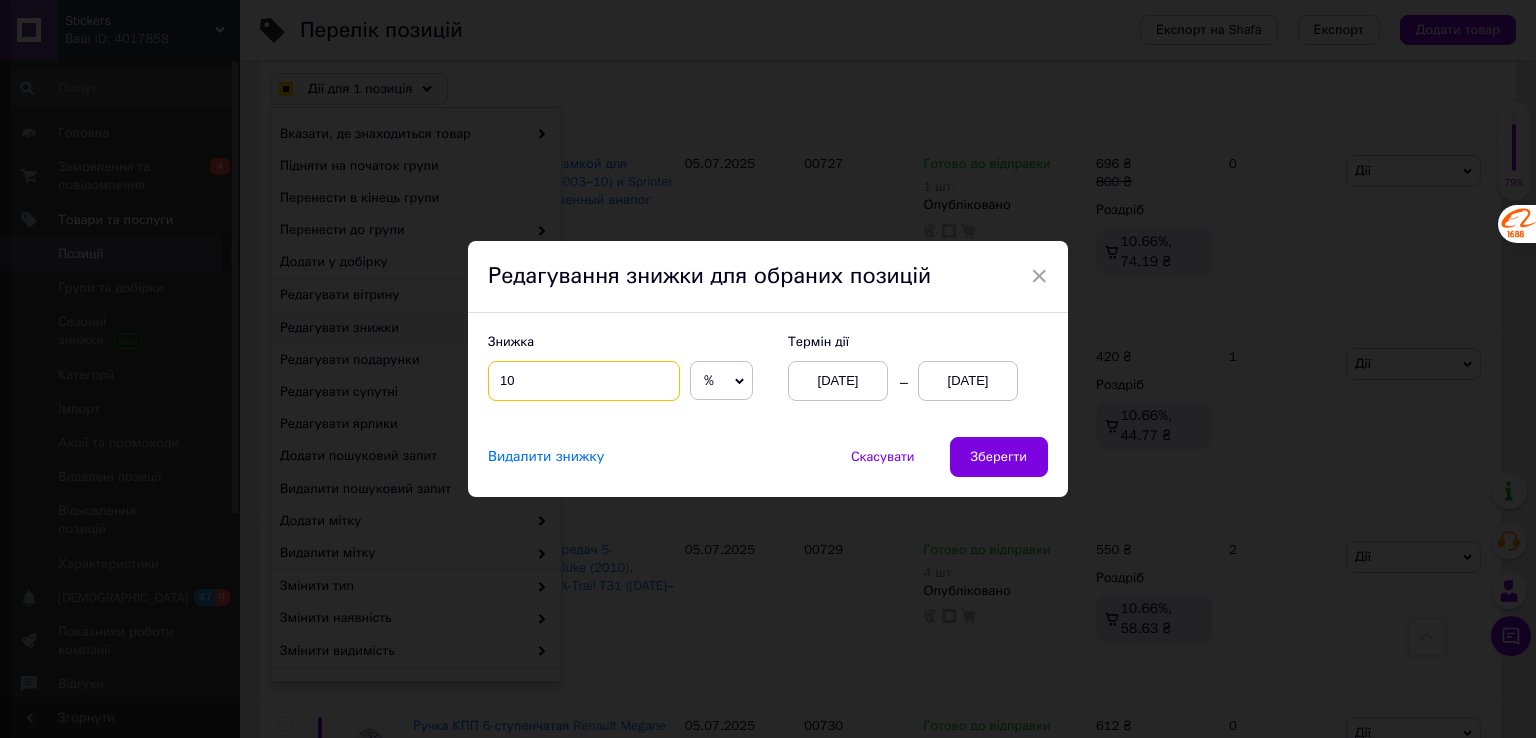 drag, startPoint x: 530, startPoint y: 363, endPoint x: 499, endPoint y: 379, distance: 34.88553 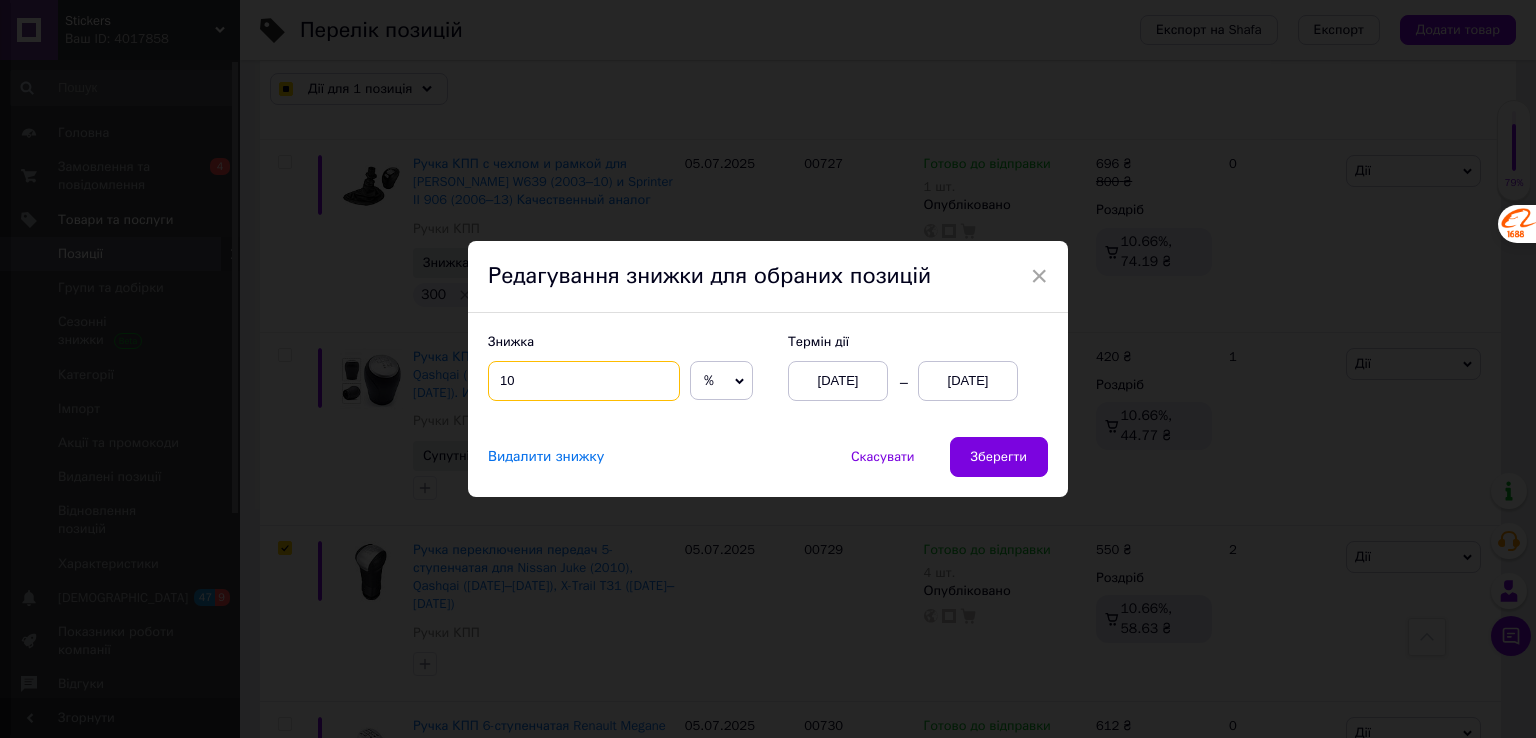 checkbox on "true" 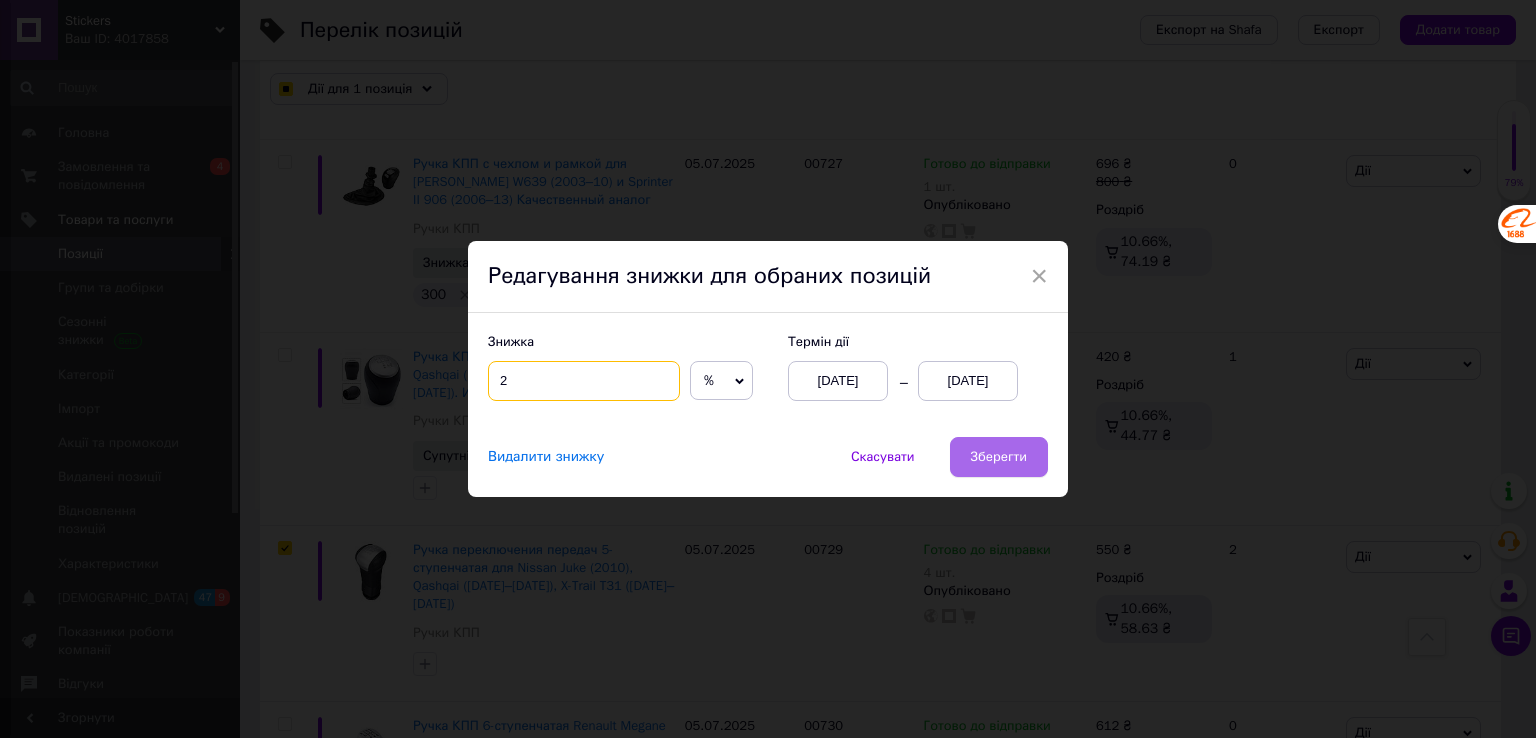 type on "2" 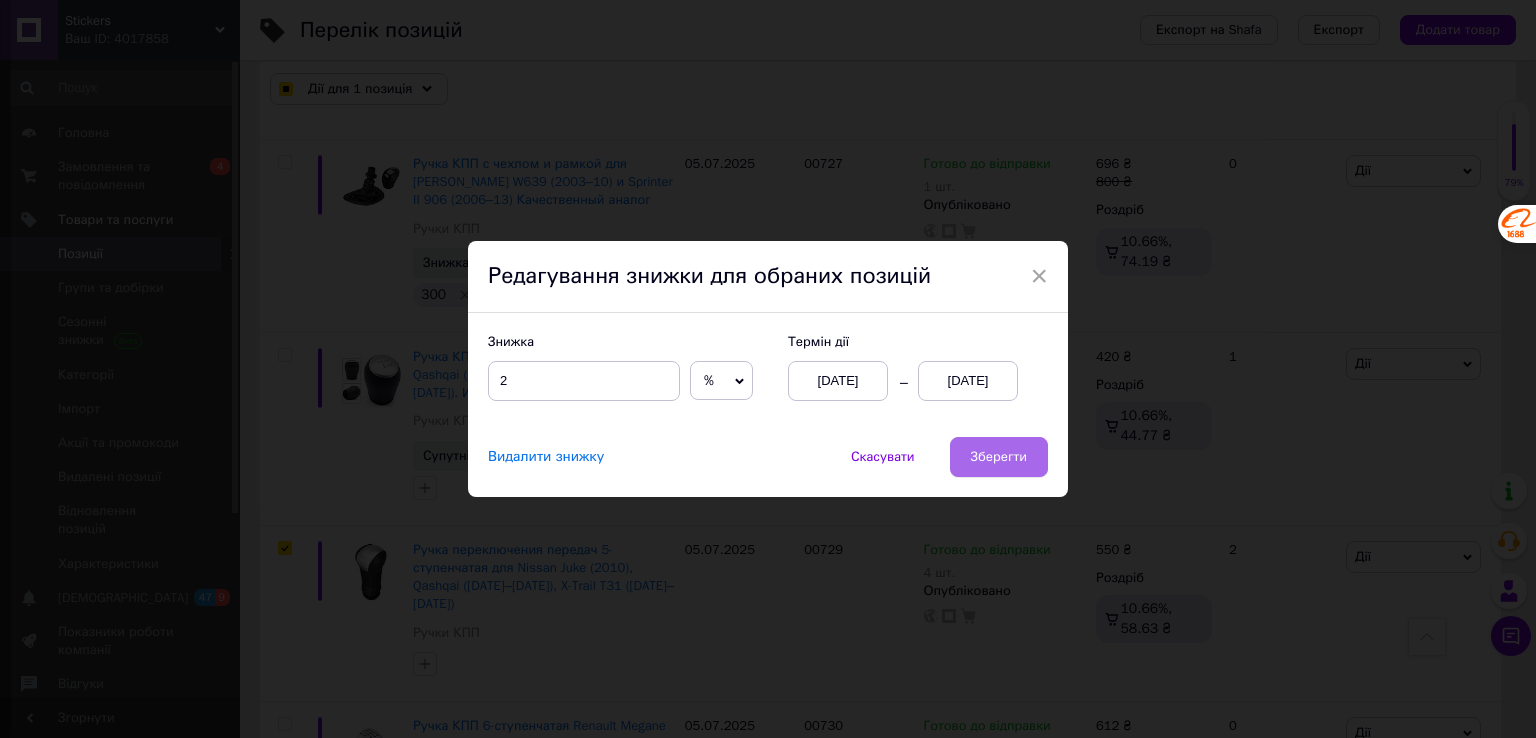 click on "Зберегти" at bounding box center [999, 457] 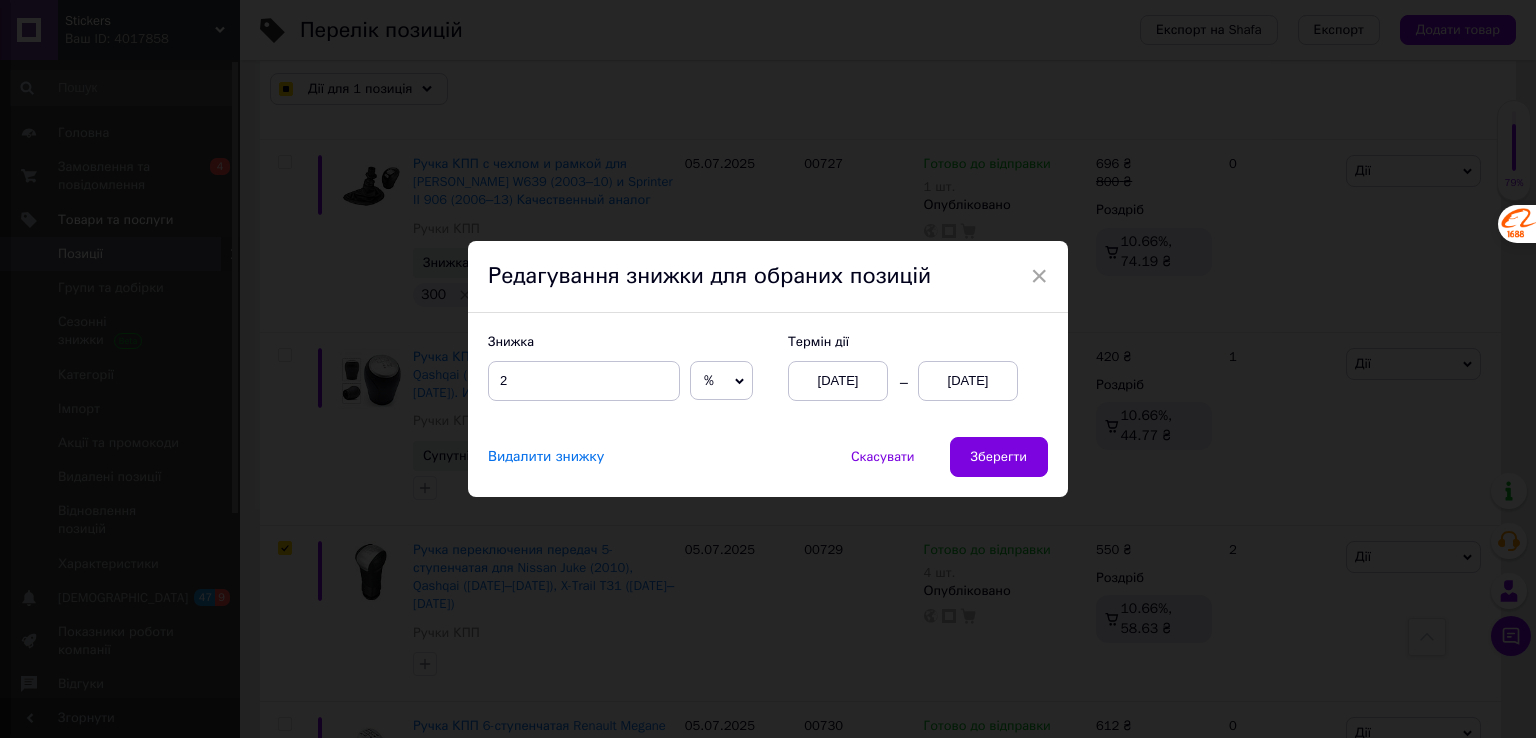 checkbox on "true" 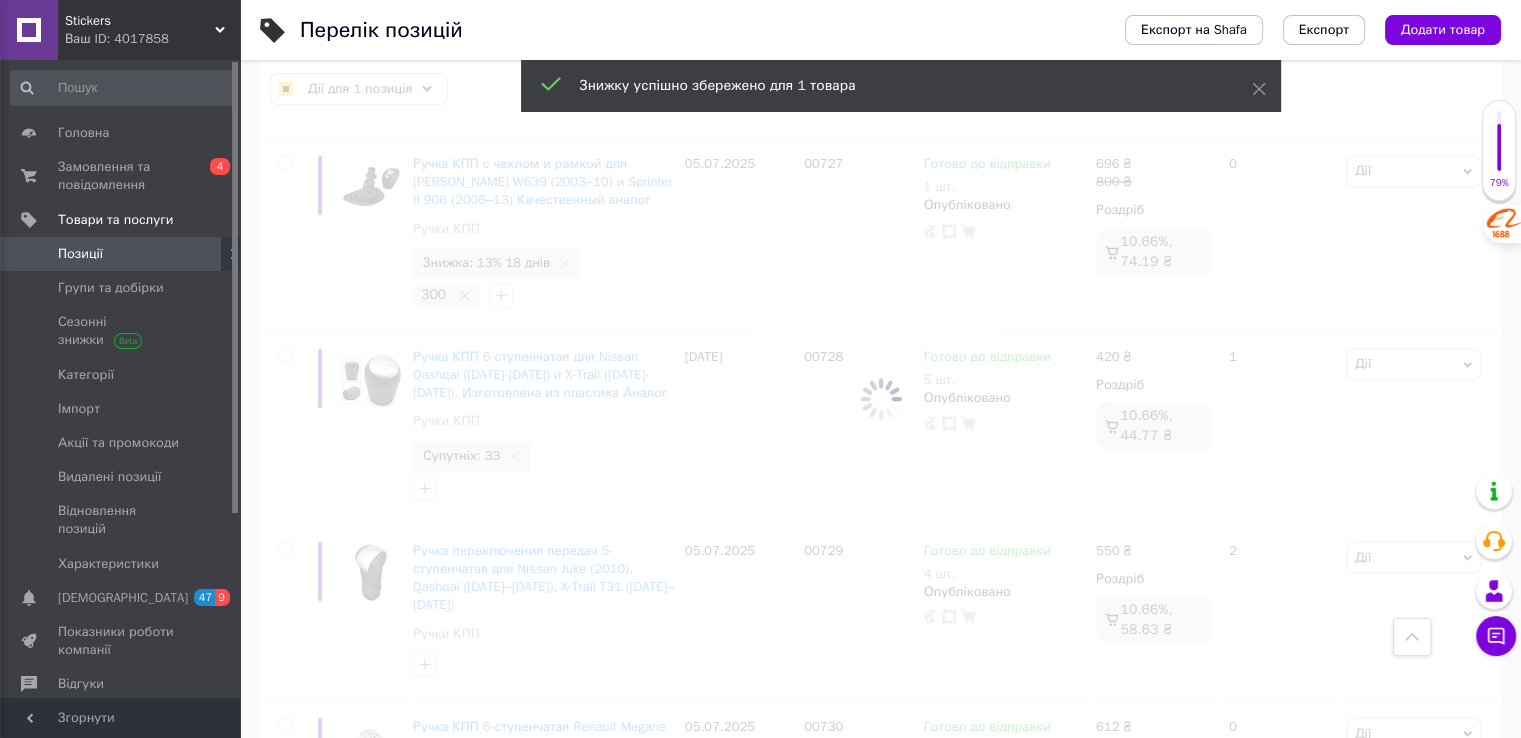 checkbox on "false" 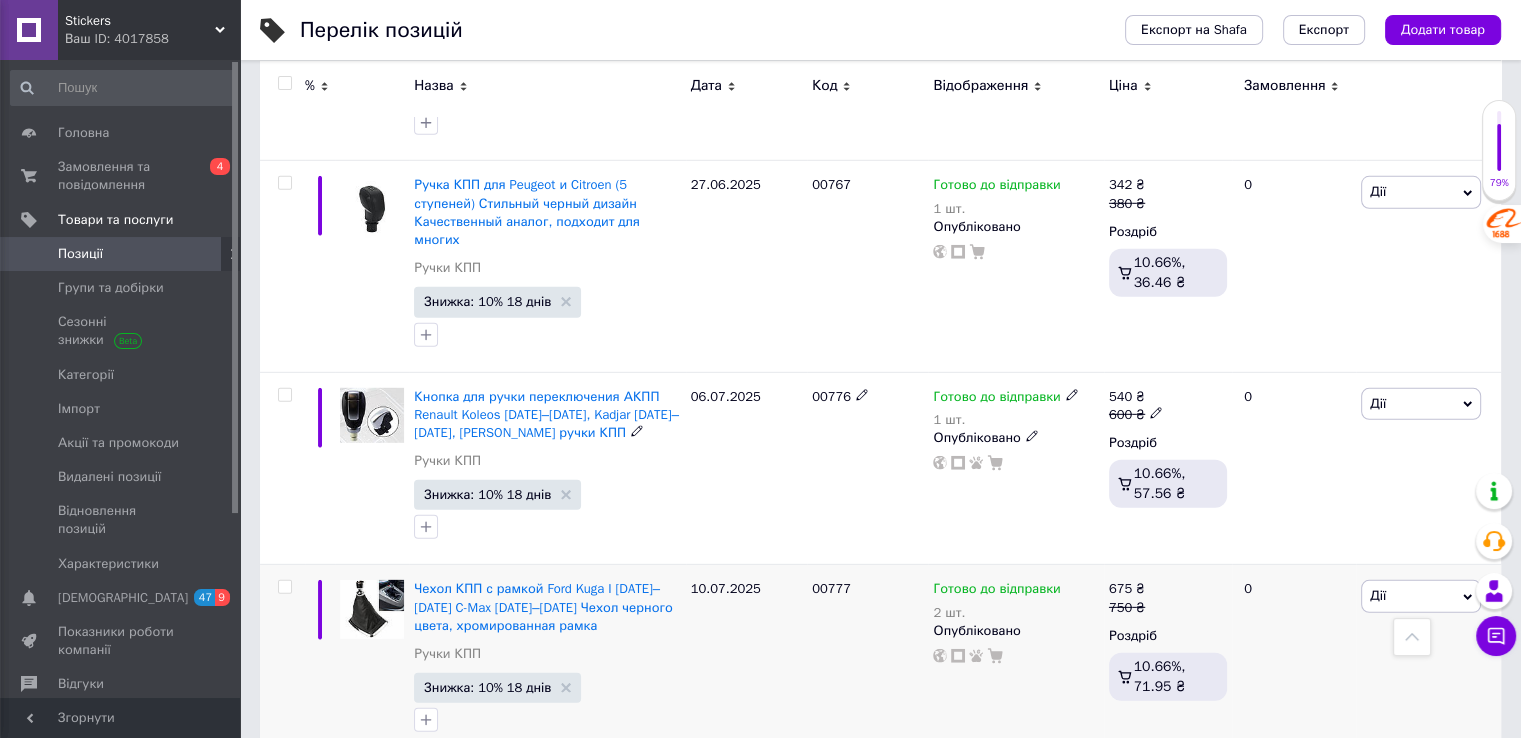 scroll, scrollTop: 5911, scrollLeft: 0, axis: vertical 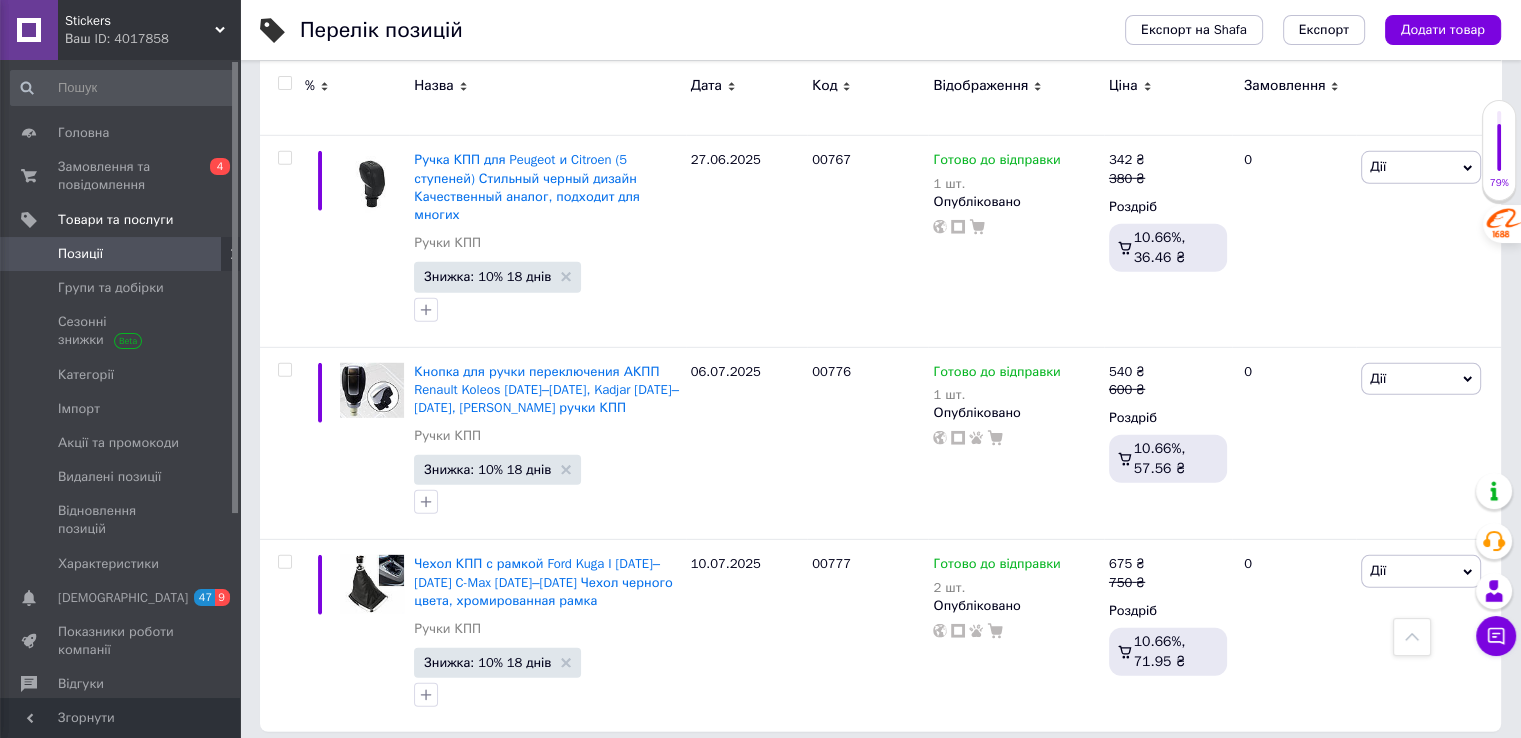 click on "1" at bounding box center (404, 773) 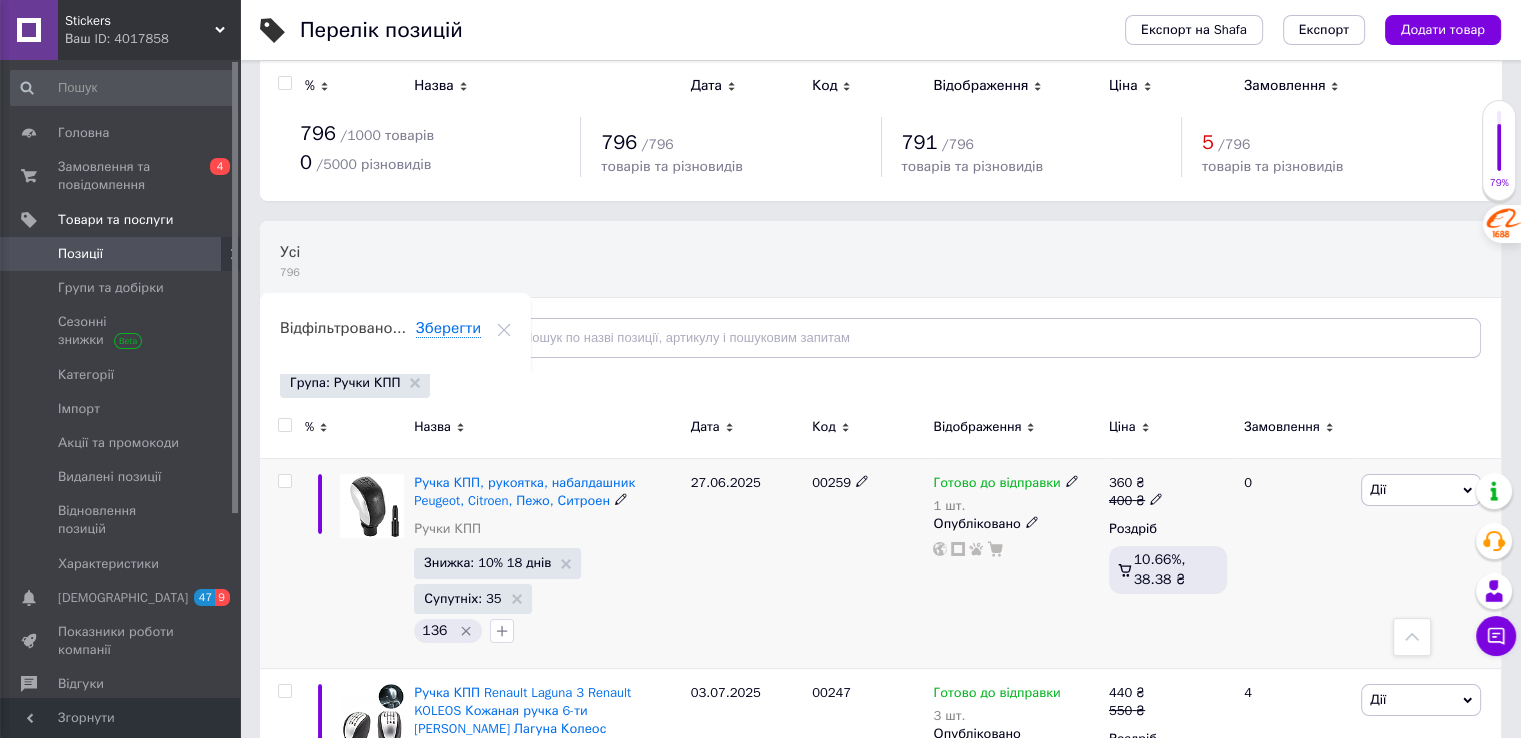 scroll, scrollTop: 0, scrollLeft: 0, axis: both 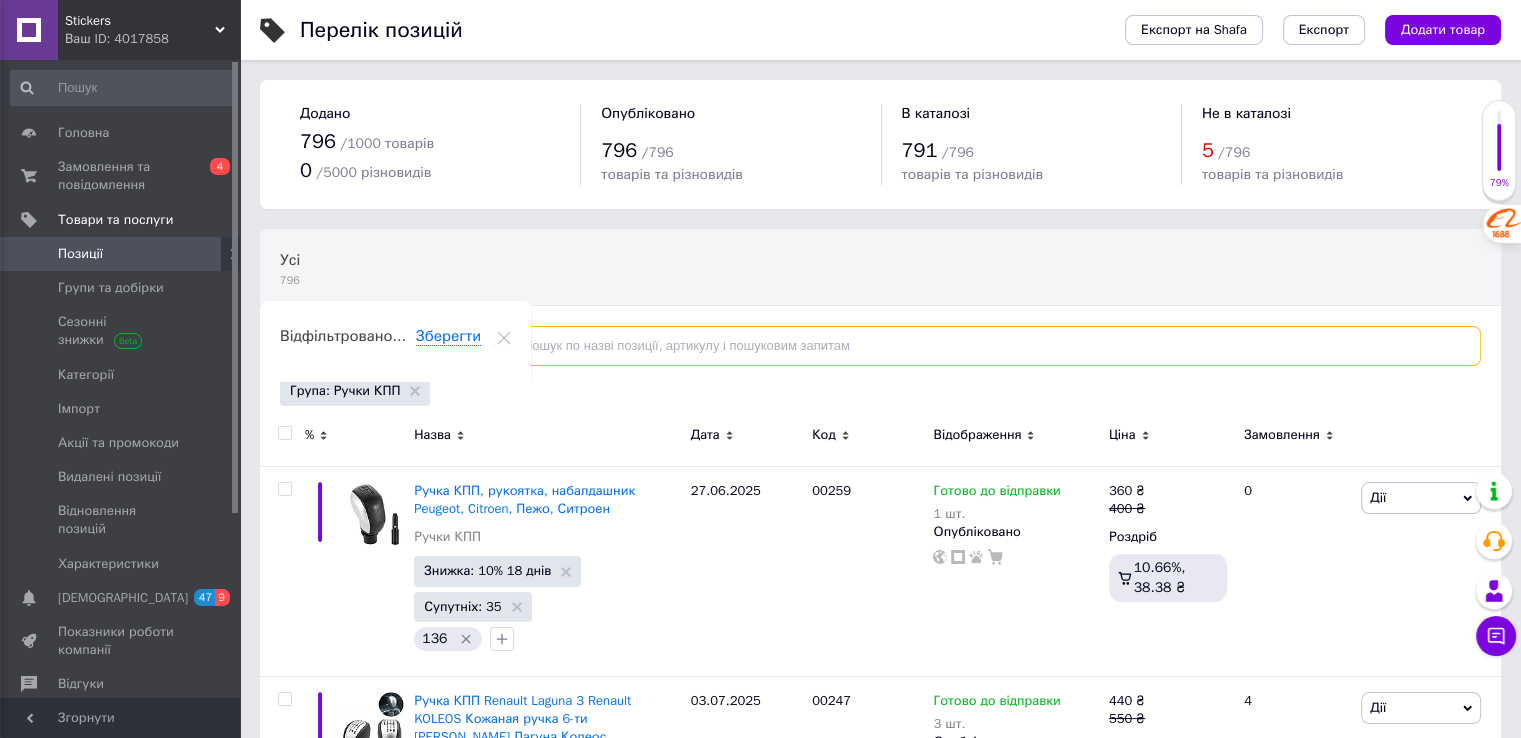 click at bounding box center [984, 346] 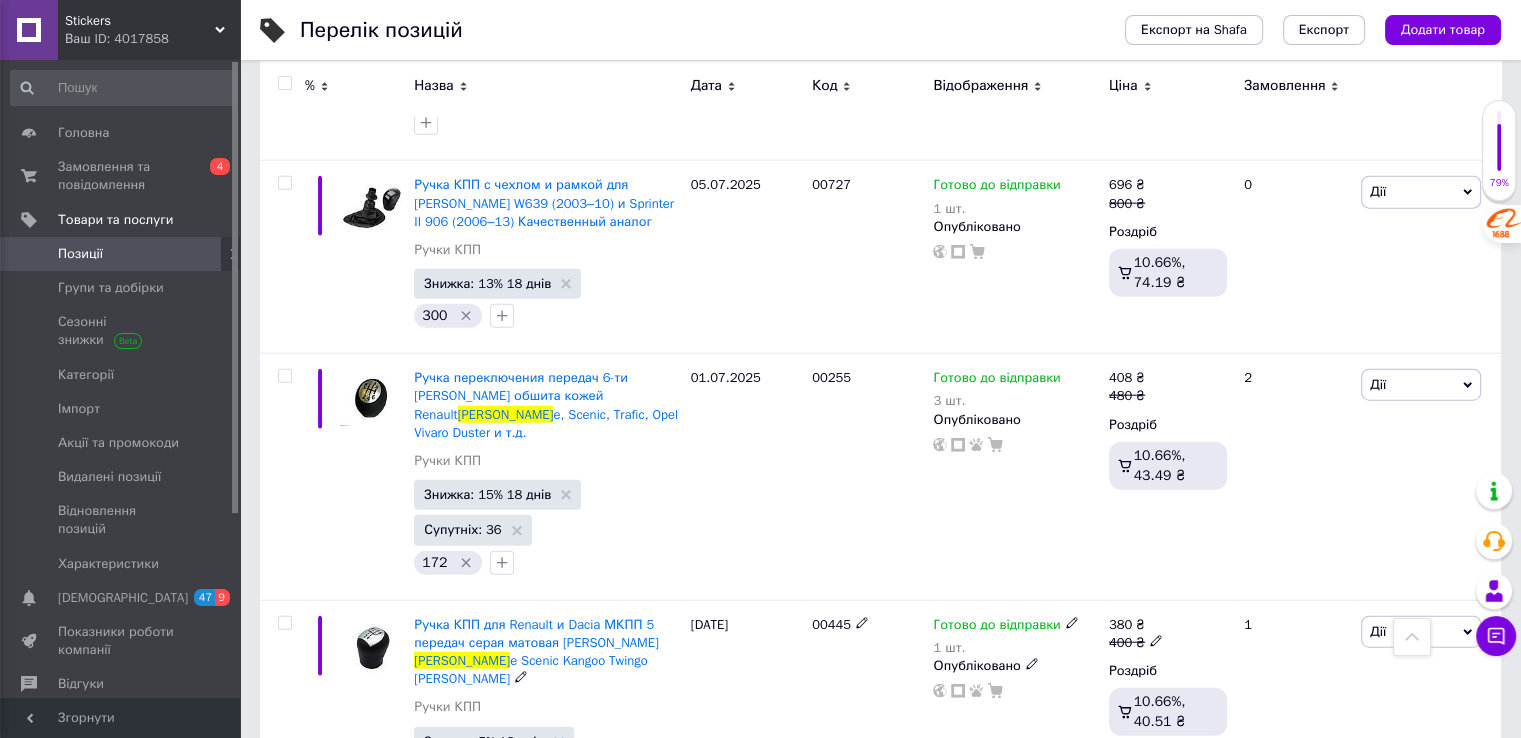 scroll, scrollTop: 4995, scrollLeft: 0, axis: vertical 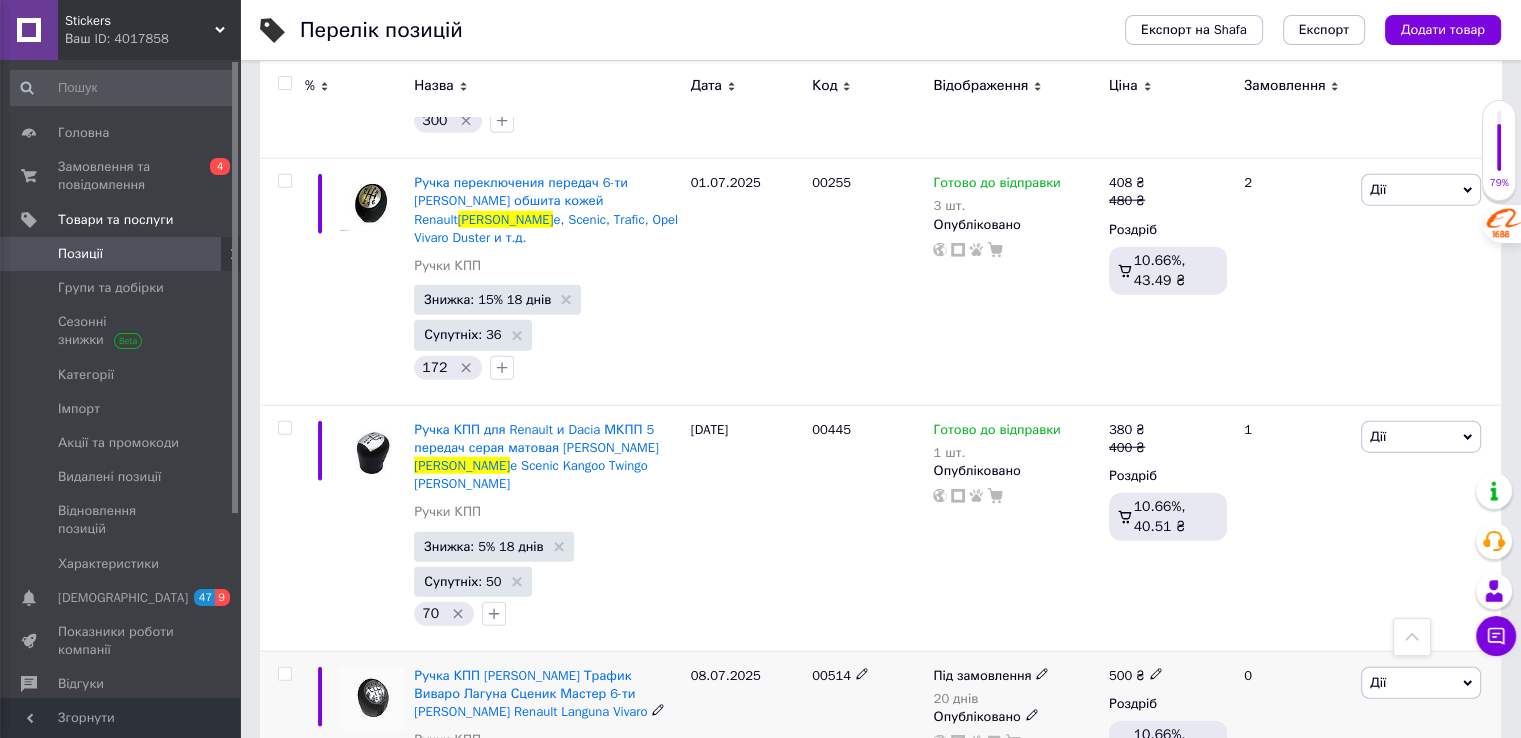 type on "[PERSON_NAME]" 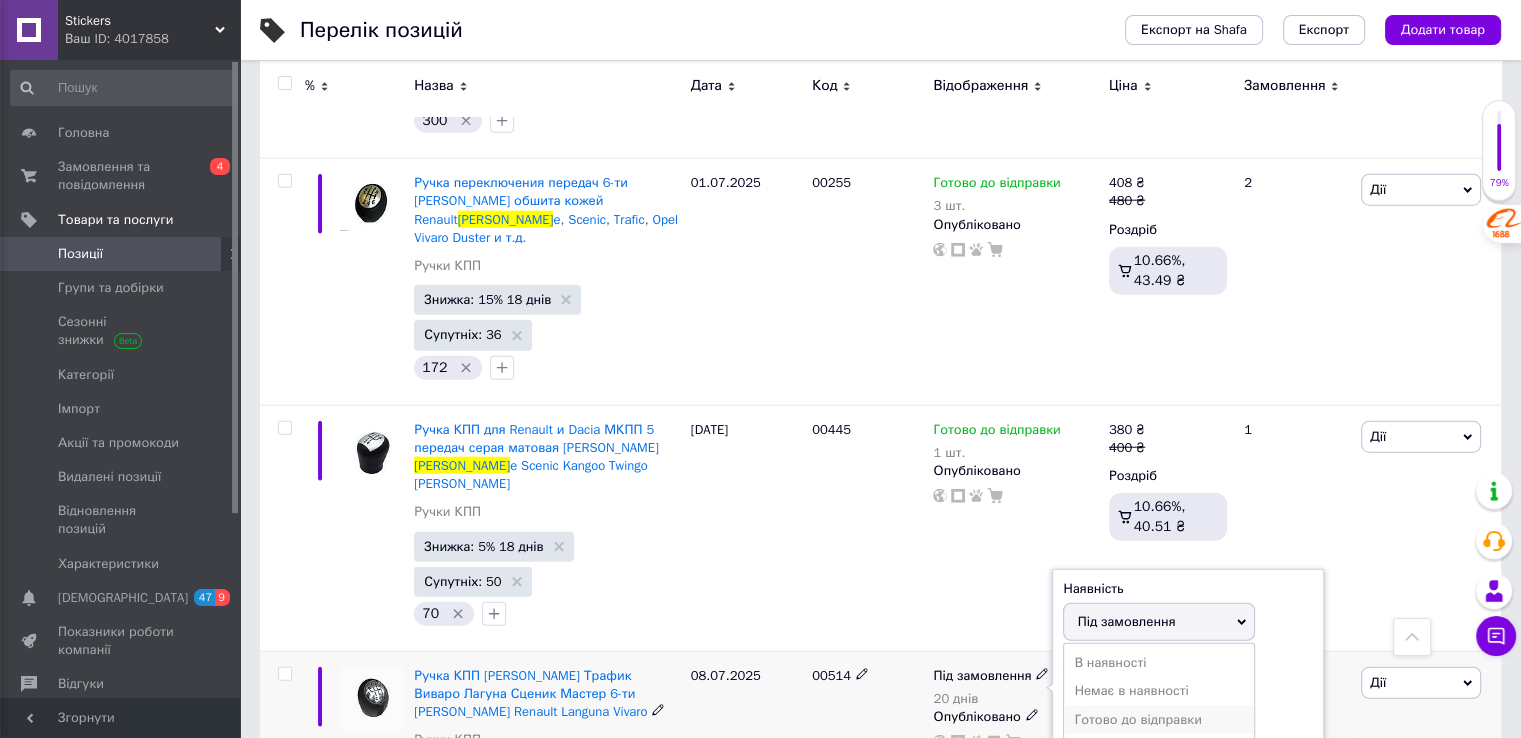 click on "Готово до відправки" at bounding box center (1159, 720) 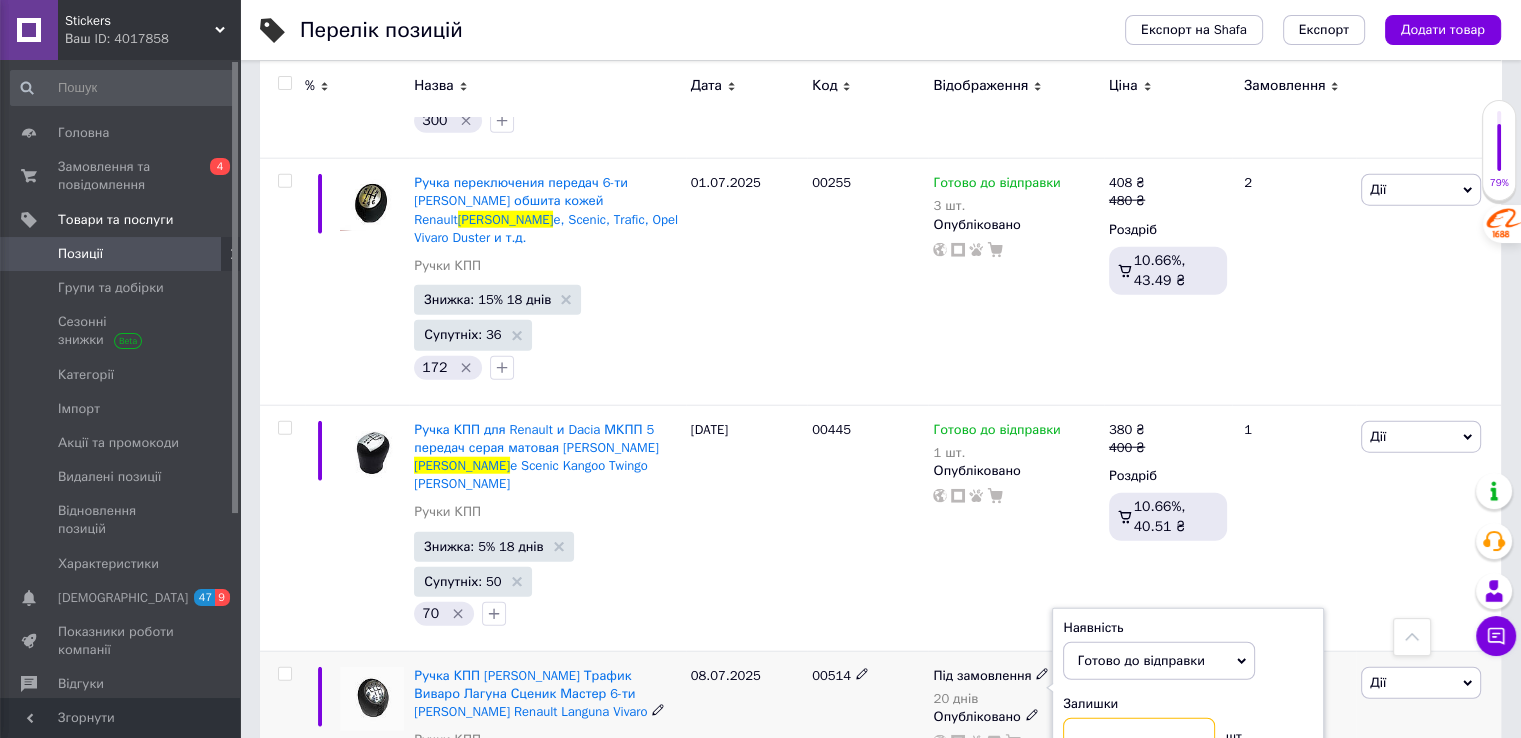 click at bounding box center [1139, 738] 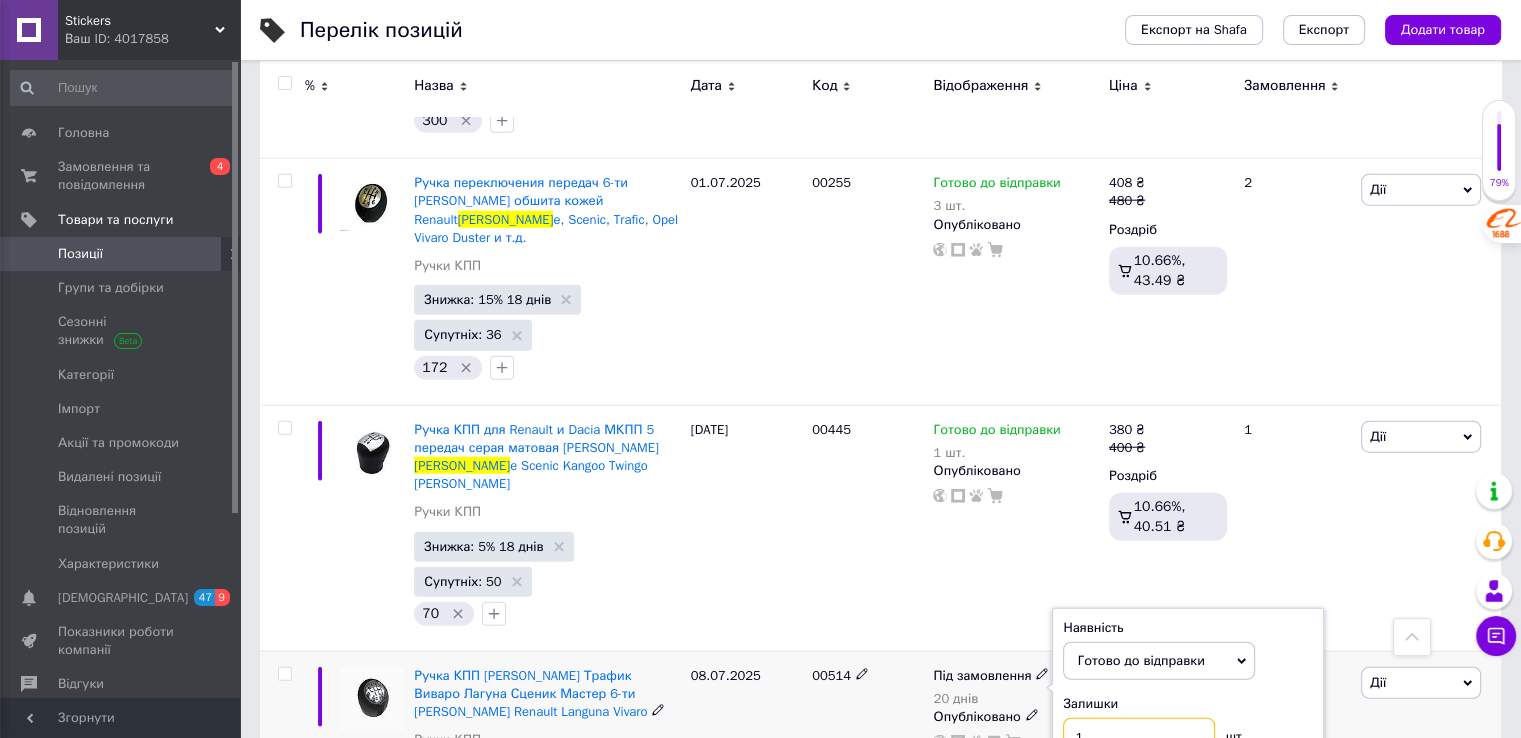type on "1" 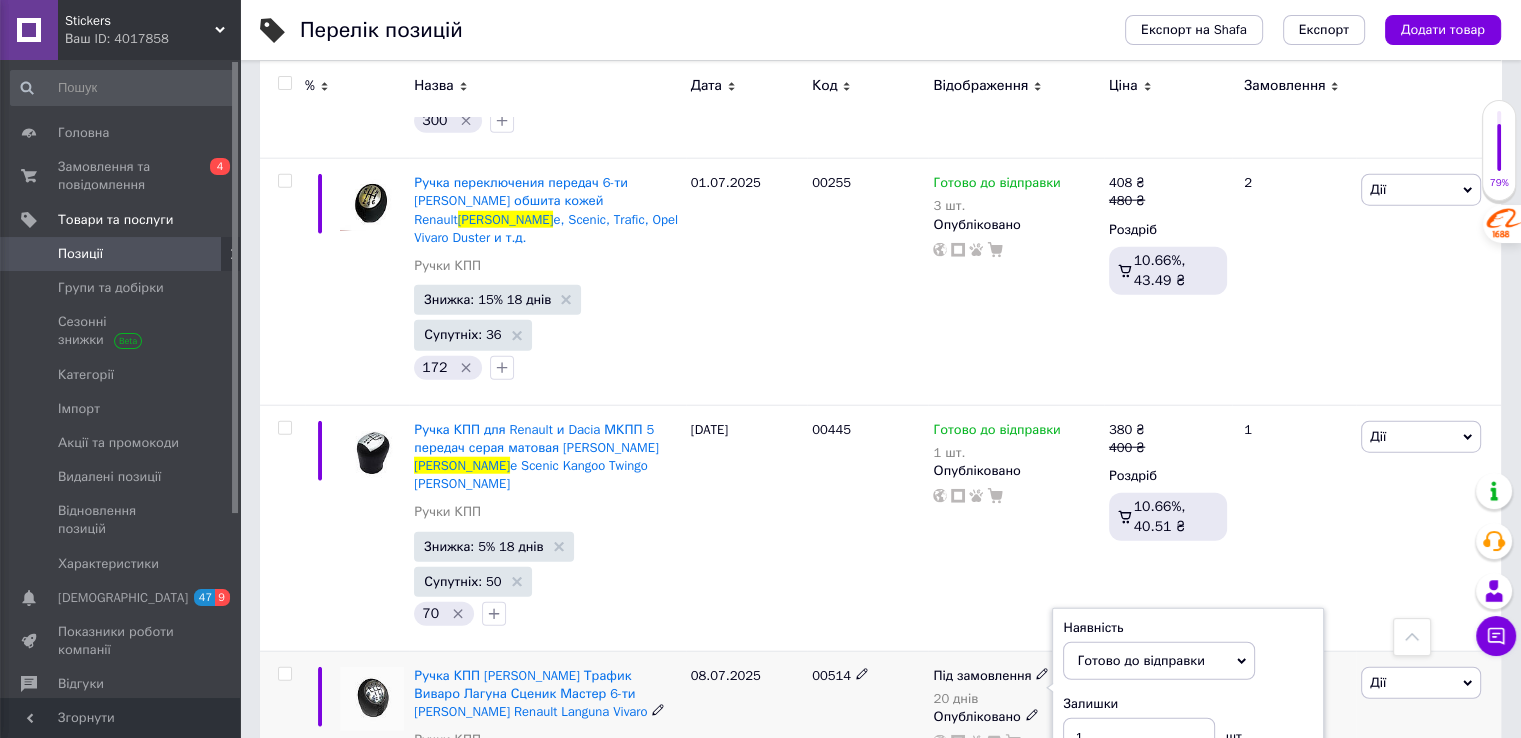 click on "00514" at bounding box center (867, 747) 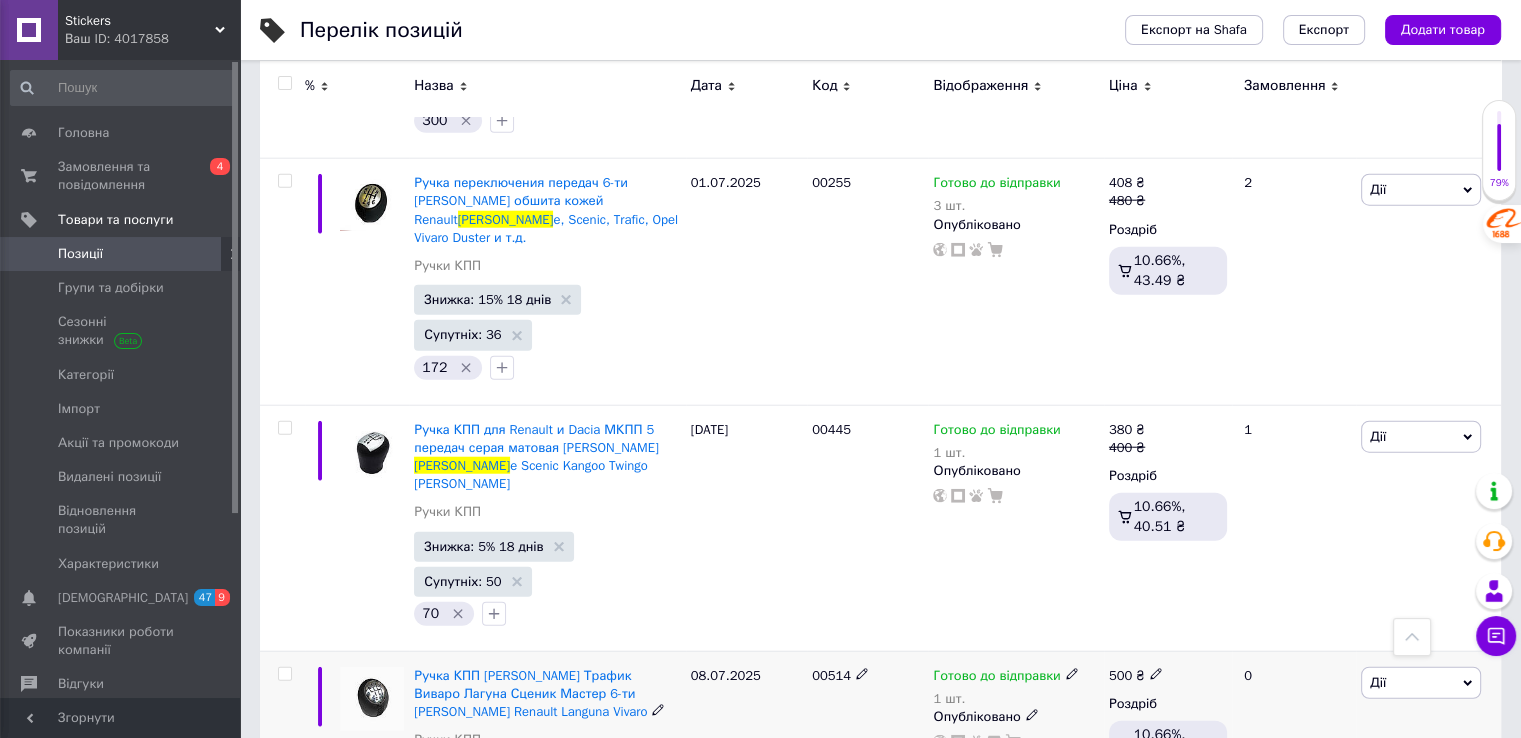 click at bounding box center [285, 674] 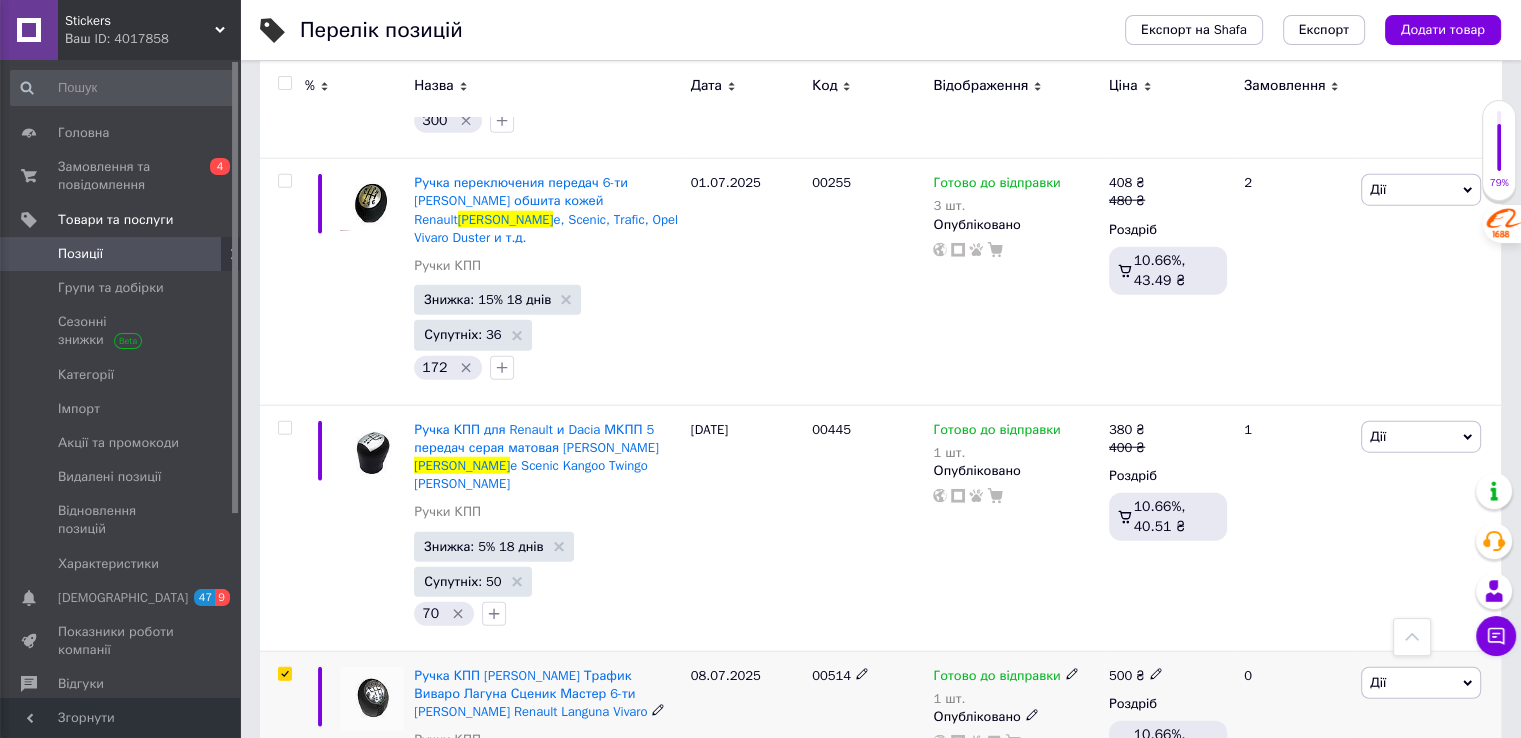 checkbox on "true" 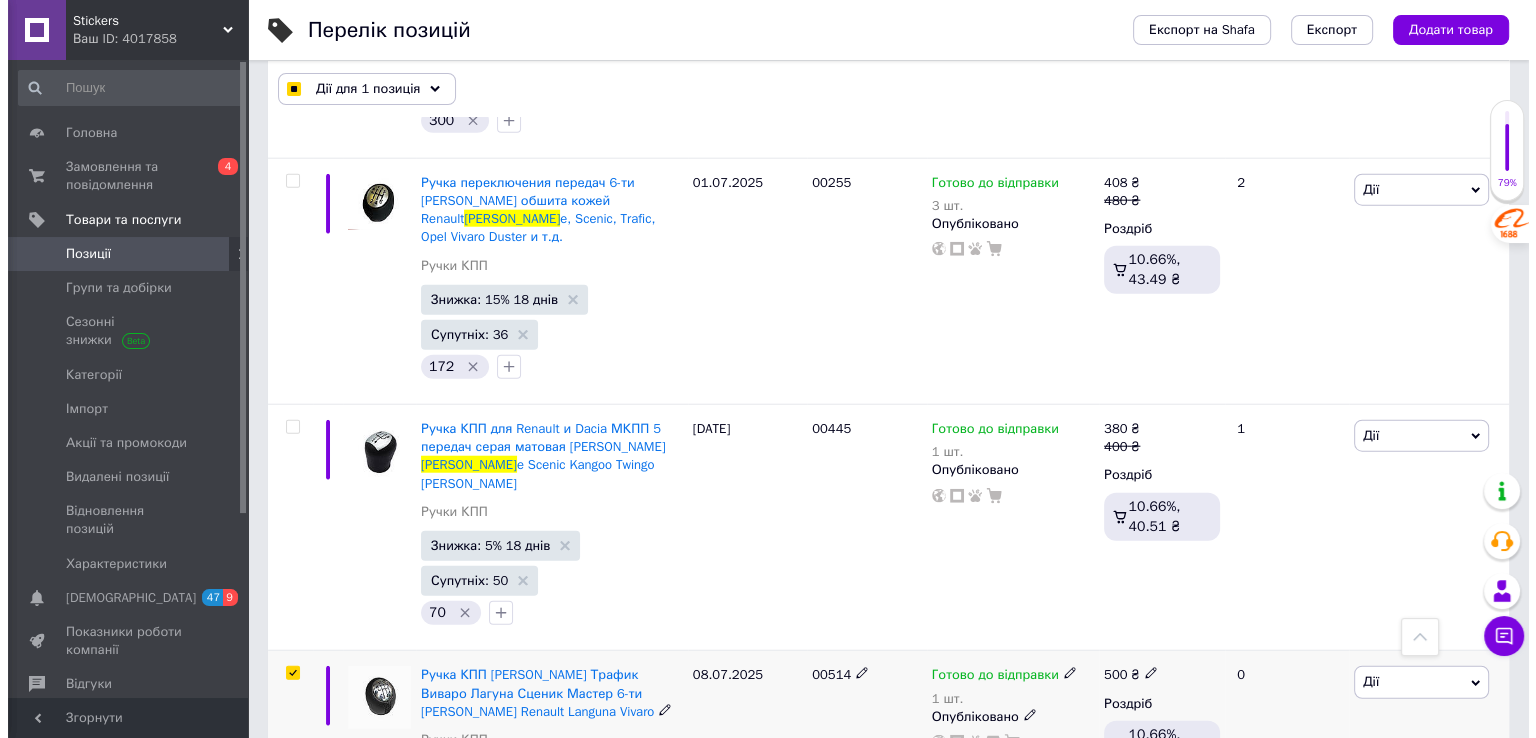 scroll, scrollTop: 5012, scrollLeft: 0, axis: vertical 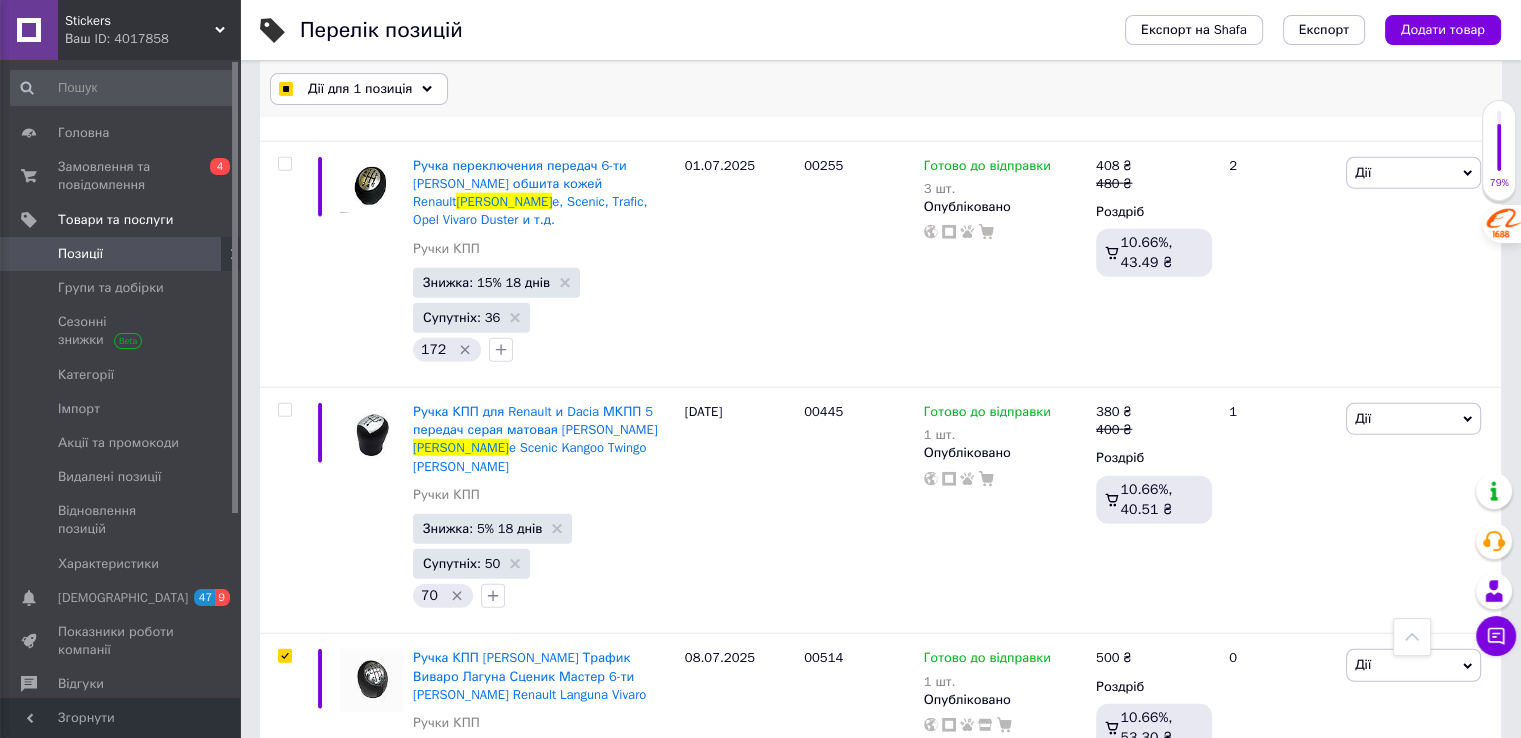 click on "Дії для 1 позиція" at bounding box center (360, 89) 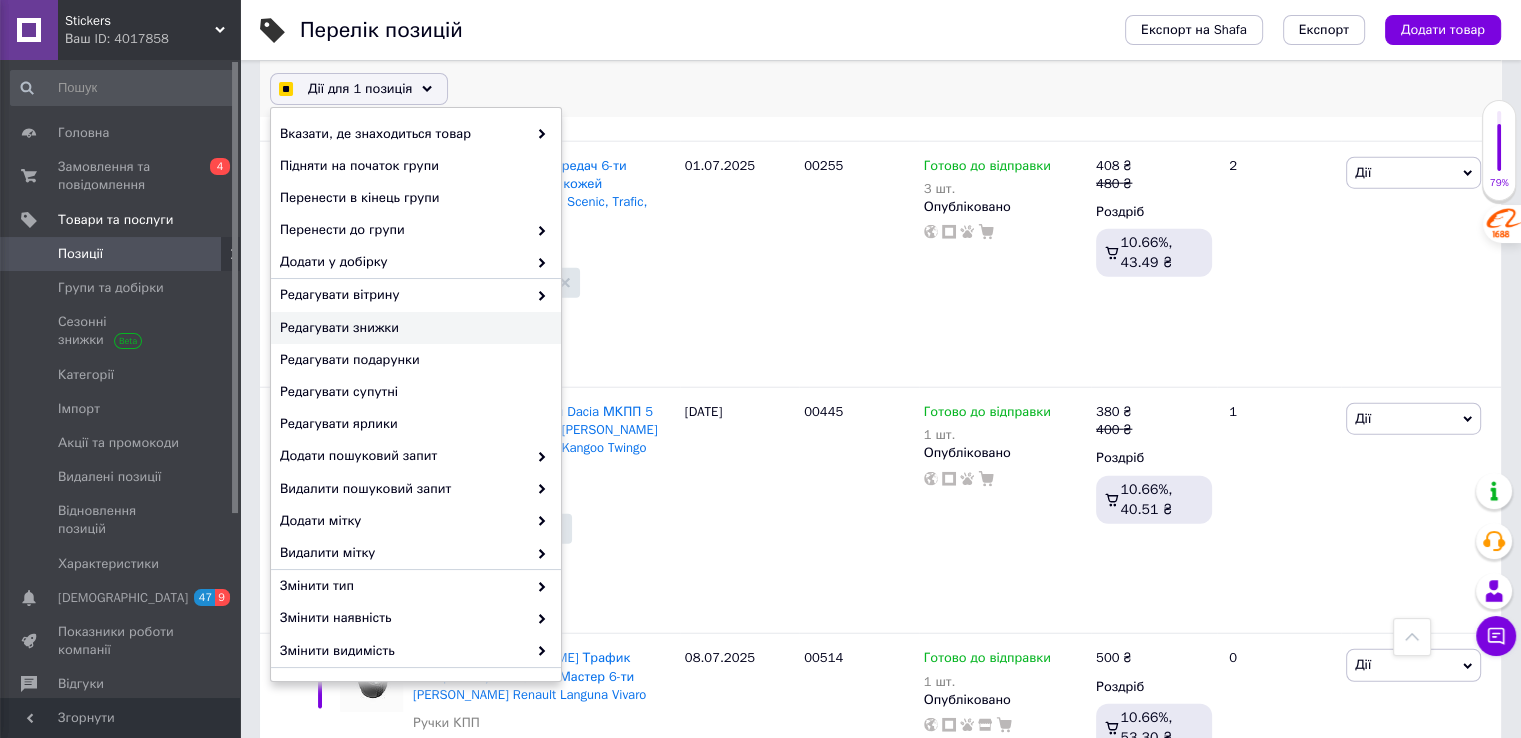 checkbox on "true" 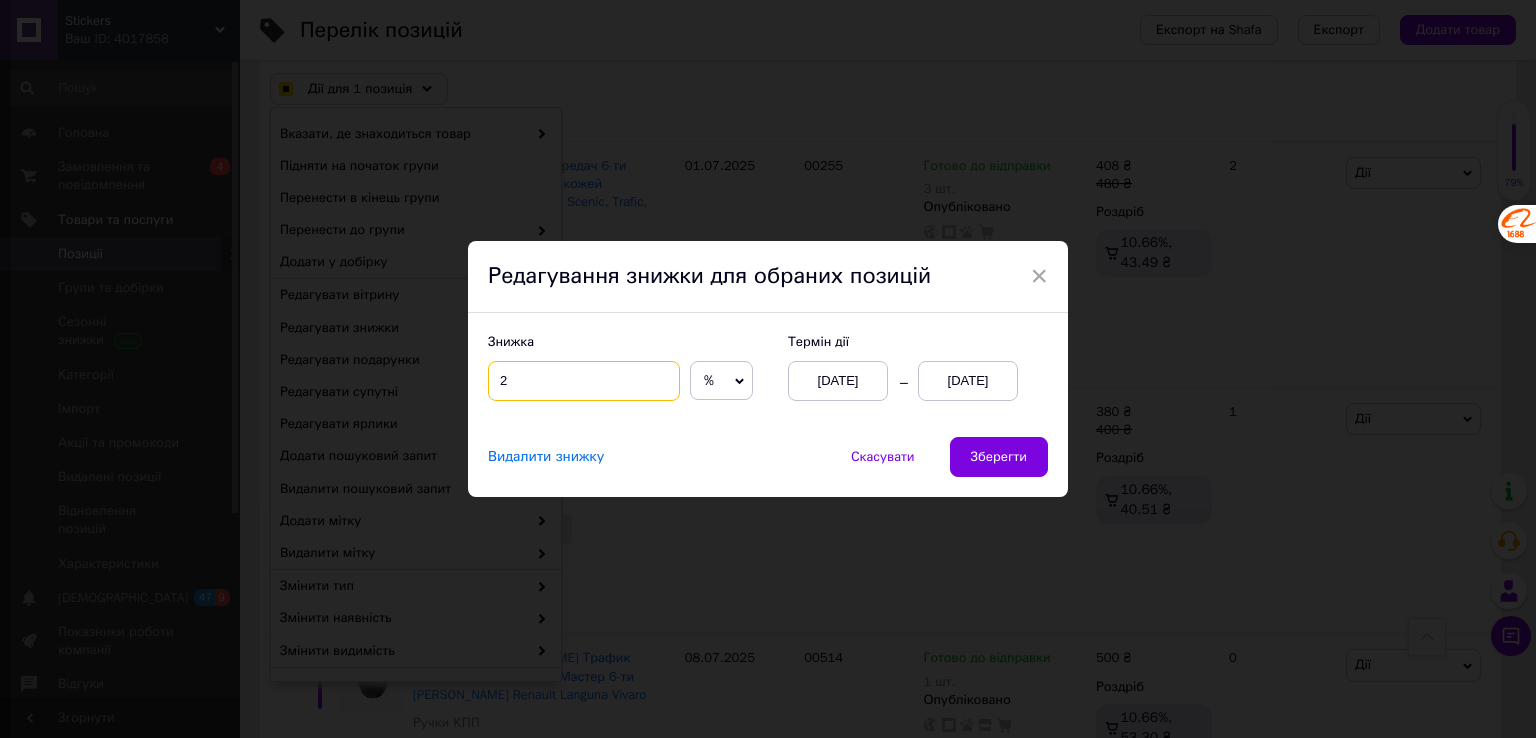 click on "2" at bounding box center (584, 381) 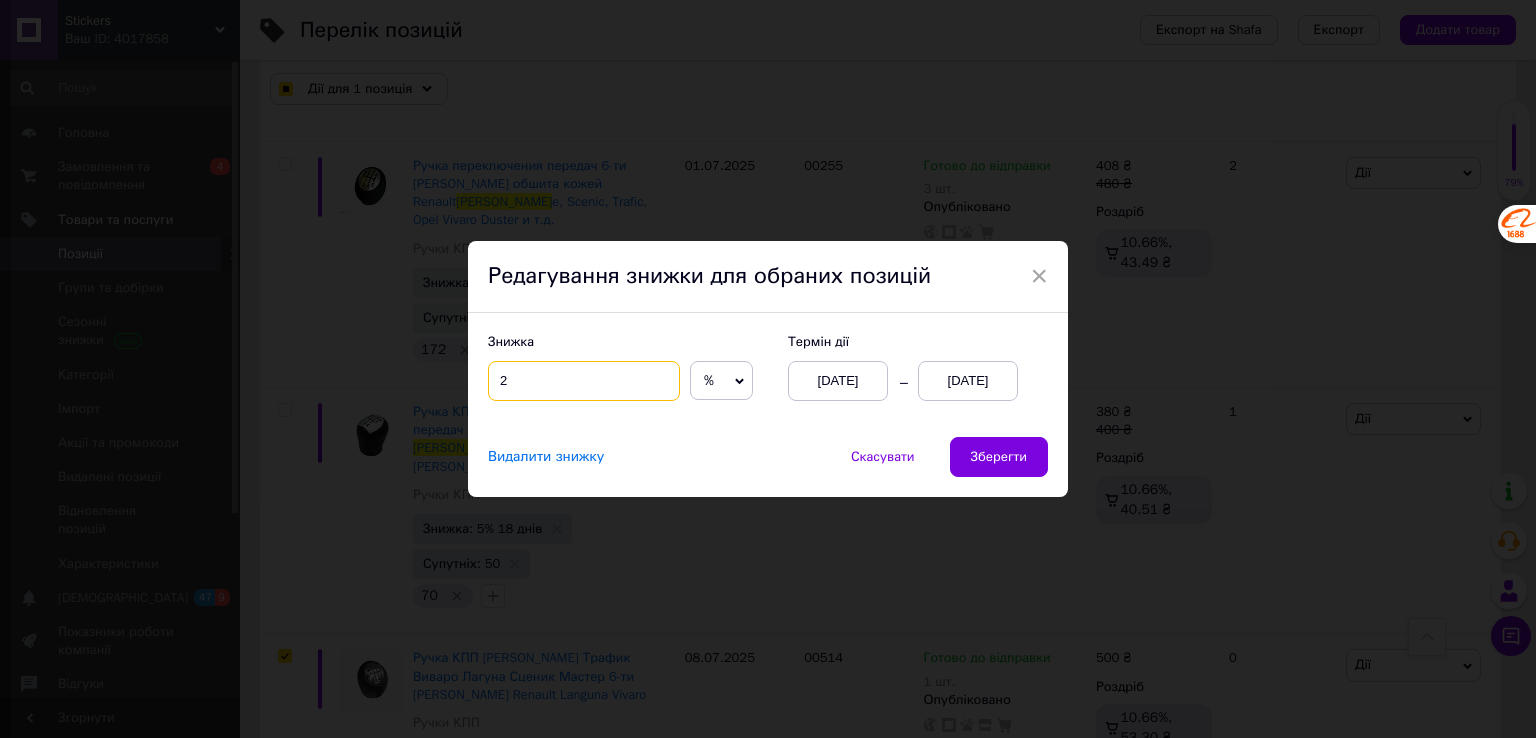click on "2" at bounding box center (584, 381) 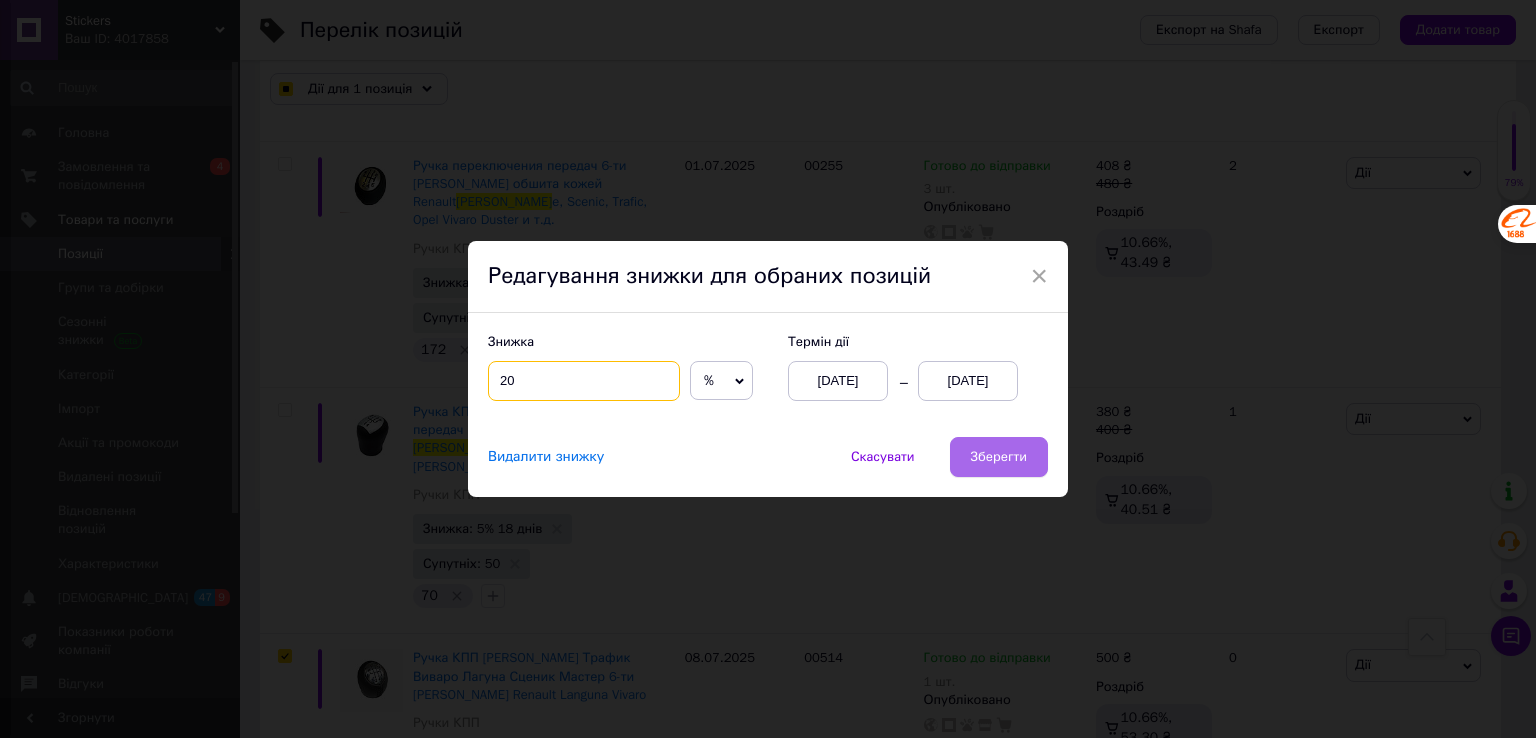 type on "20" 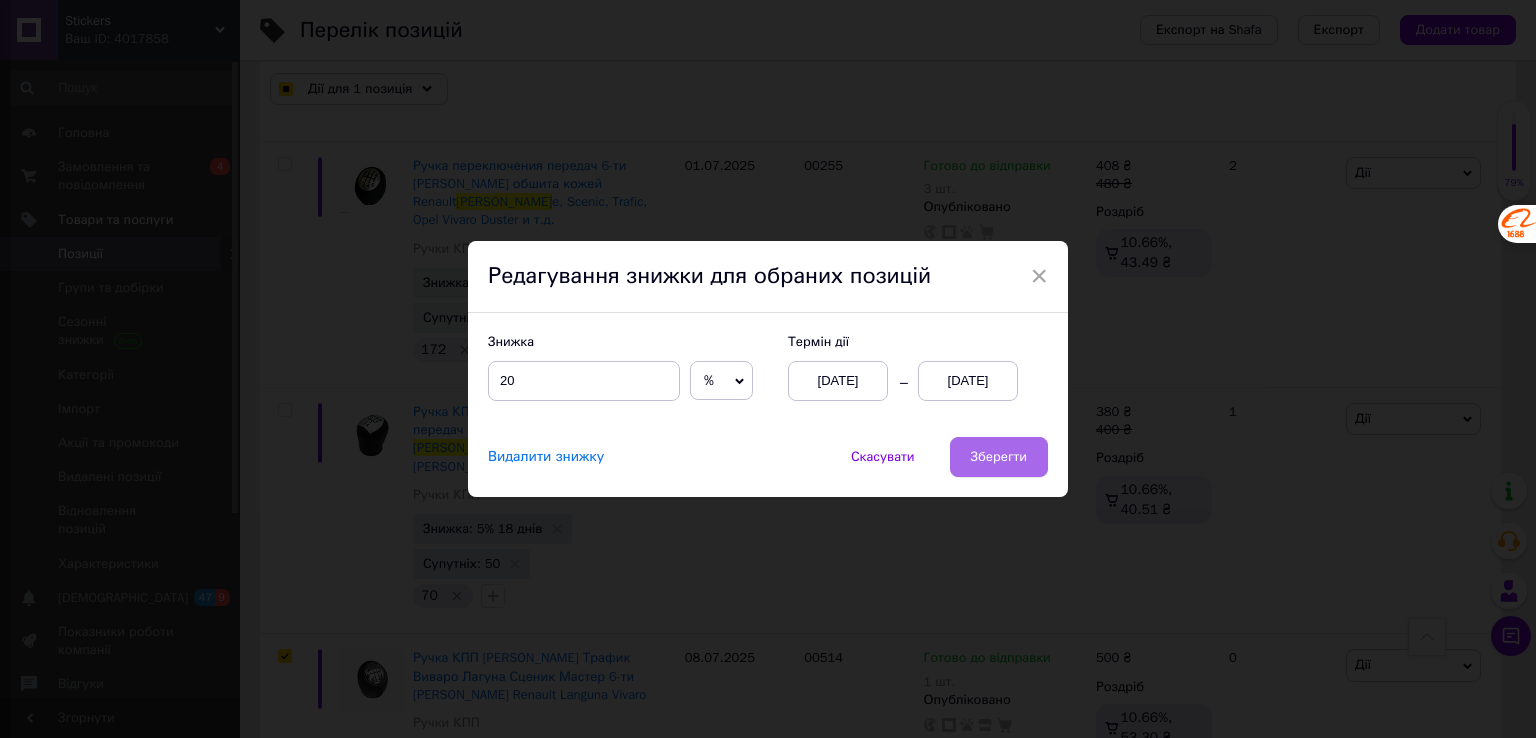 click on "Зберегти" at bounding box center (999, 457) 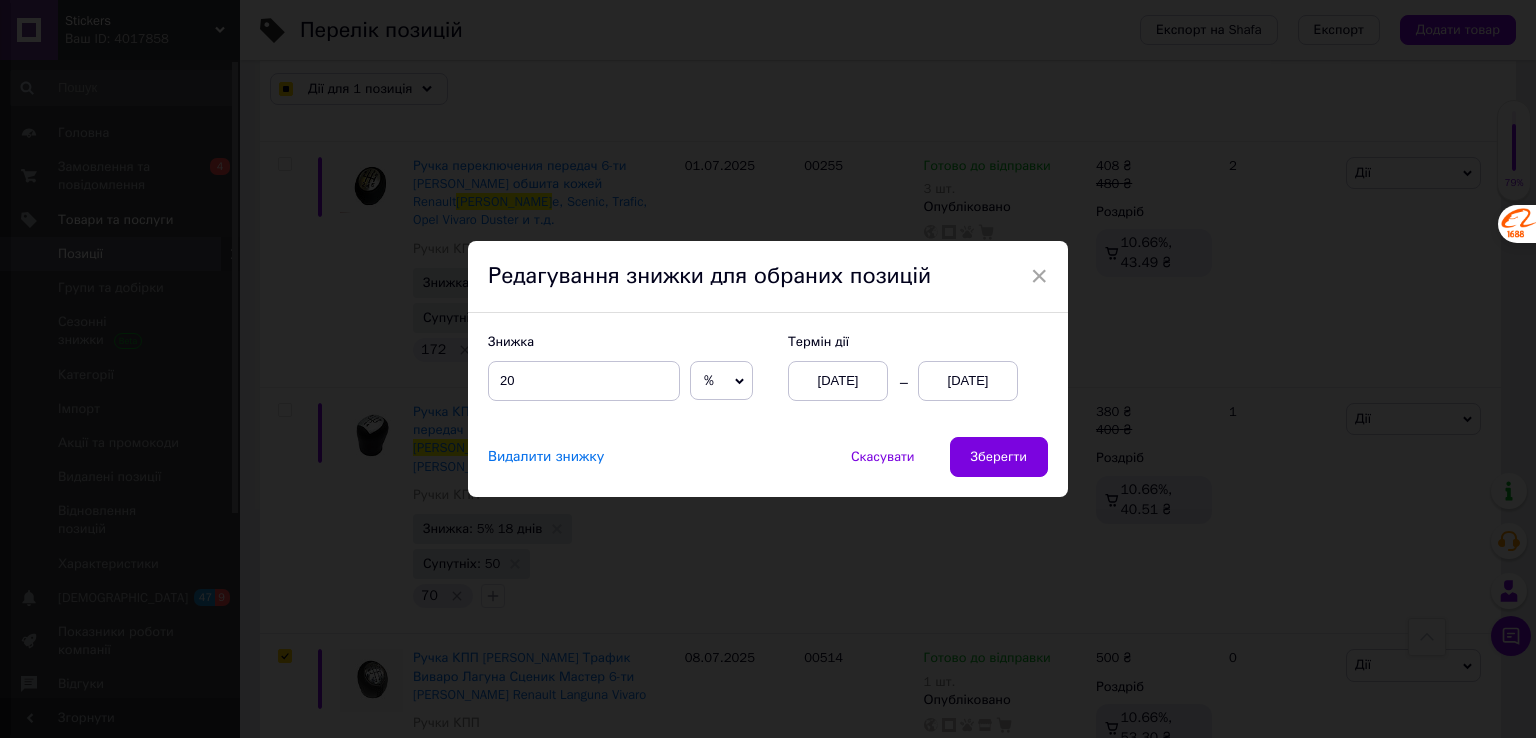 checkbox on "true" 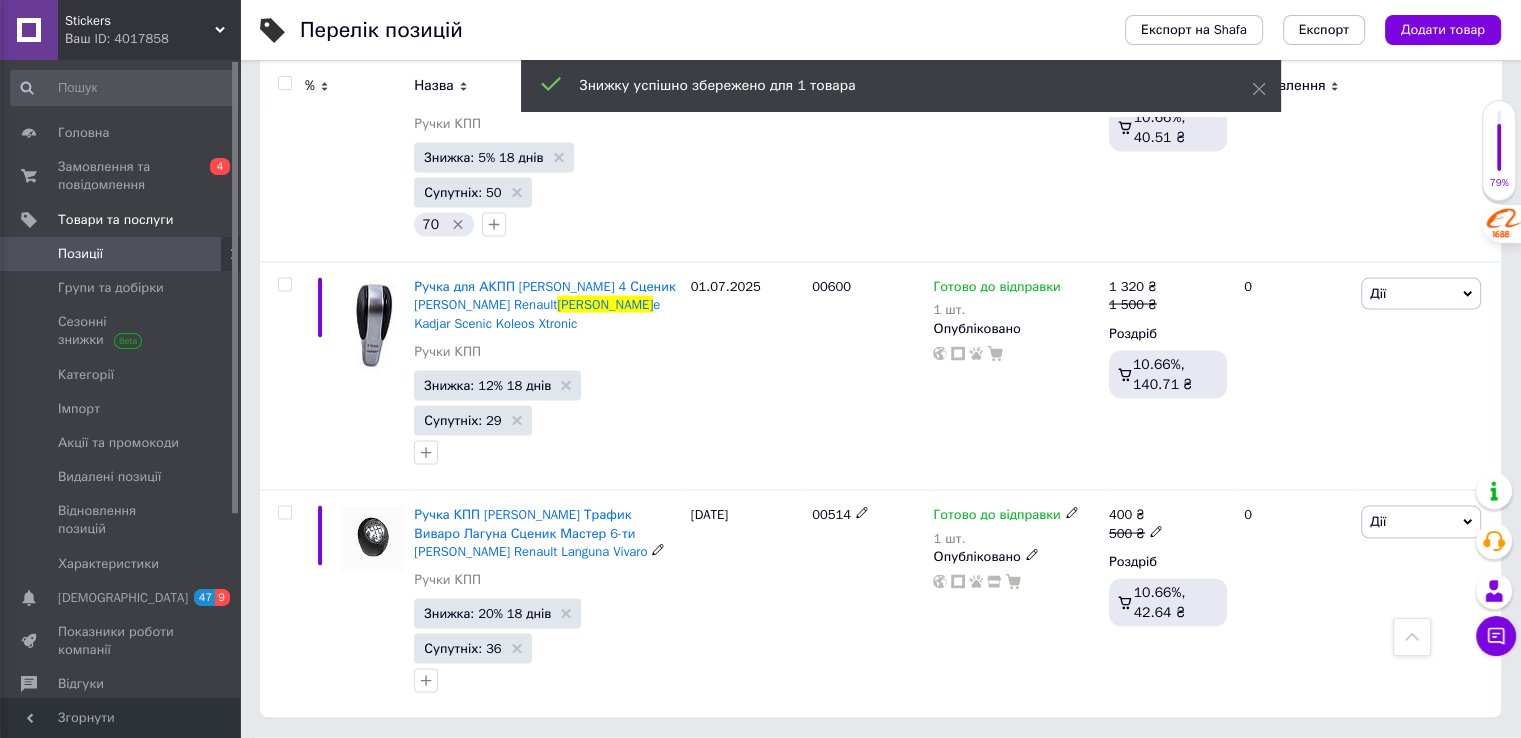 scroll, scrollTop: 3637, scrollLeft: 0, axis: vertical 